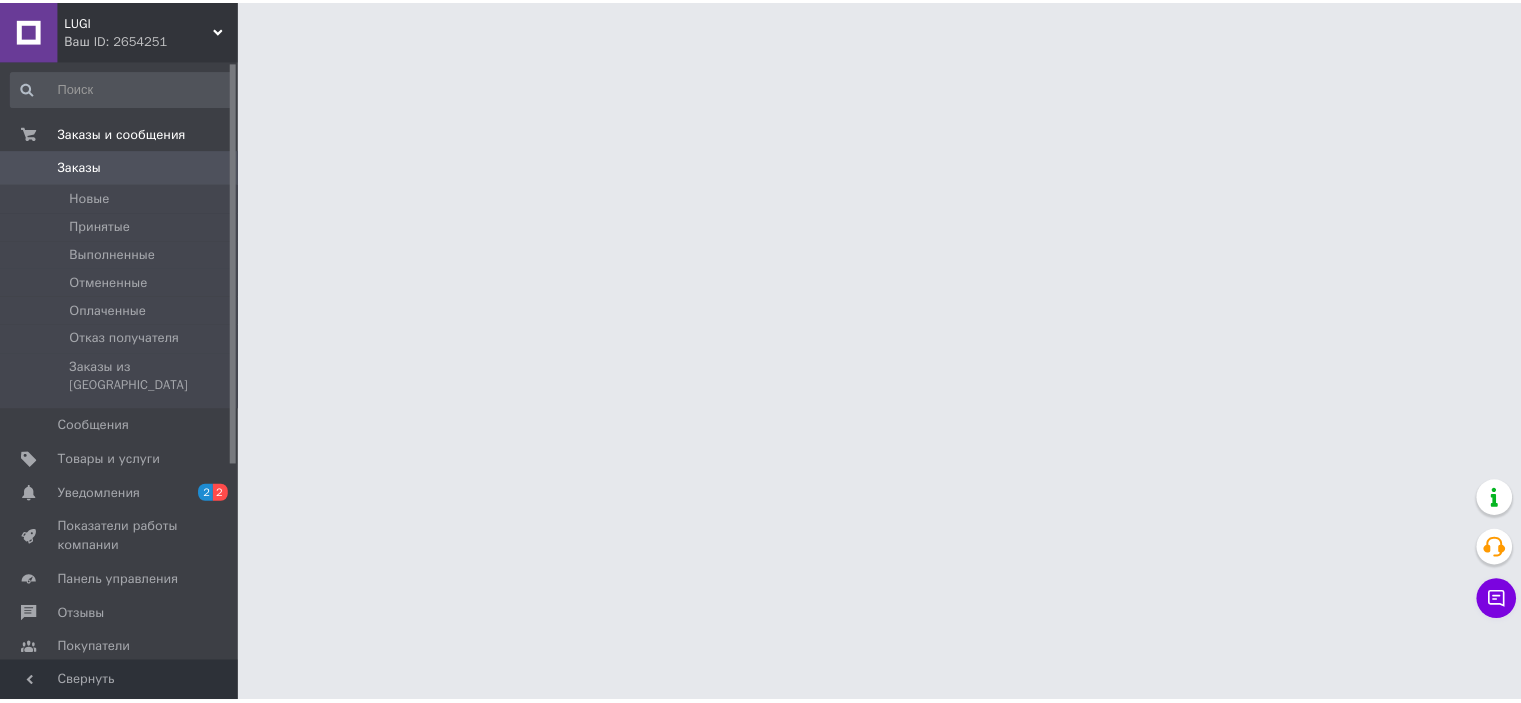 scroll, scrollTop: 0, scrollLeft: 0, axis: both 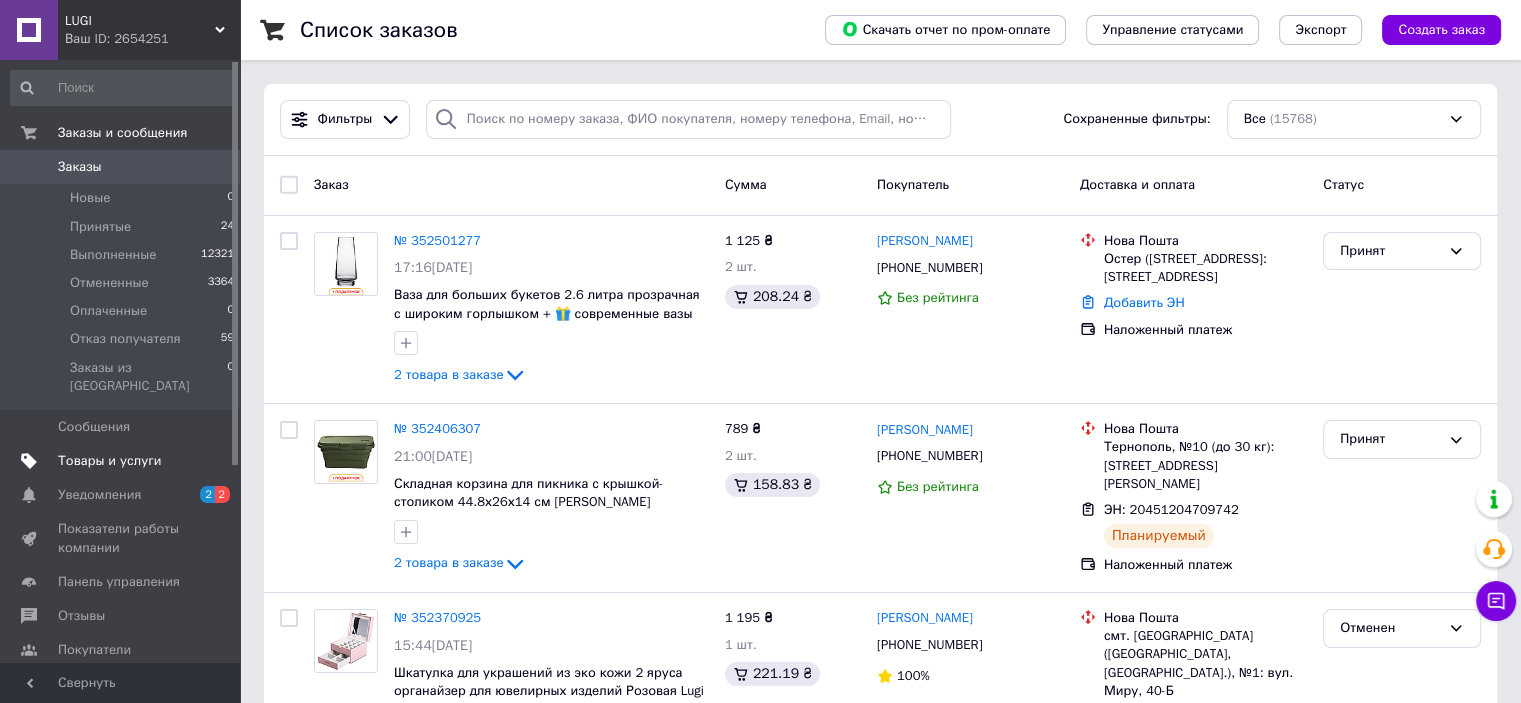 click on "Товары и услуги" at bounding box center [110, 461] 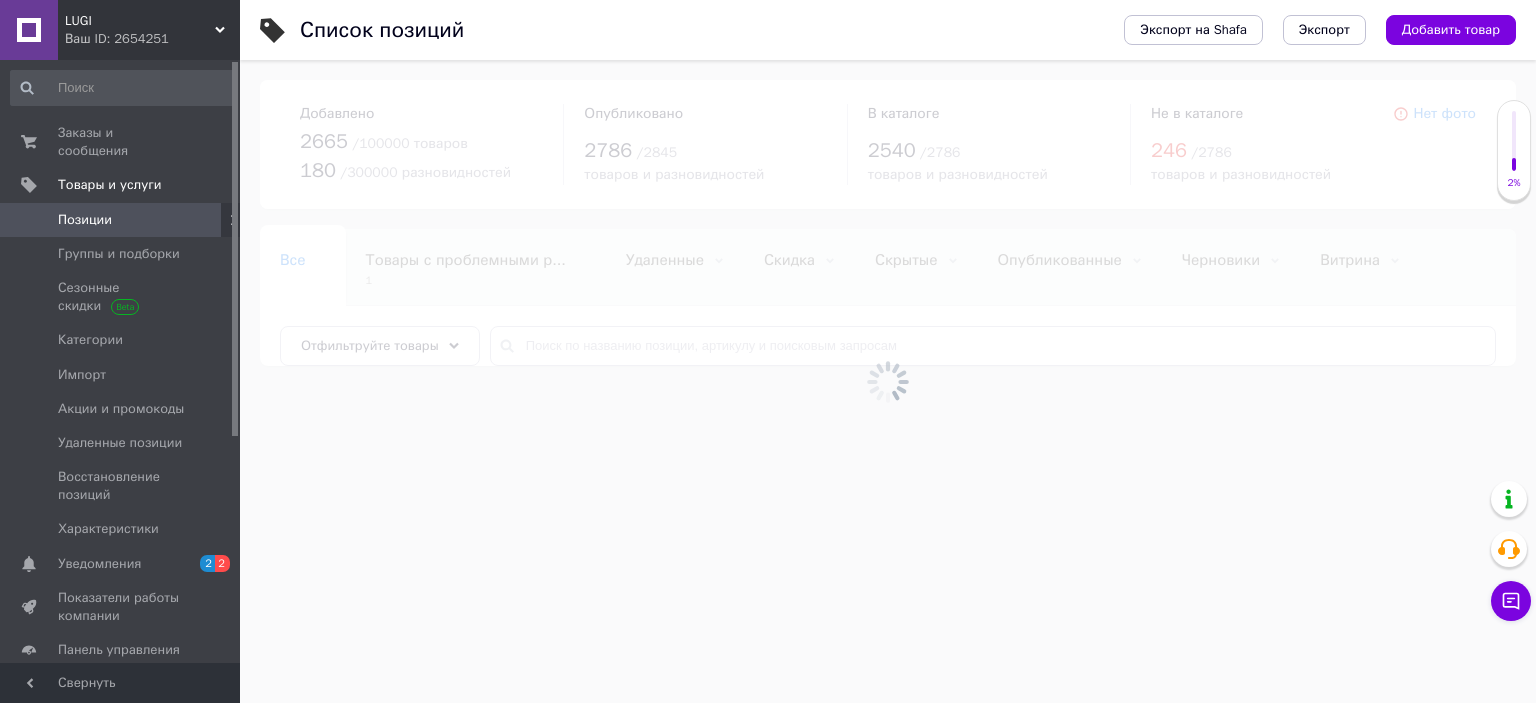 click at bounding box center [888, 381] 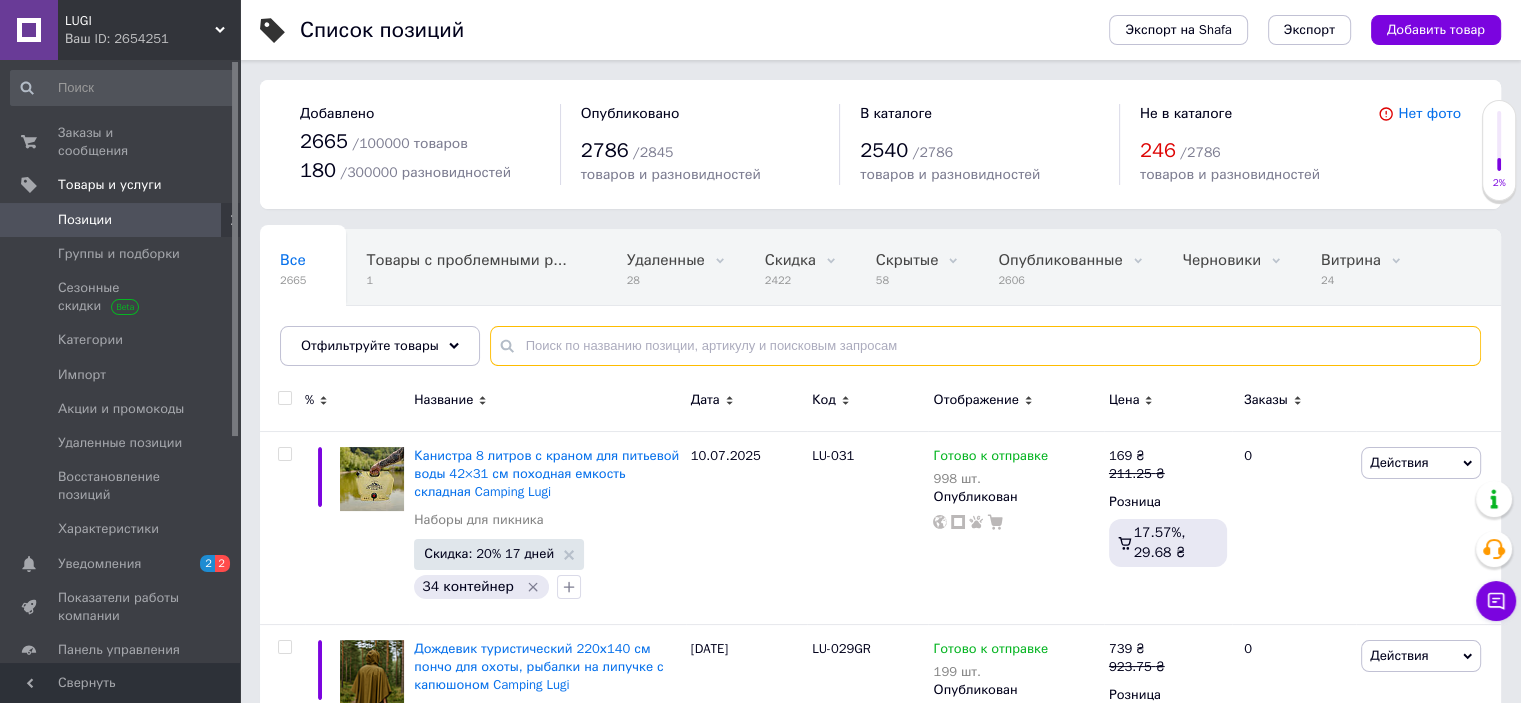 click at bounding box center [985, 346] 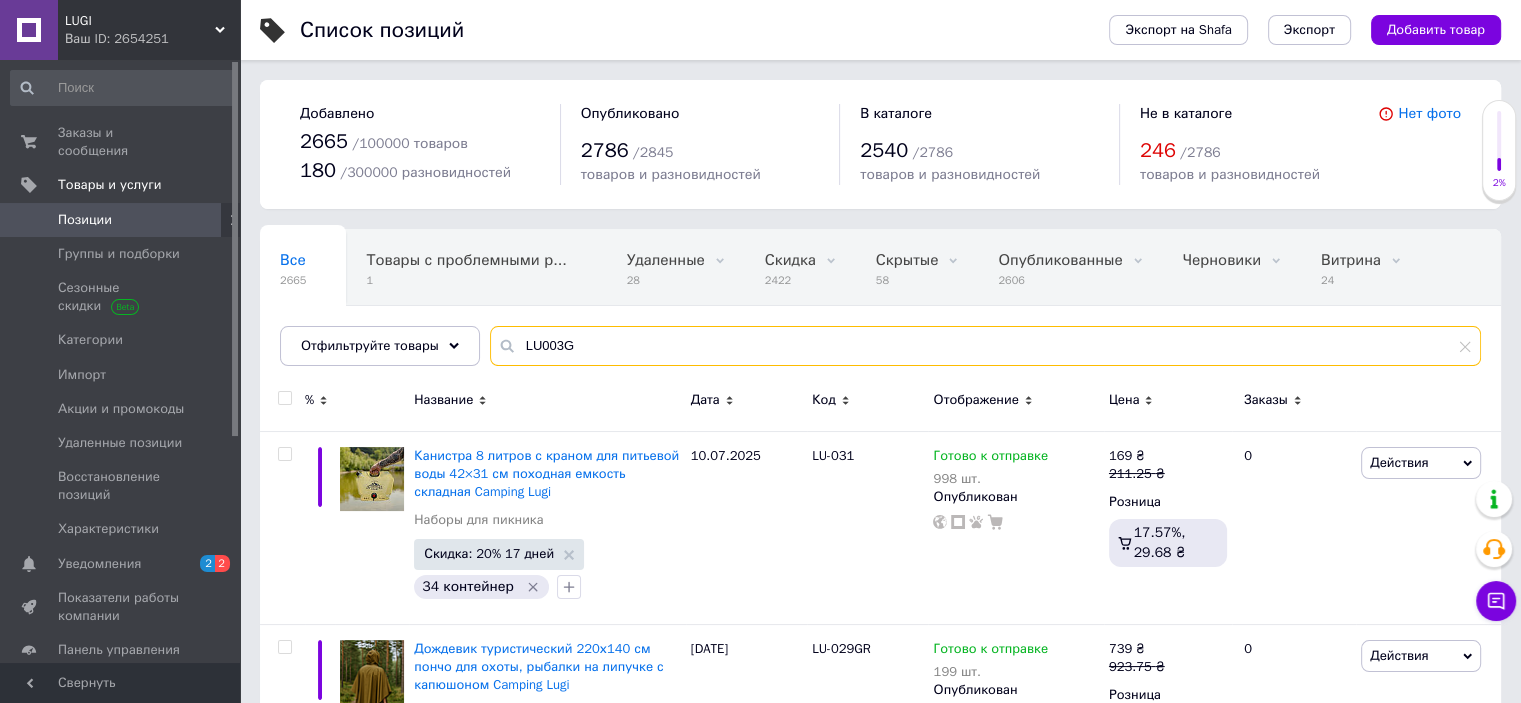 type on "LU003G" 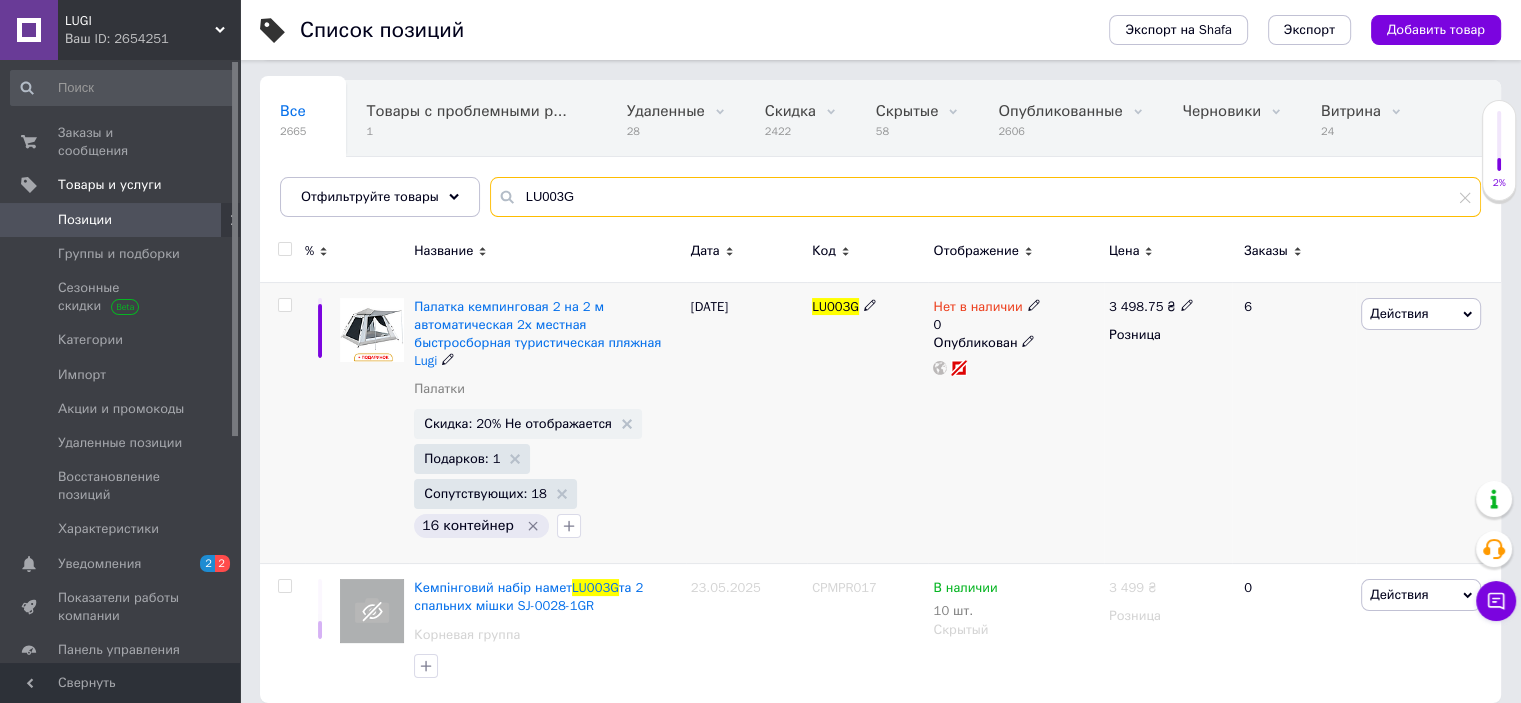 scroll, scrollTop: 49, scrollLeft: 0, axis: vertical 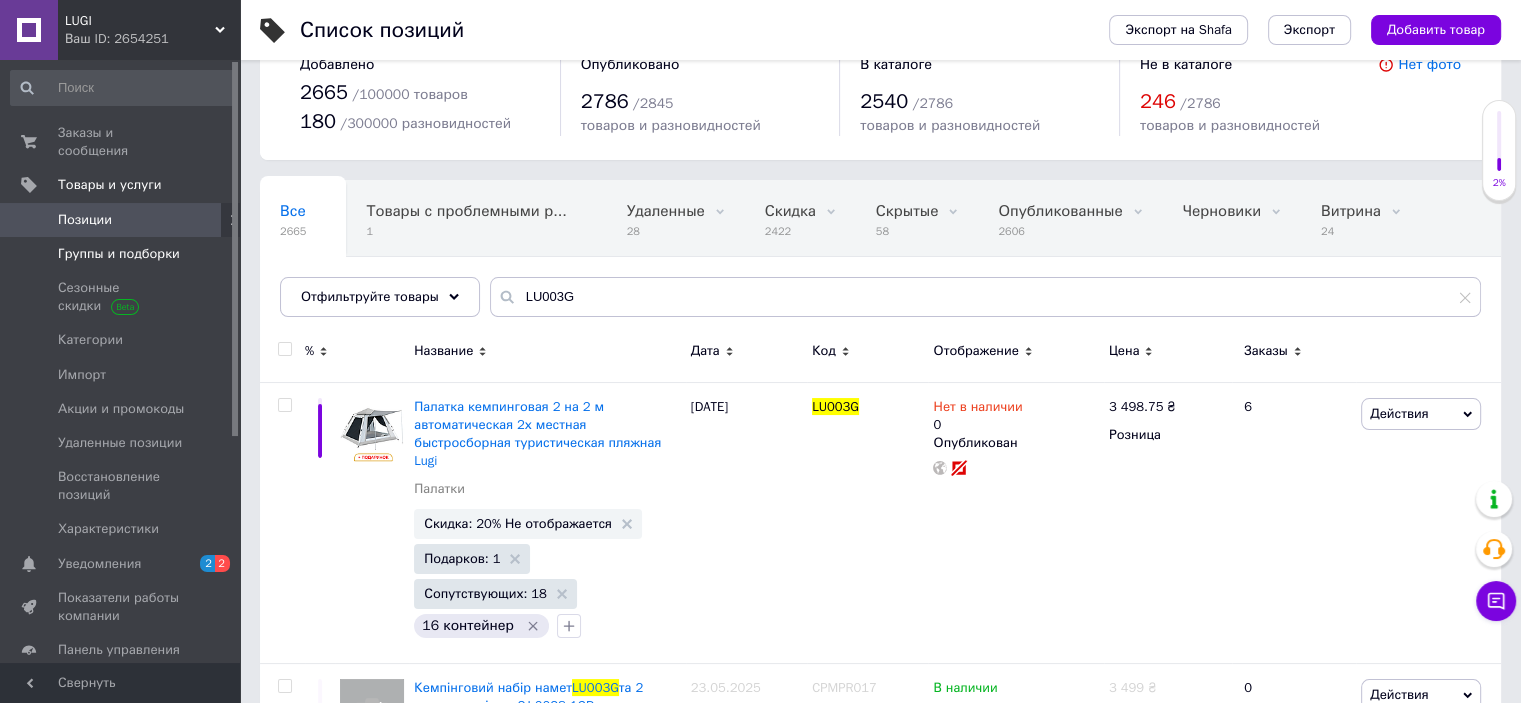 click on "Группы и подборки" at bounding box center [123, 254] 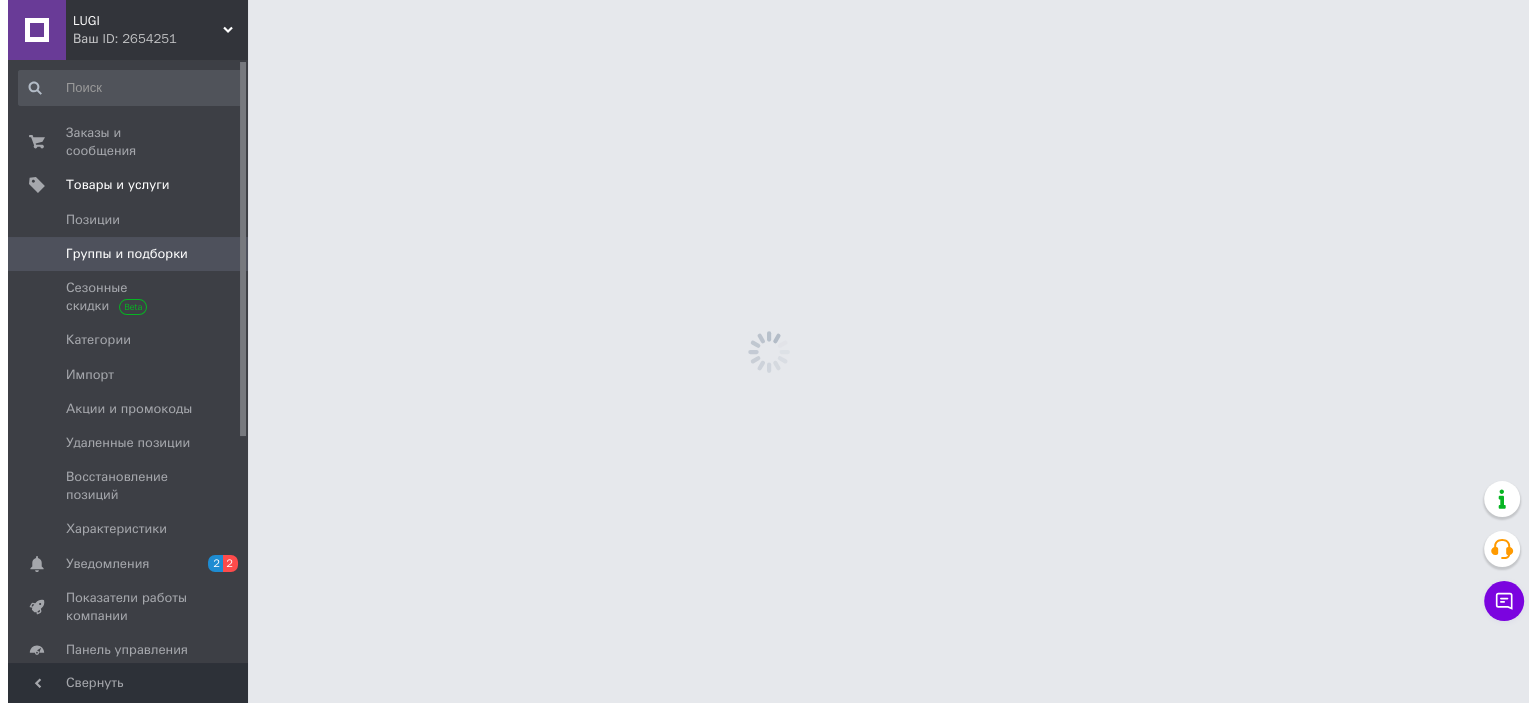 scroll, scrollTop: 0, scrollLeft: 0, axis: both 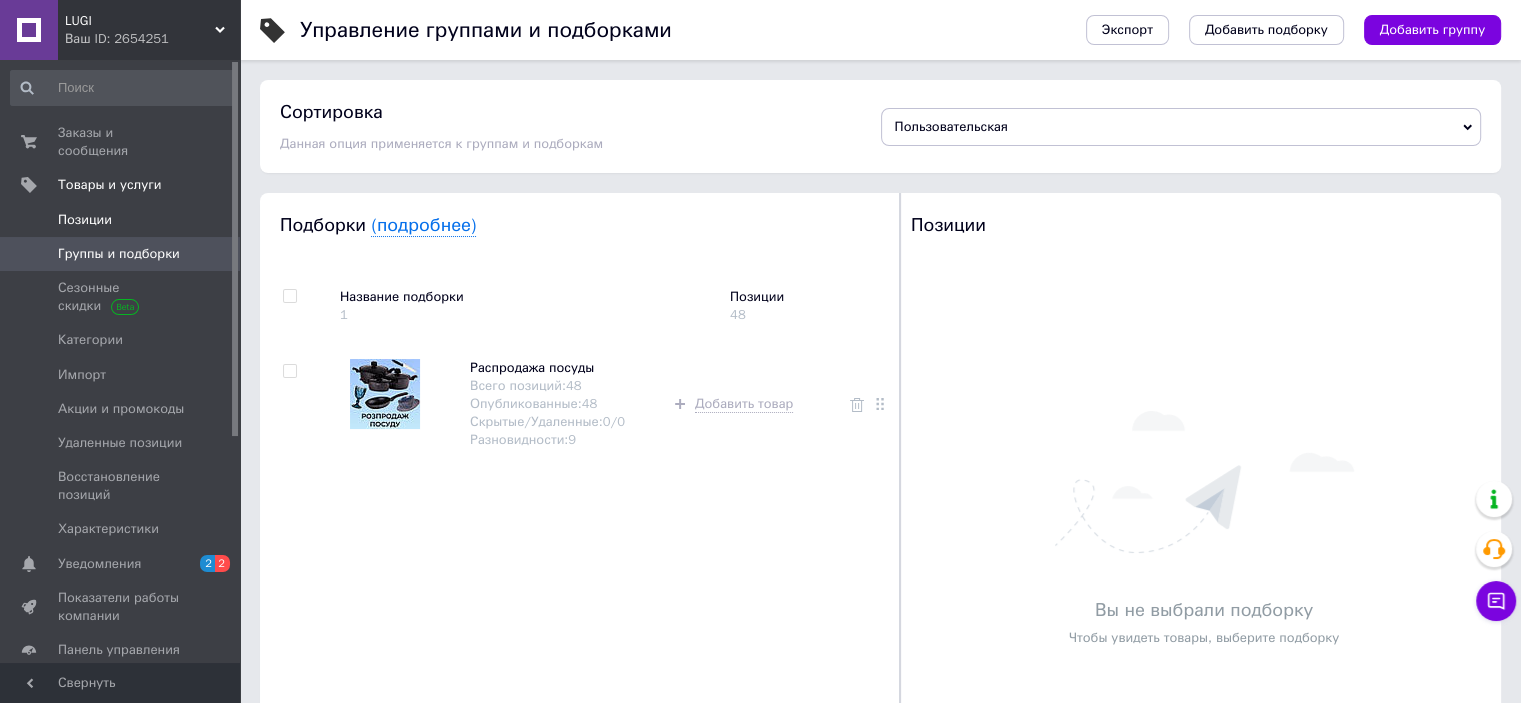 click on "Позиции" at bounding box center [123, 220] 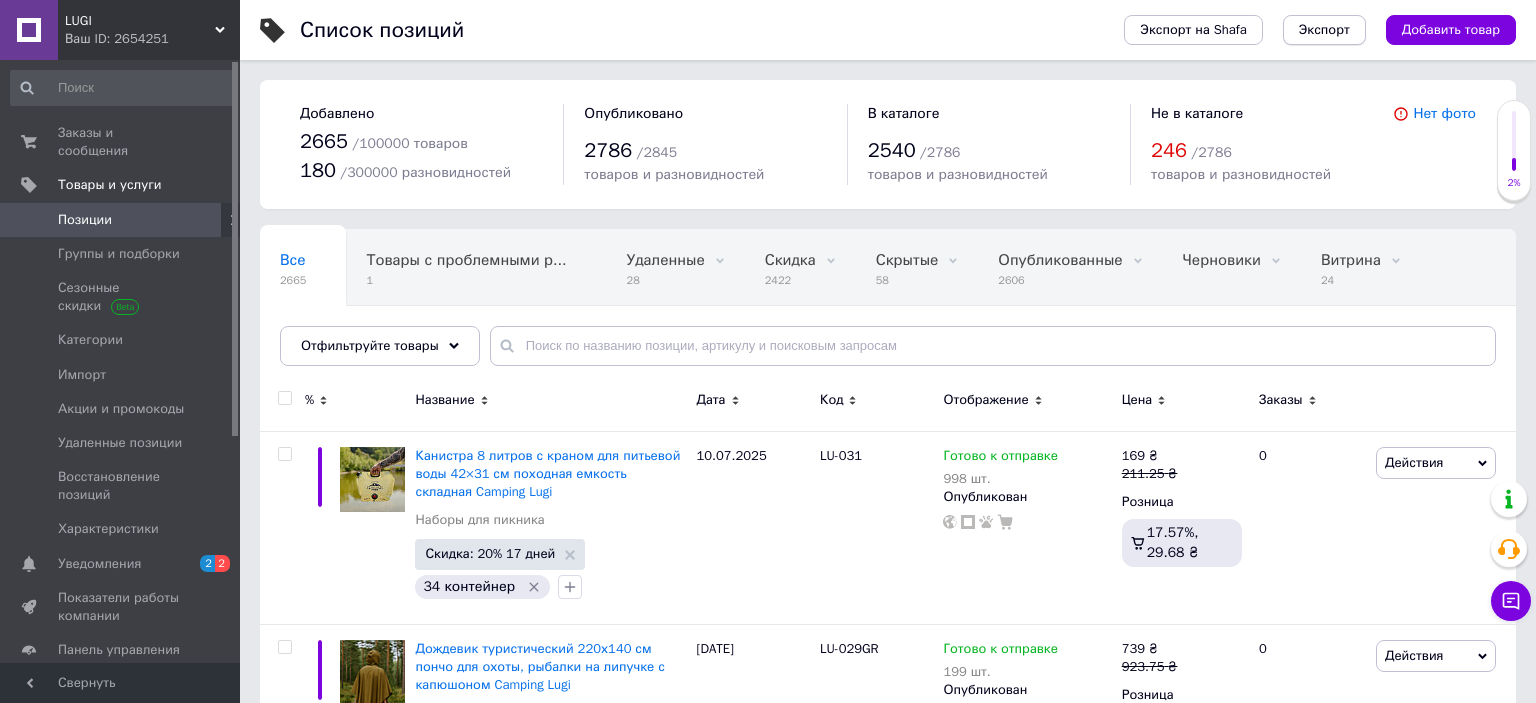 click on "Экспорт" at bounding box center [1324, 30] 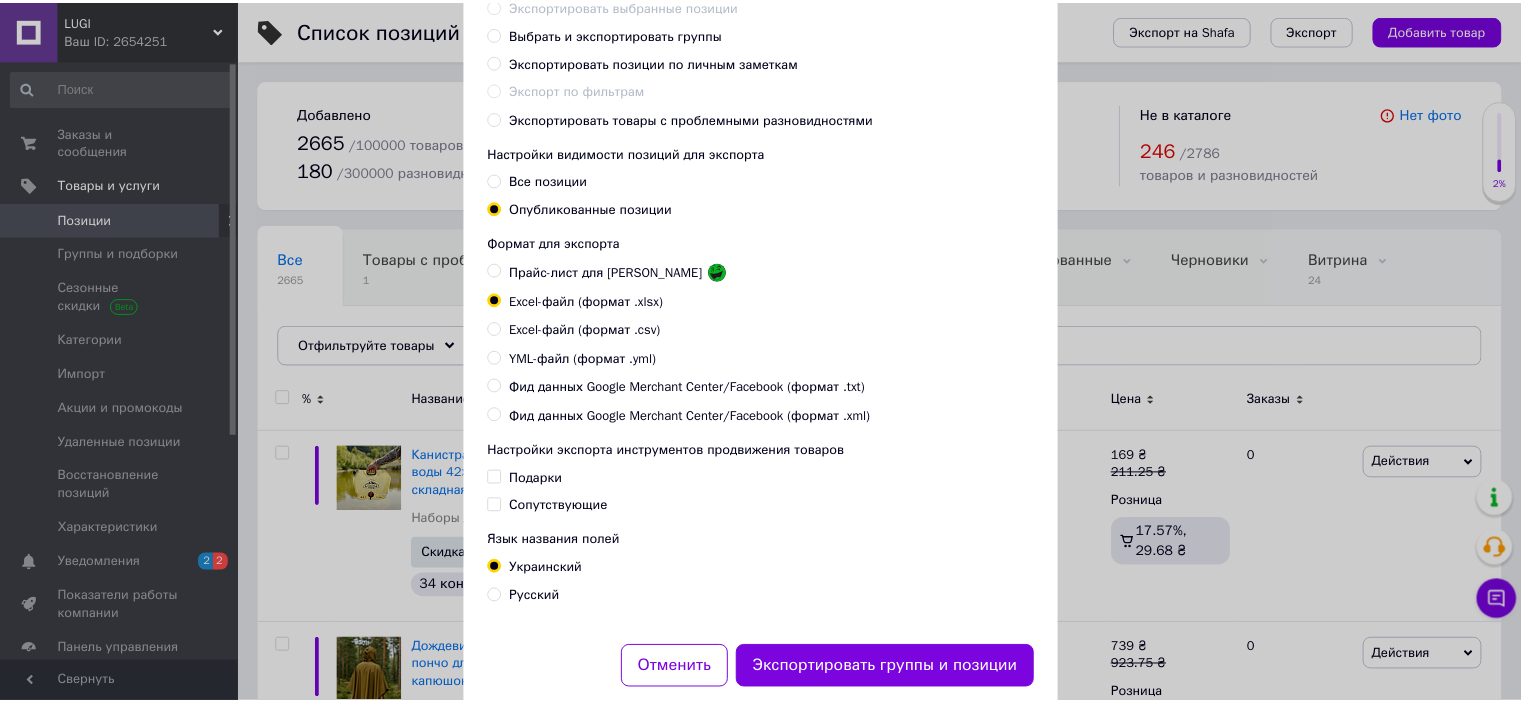 scroll, scrollTop: 200, scrollLeft: 0, axis: vertical 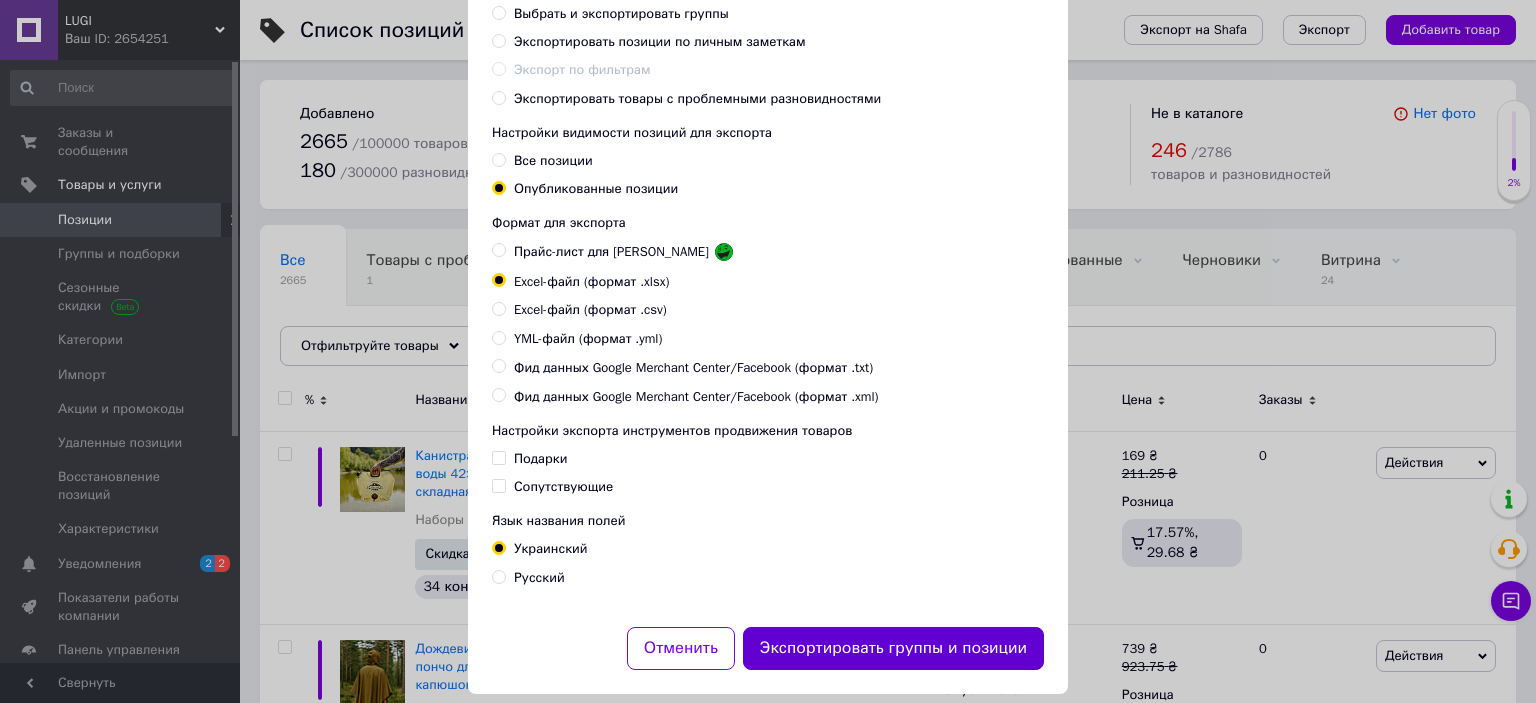 click on "Экспортировать группы и позиции" at bounding box center [893, 648] 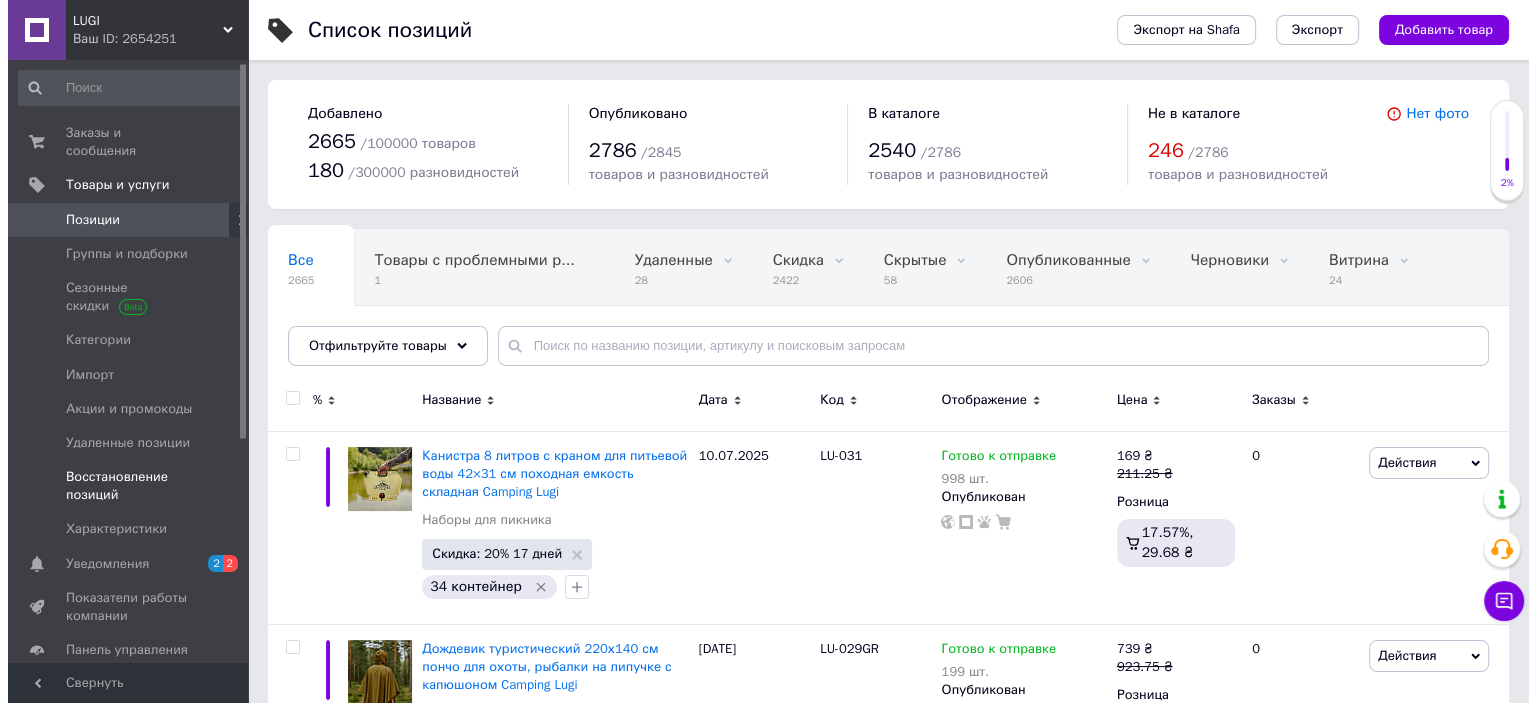 scroll, scrollTop: 200, scrollLeft: 0, axis: vertical 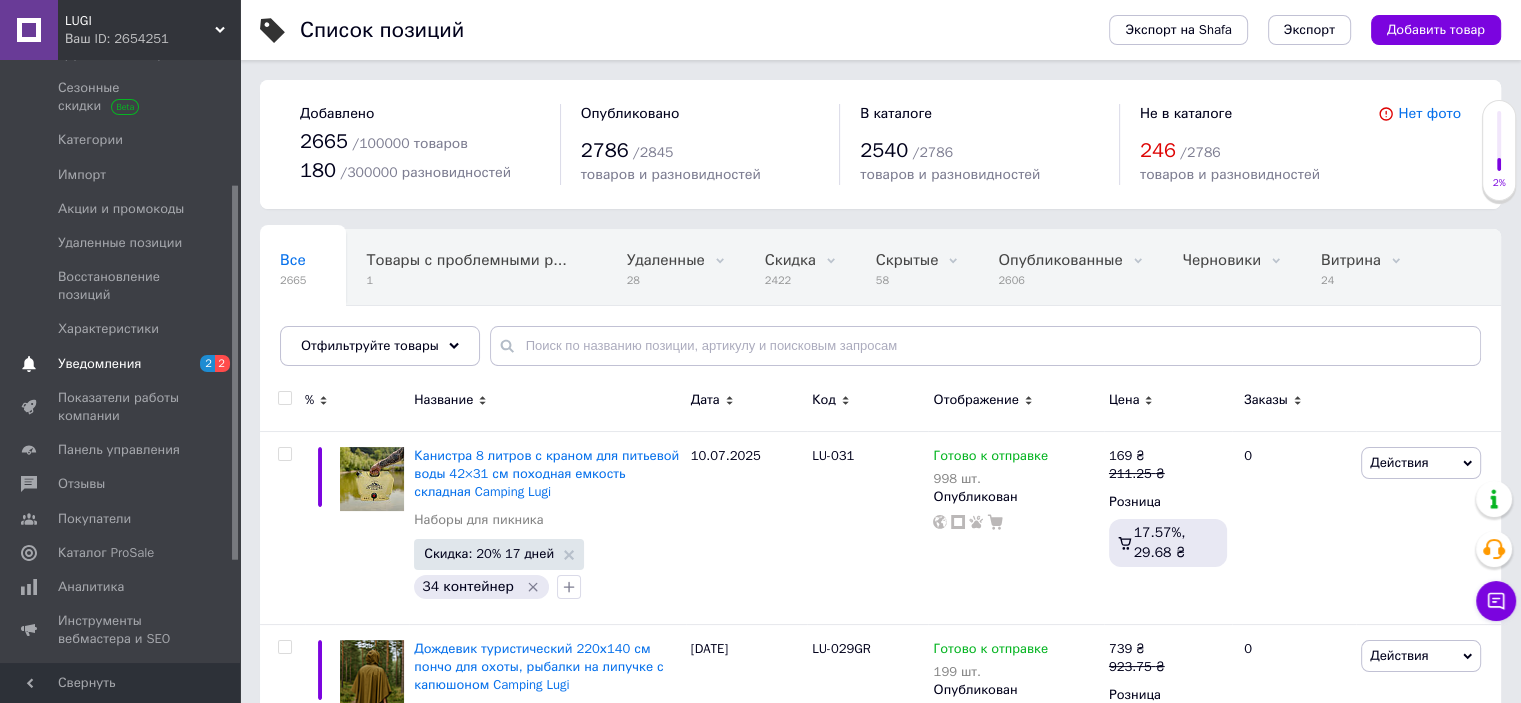click on "Уведомления" at bounding box center (99, 364) 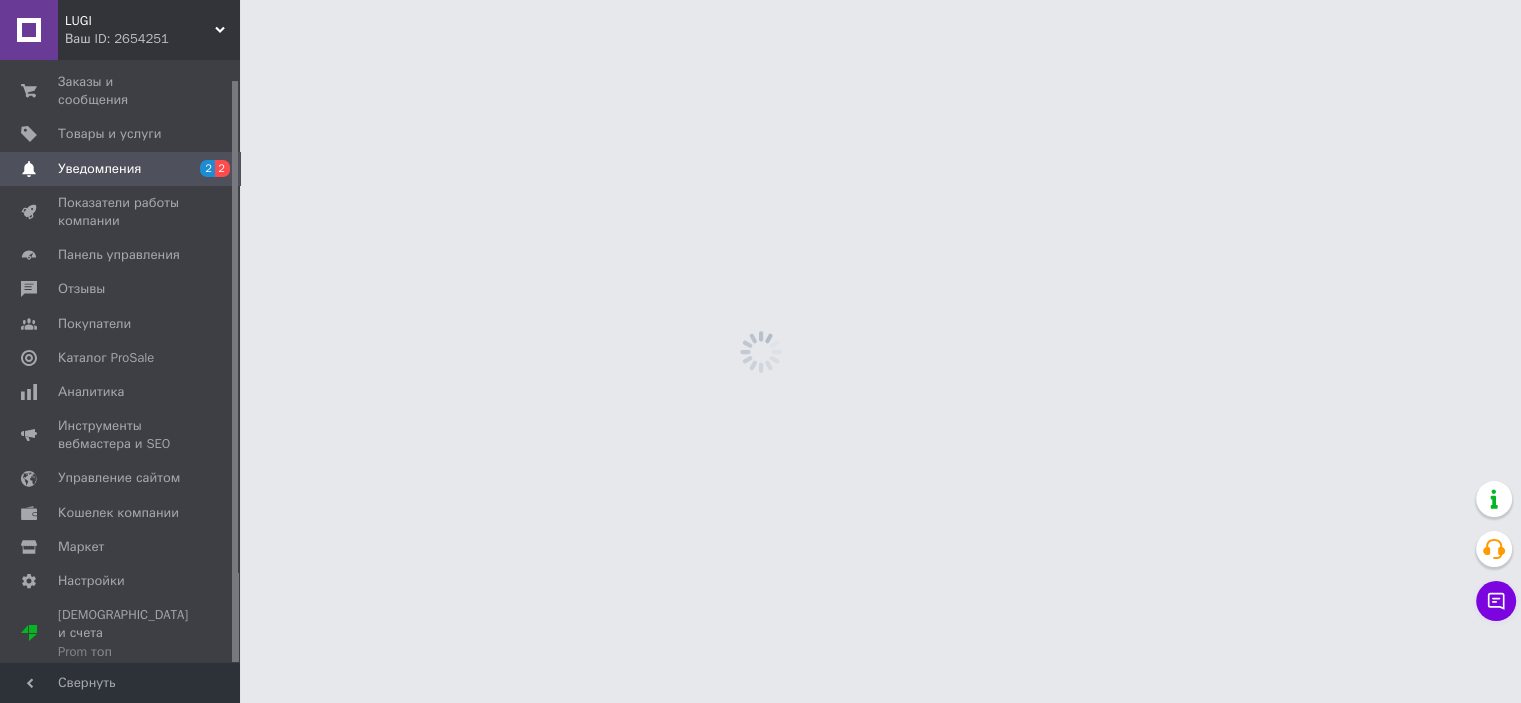 scroll, scrollTop: 20, scrollLeft: 0, axis: vertical 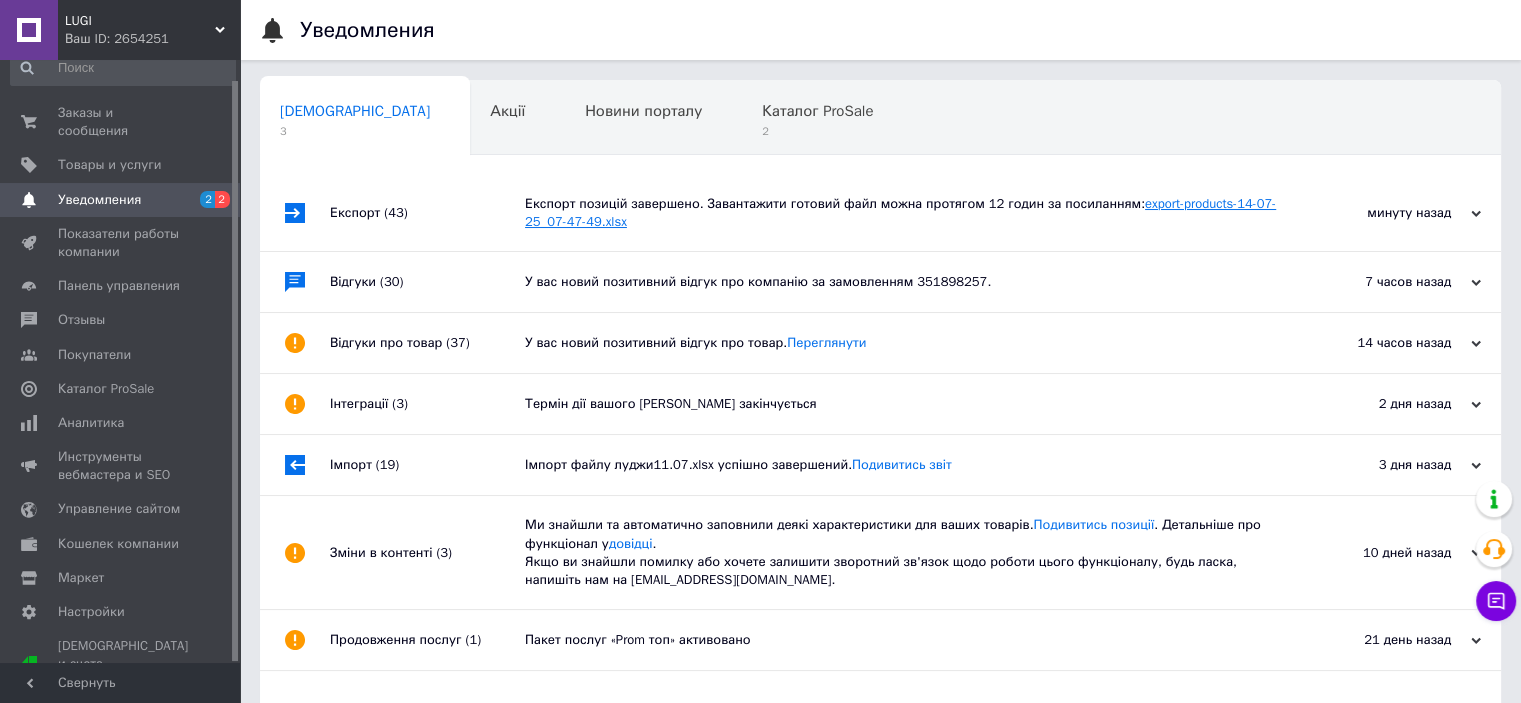 click on "export-products-14-07-25_07-47-49.xlsx" at bounding box center (900, 212) 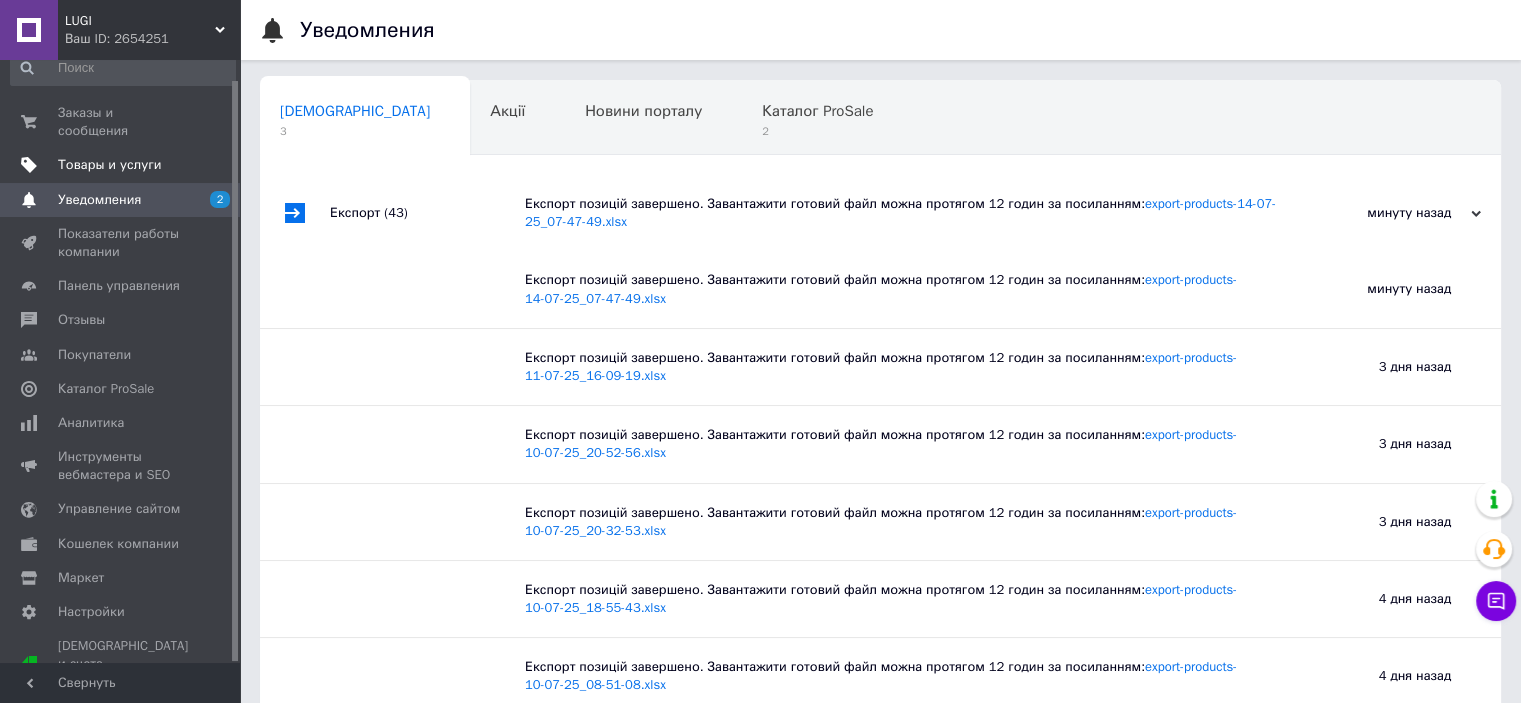 click on "Товары и услуги" at bounding box center [110, 165] 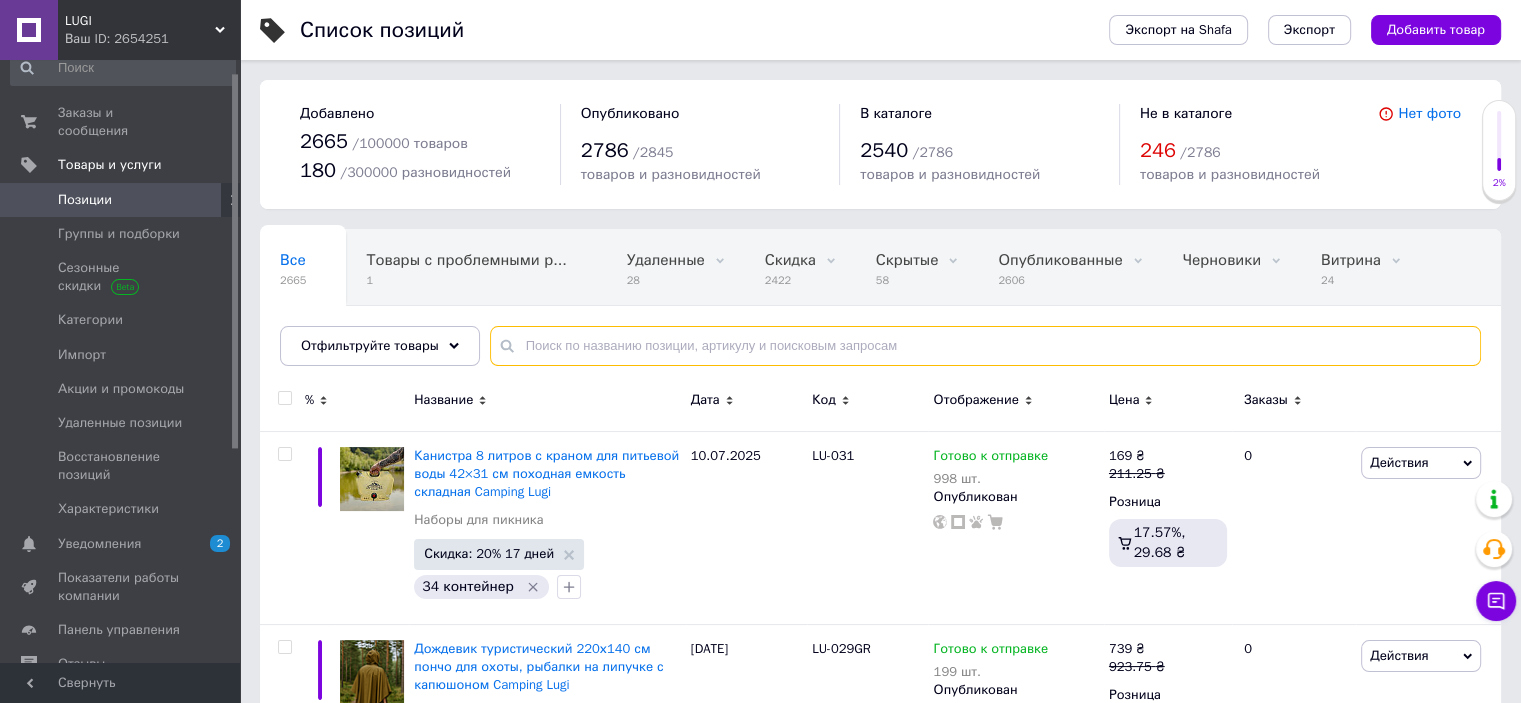 click at bounding box center [985, 346] 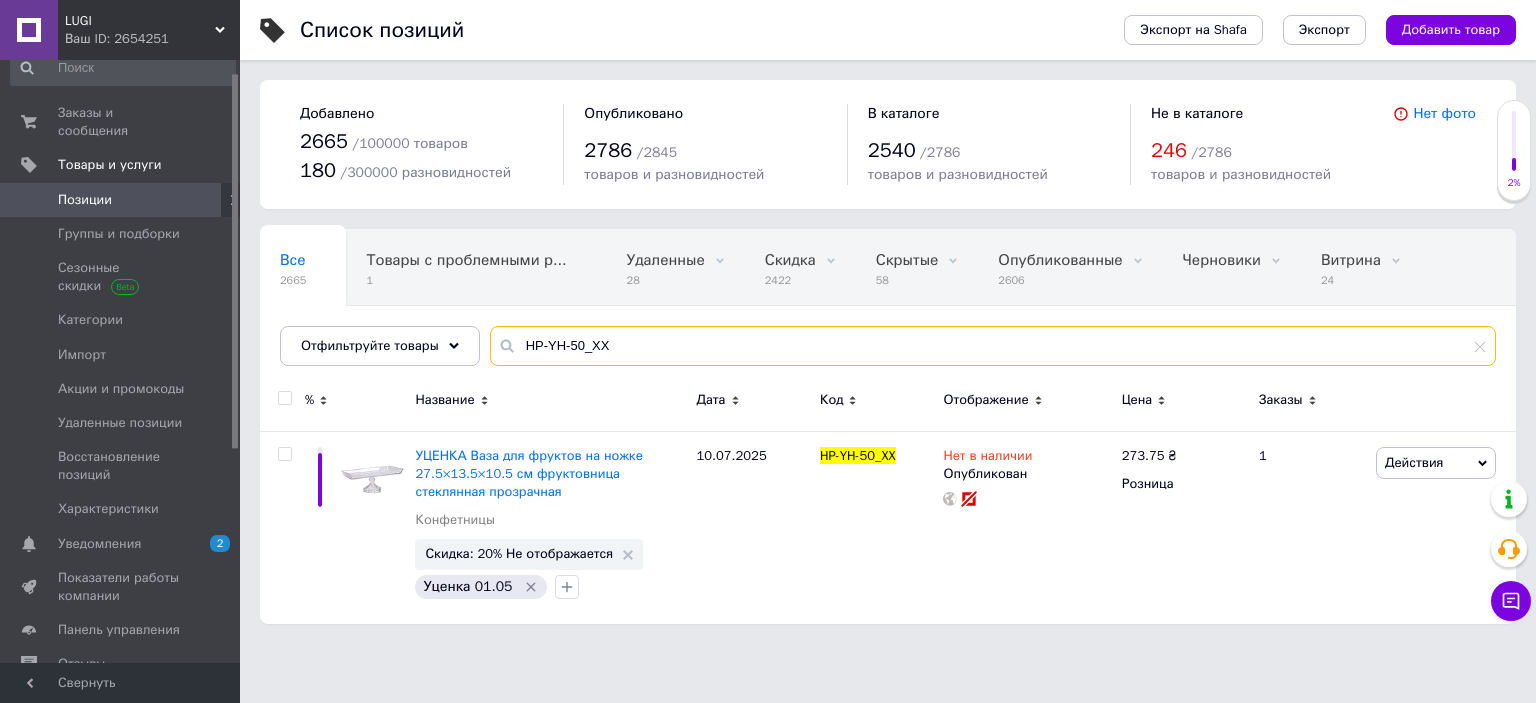 click on "HP-YH-50_XX" at bounding box center (993, 346) 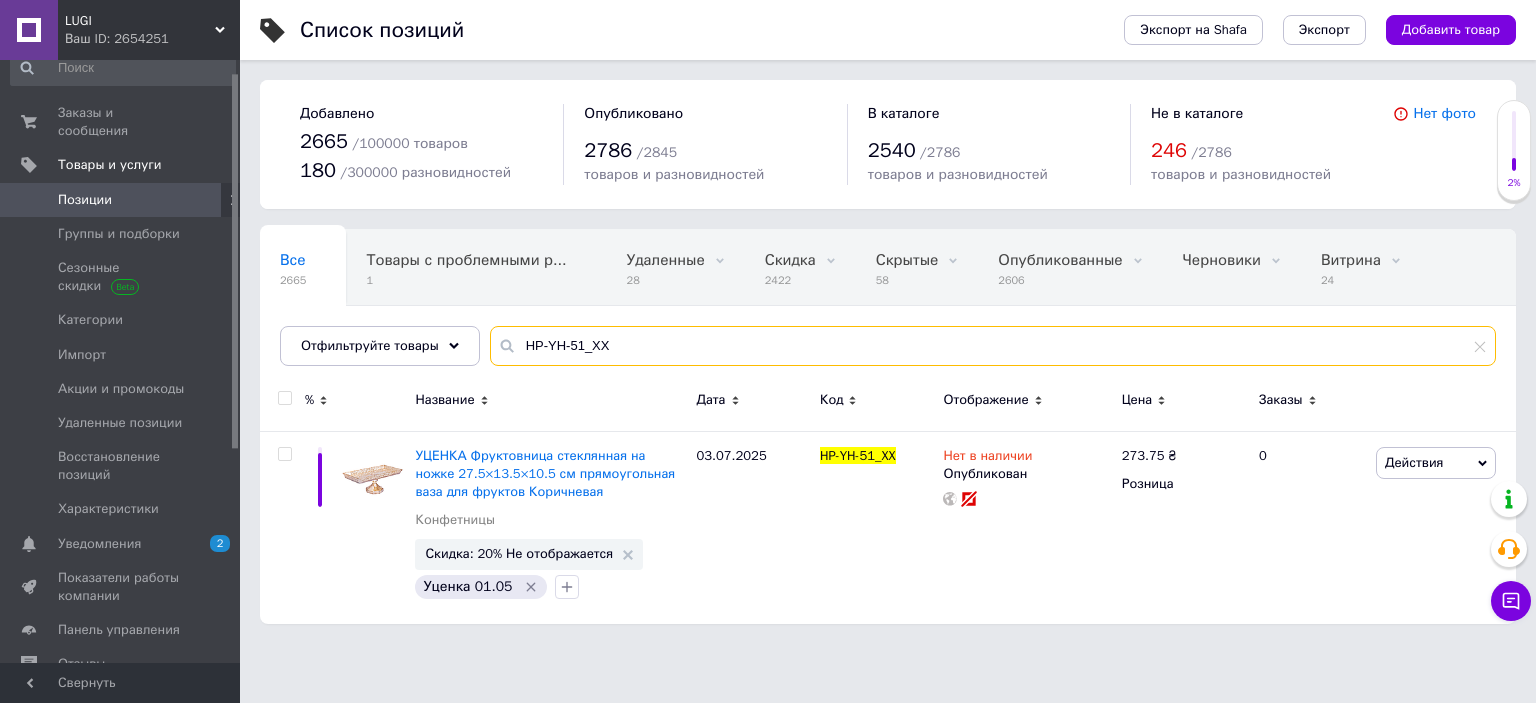 click on "HP-YH-51_XX" at bounding box center (993, 346) 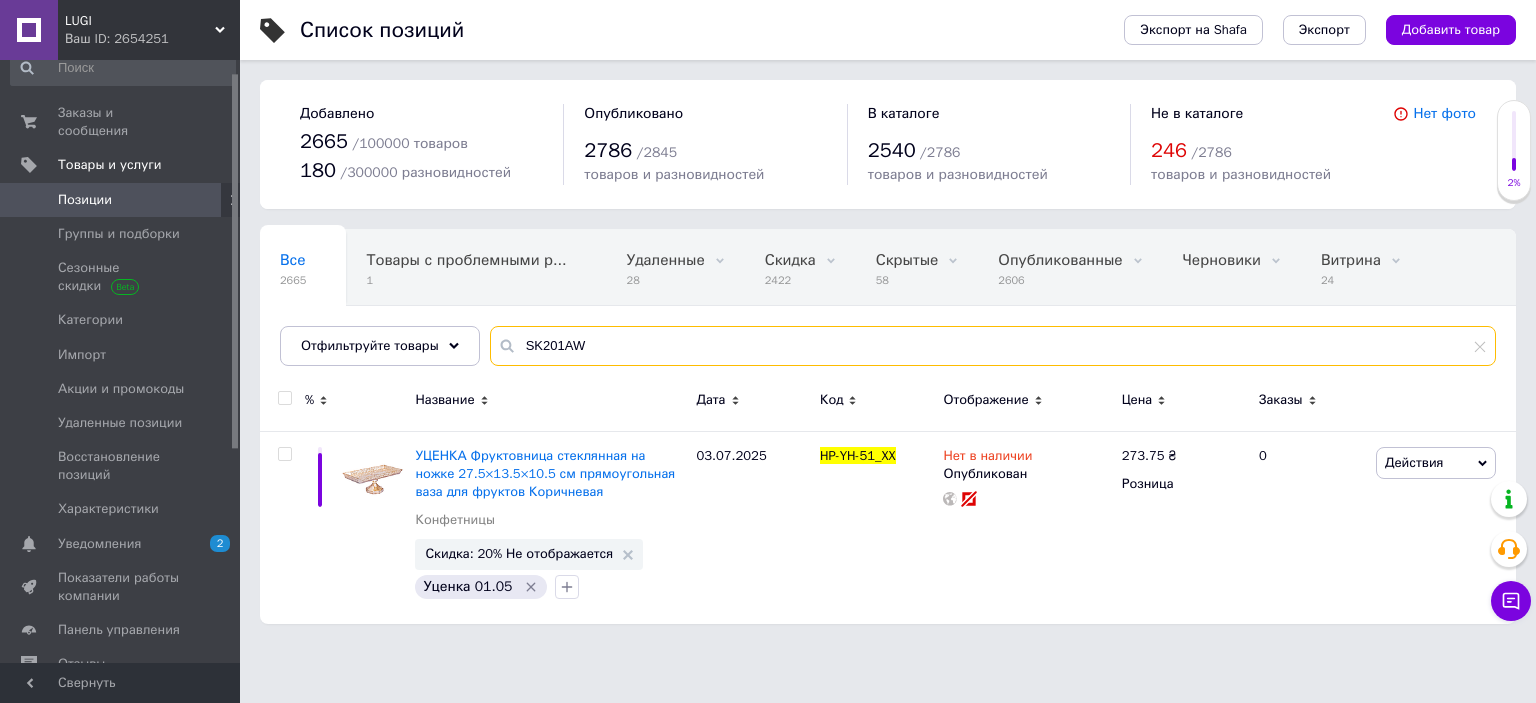 type on "SK201AW" 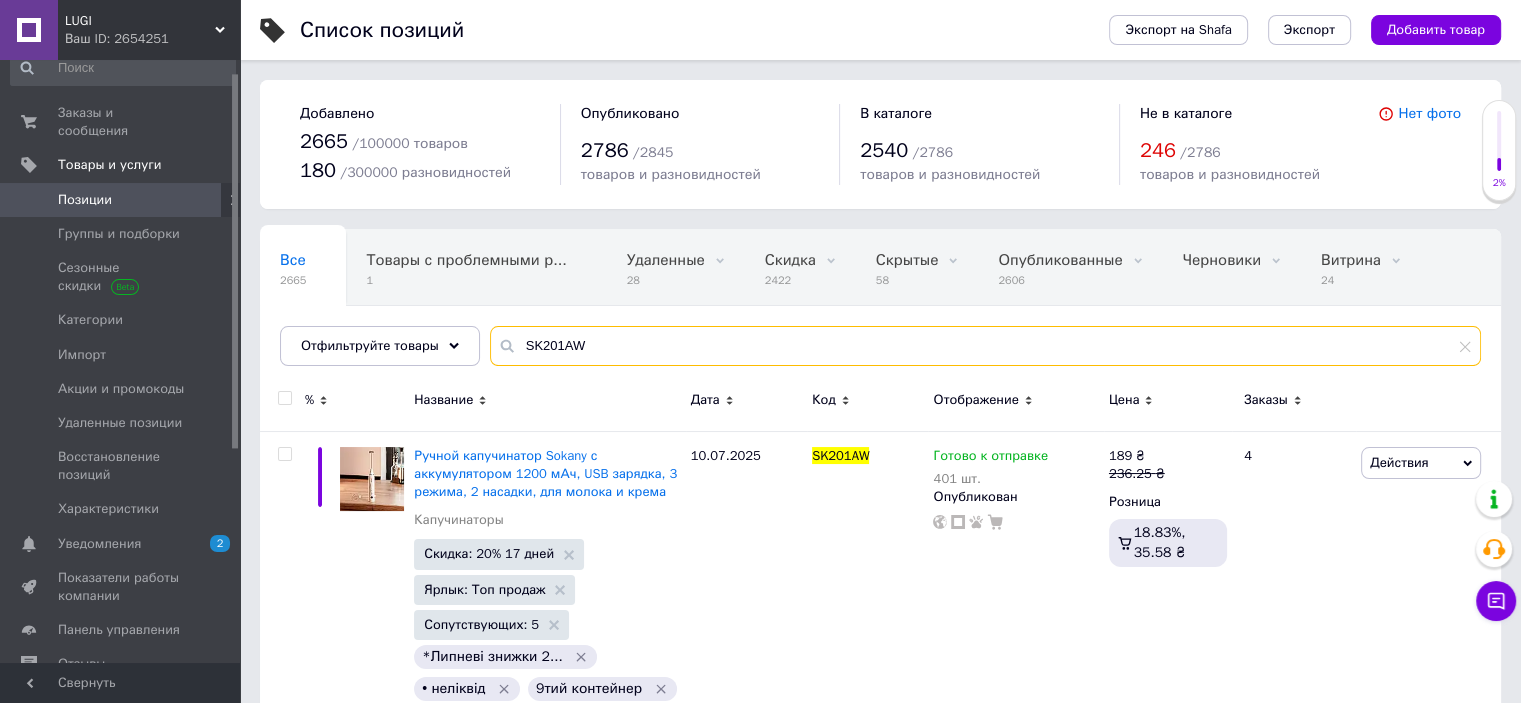 scroll, scrollTop: 92, scrollLeft: 0, axis: vertical 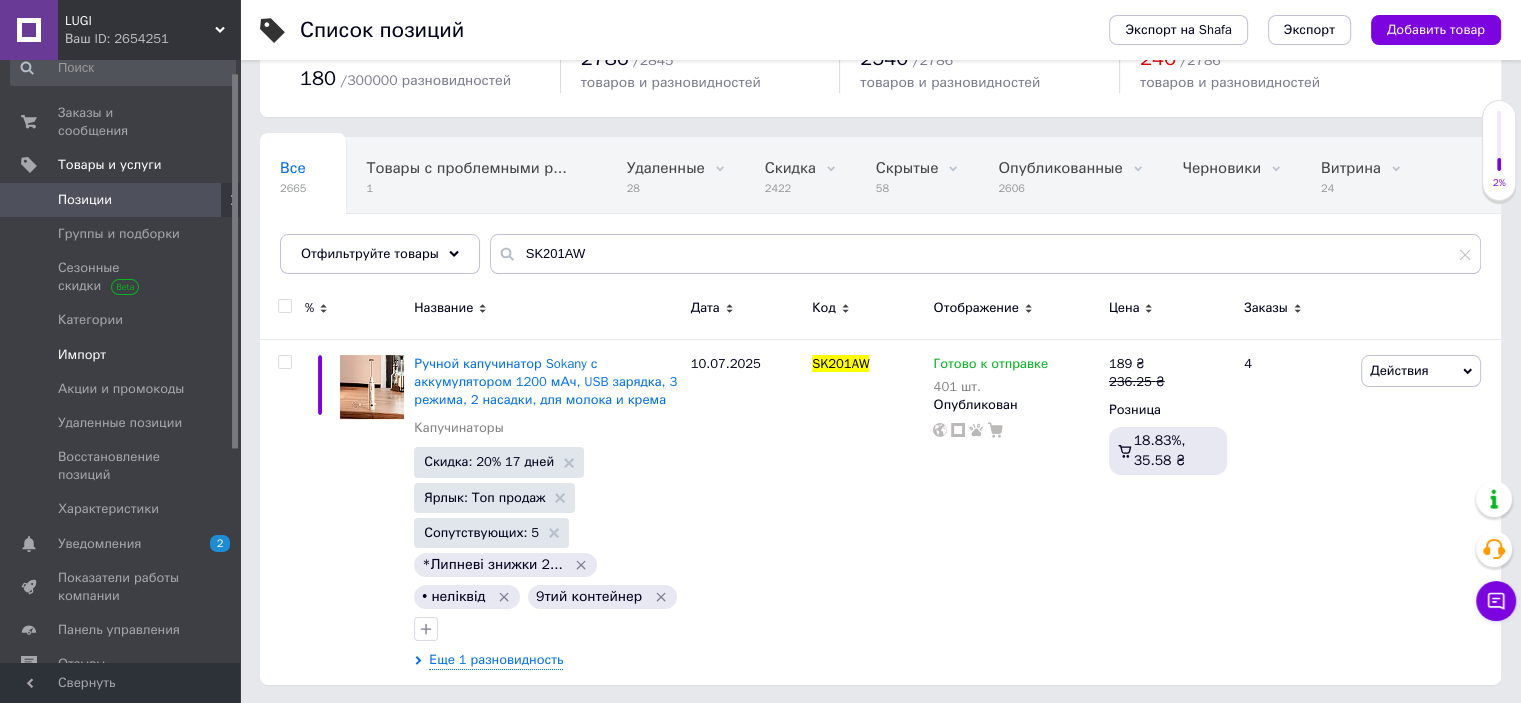 click on "Импорт" at bounding box center [123, 355] 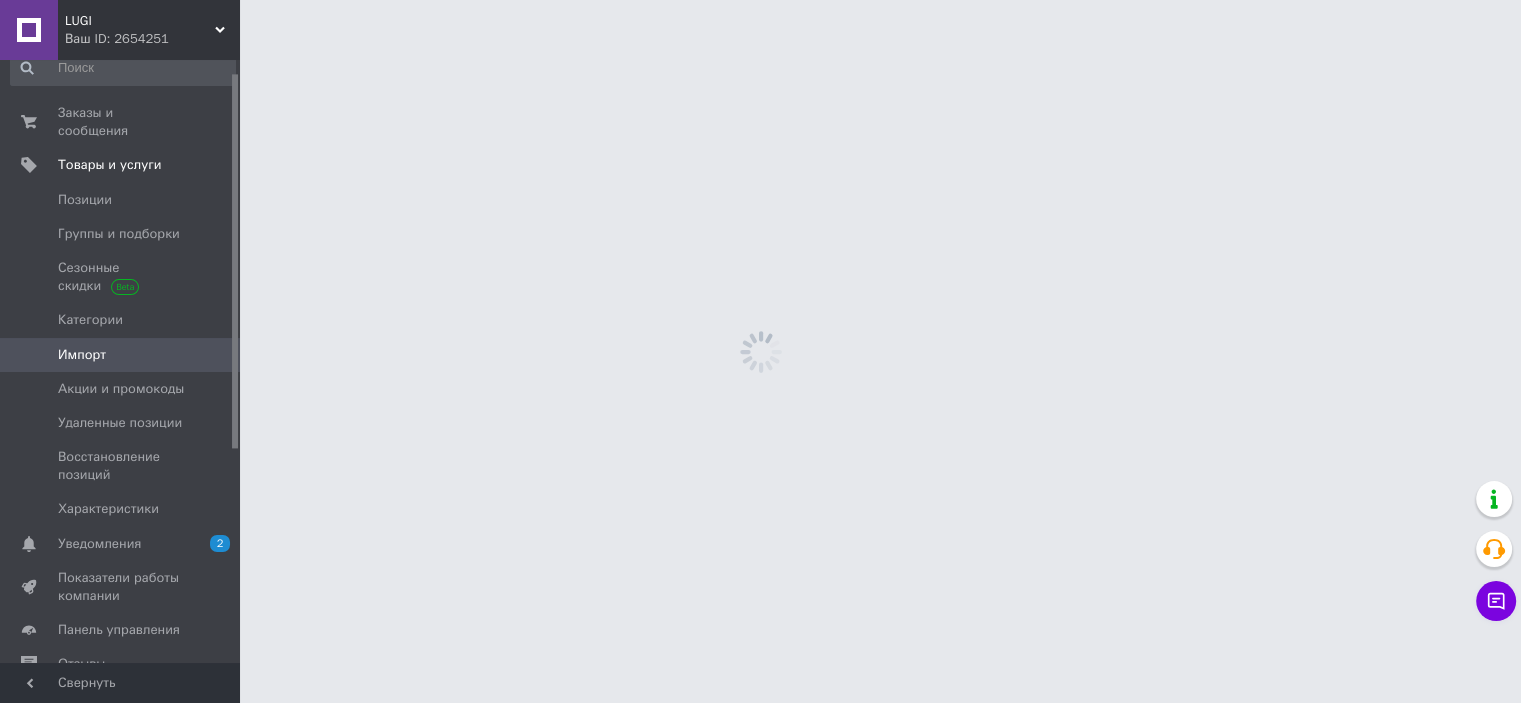 scroll, scrollTop: 0, scrollLeft: 0, axis: both 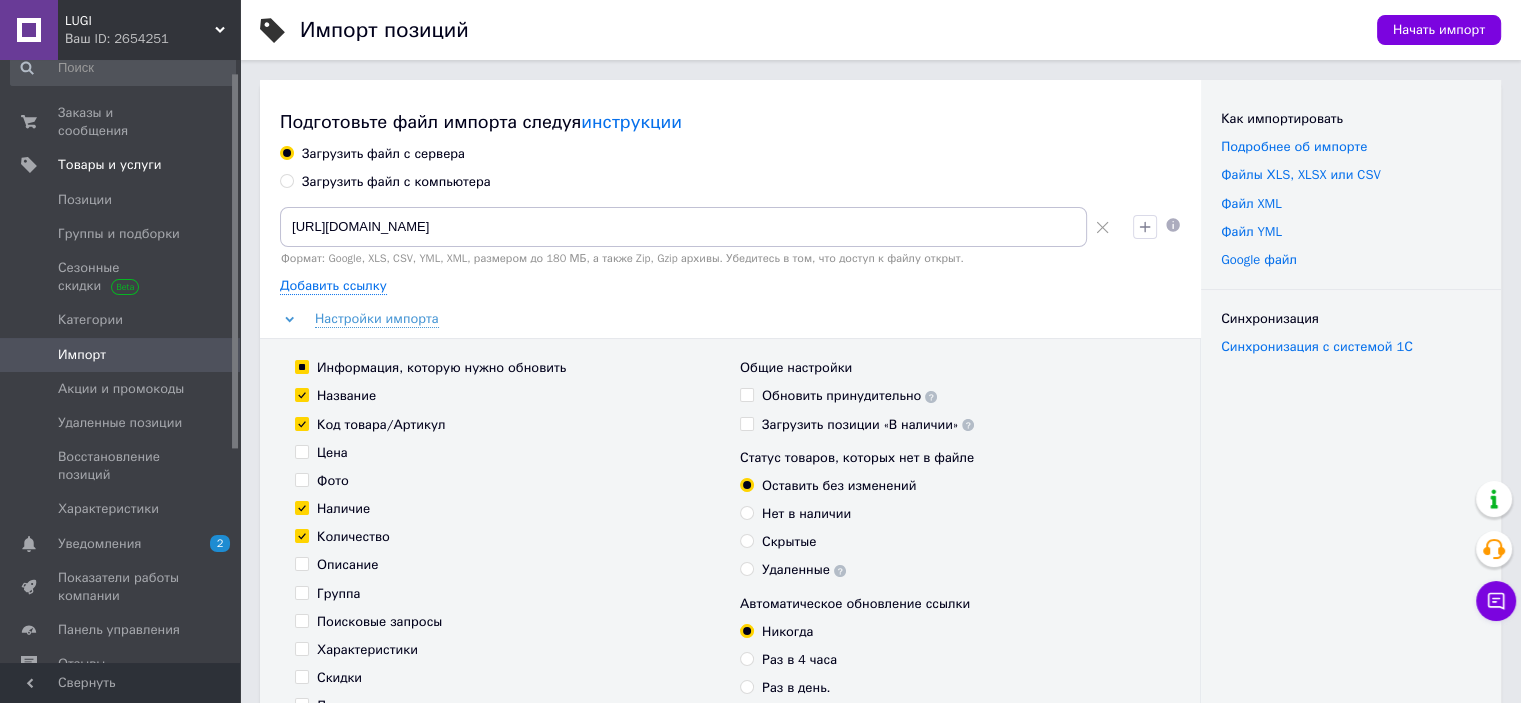 click on "Загрузить файл с компьютера" at bounding box center (396, 182) 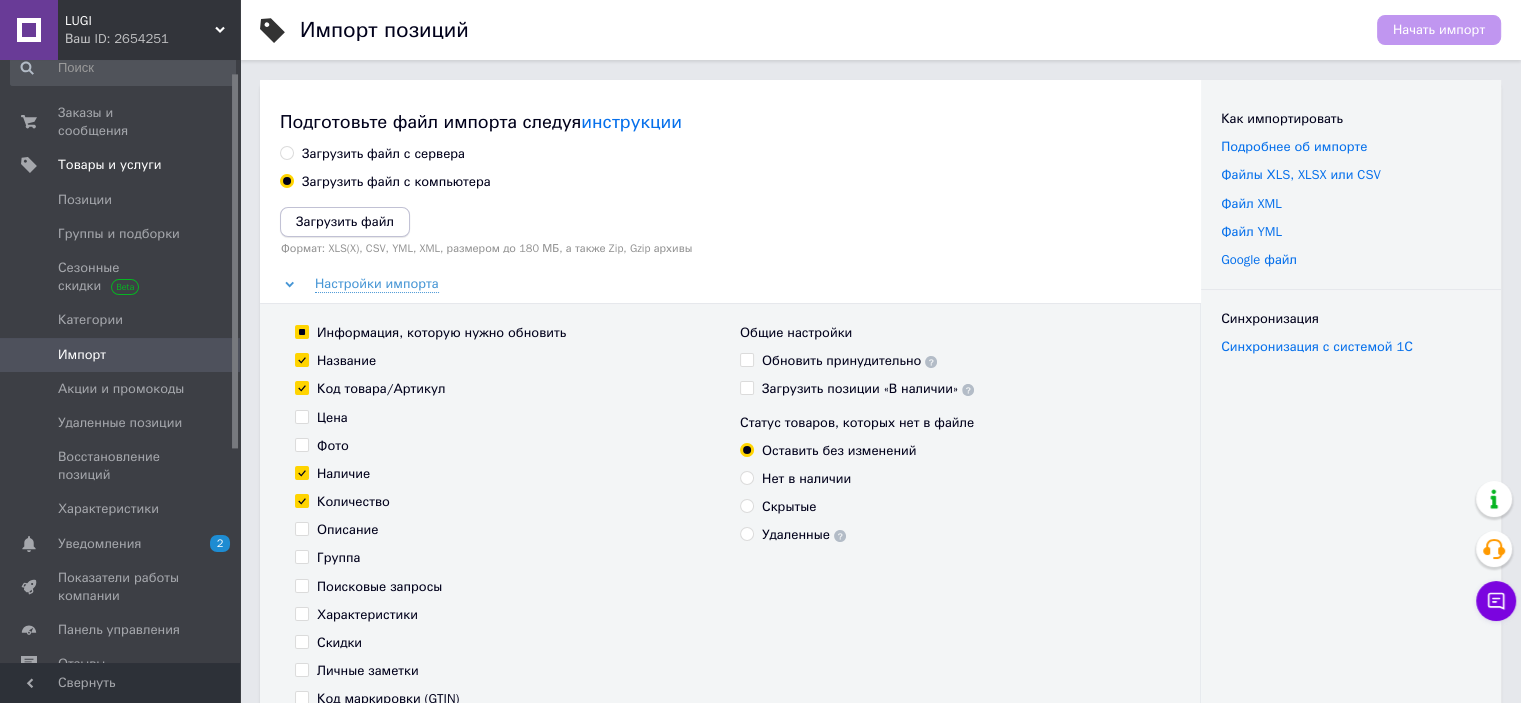 click on "Загрузить файл" at bounding box center (345, 222) 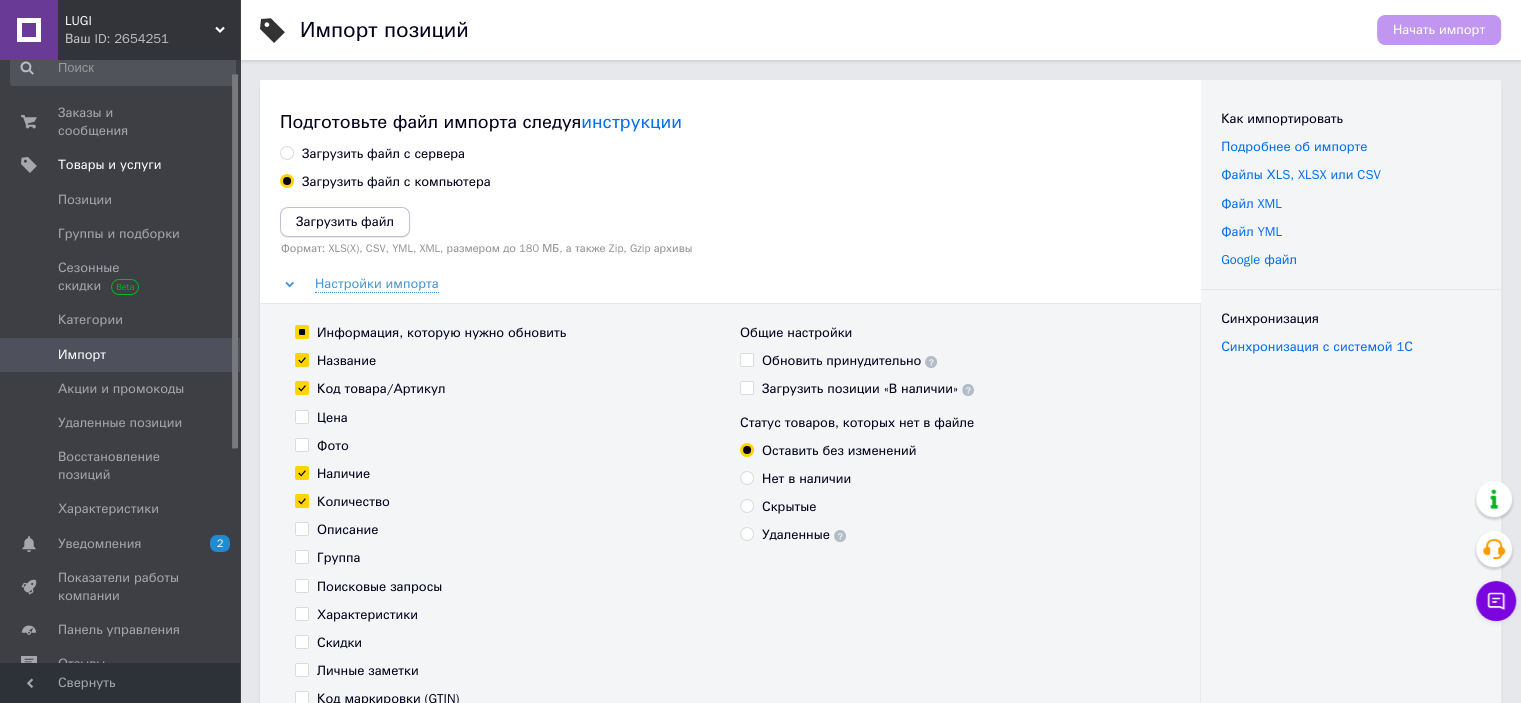 type 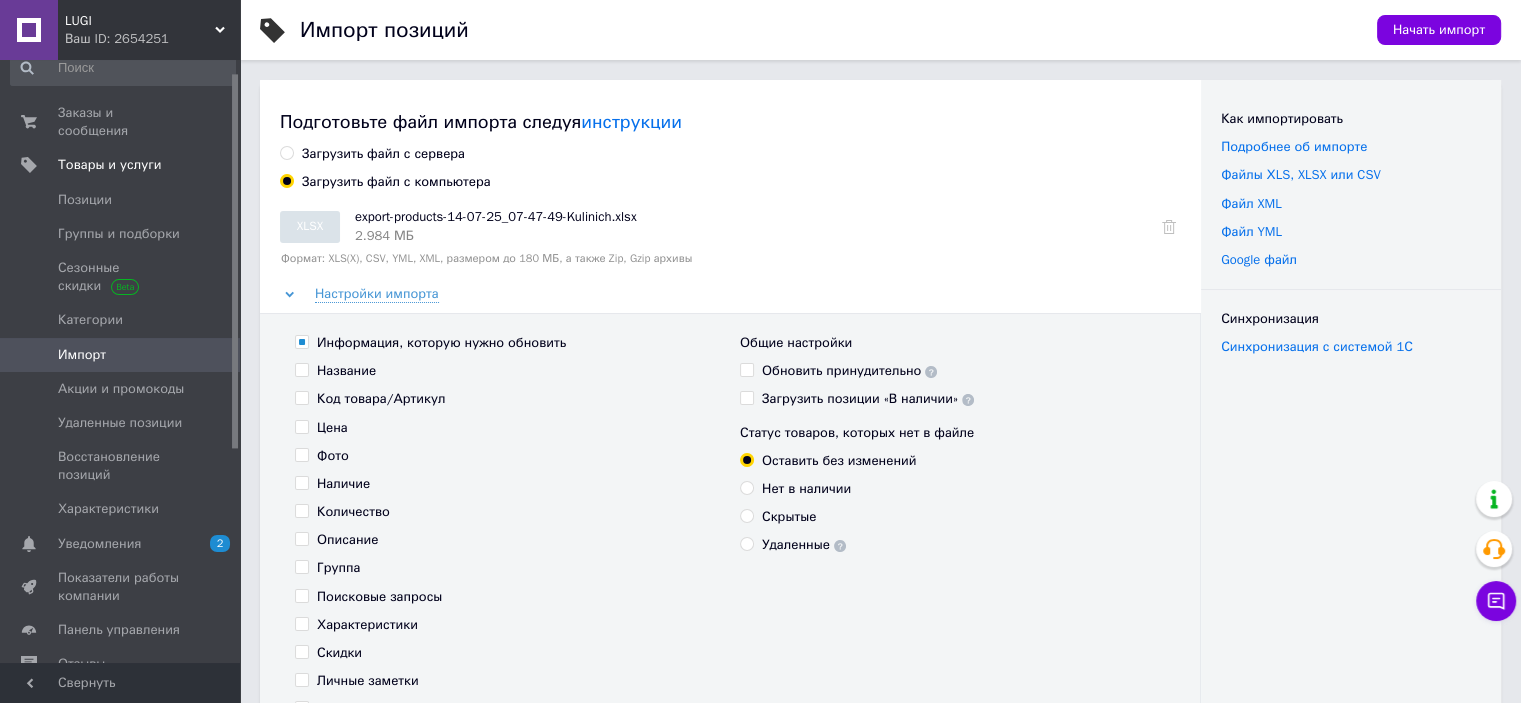 checkbox on "false" 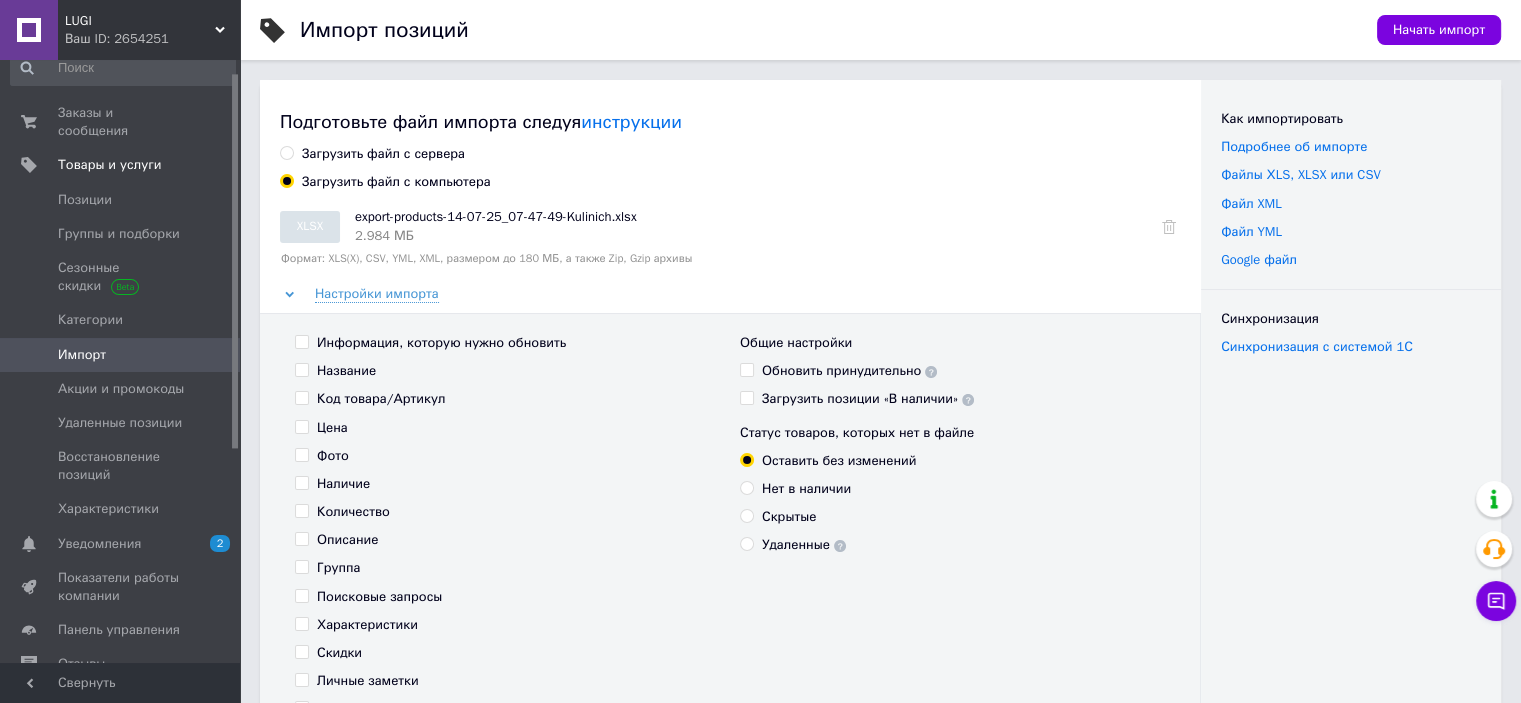 click on "Наличие" at bounding box center (301, 482) 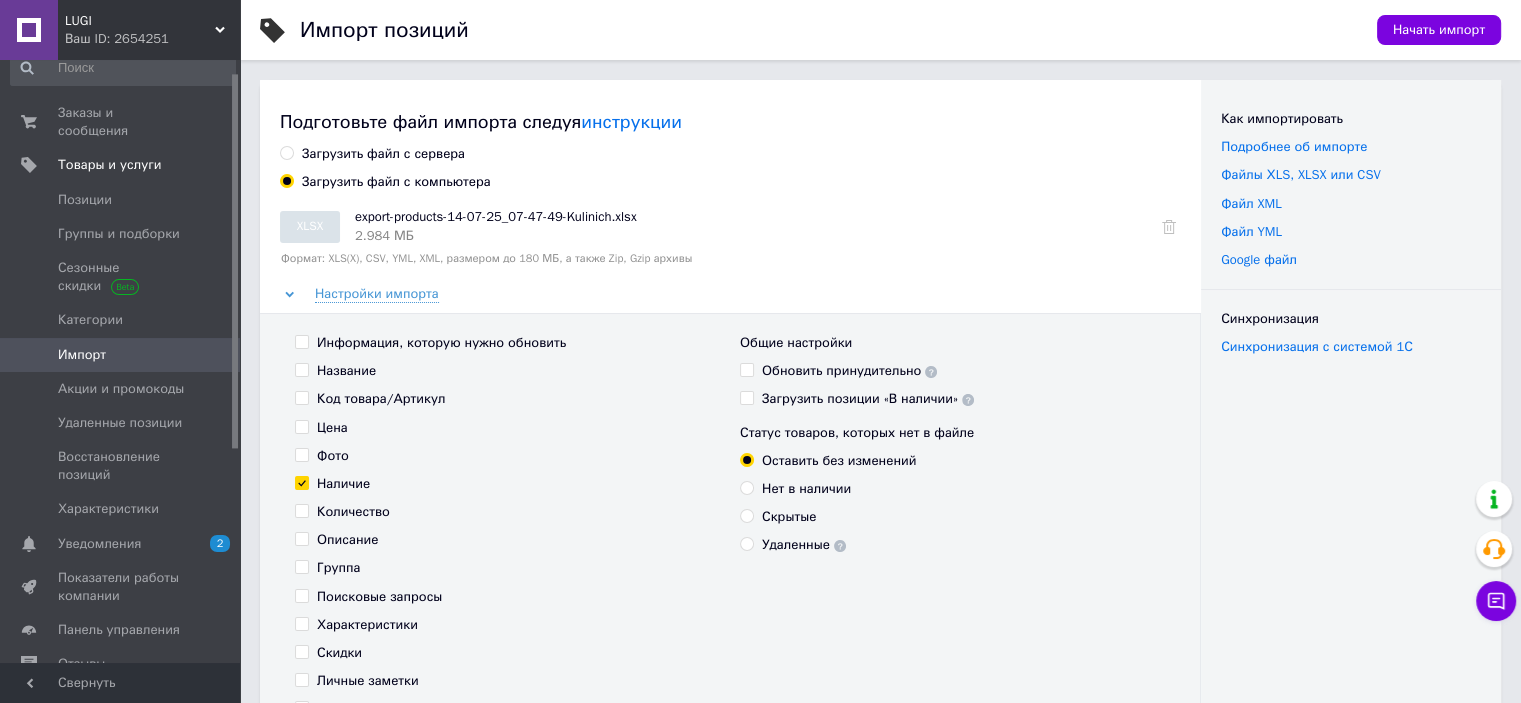 checkbox on "true" 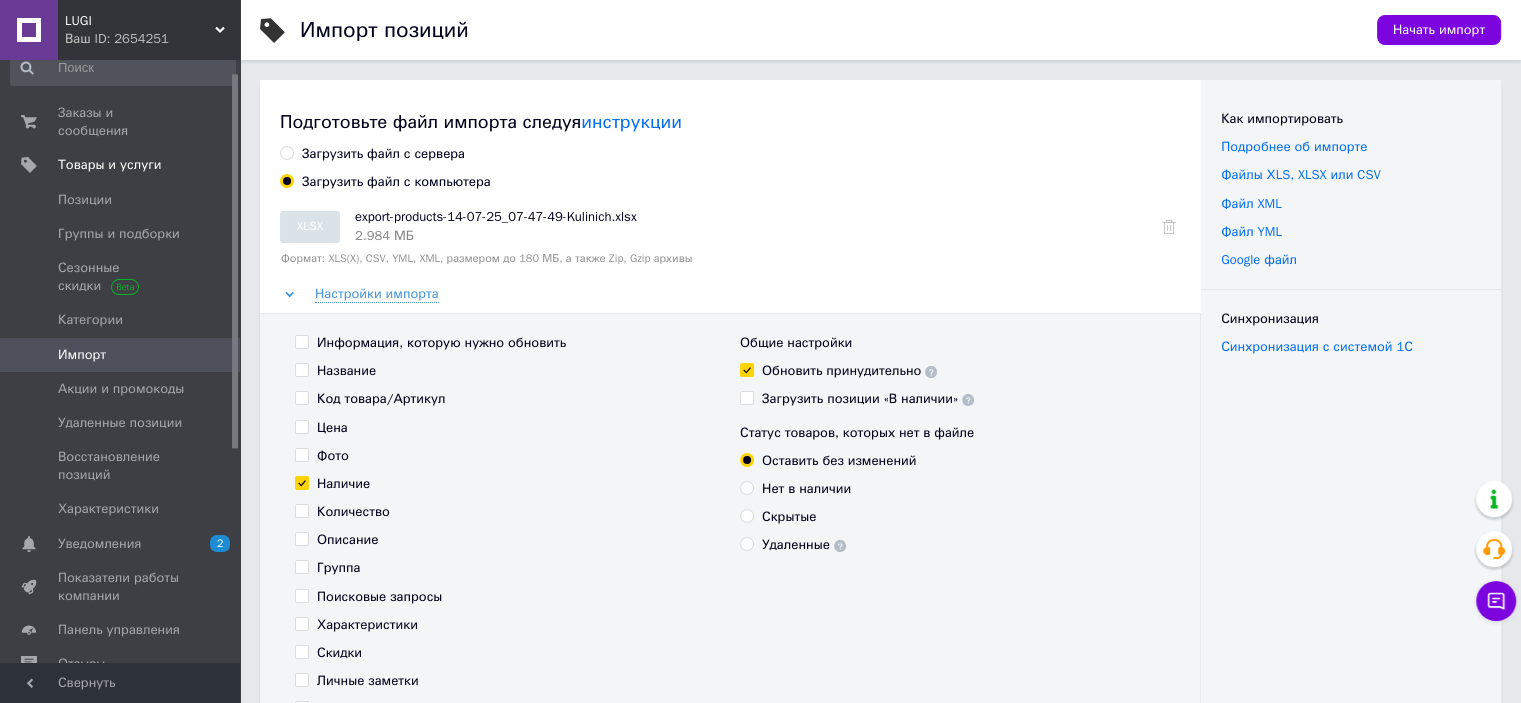 click on "Количество" at bounding box center (301, 510) 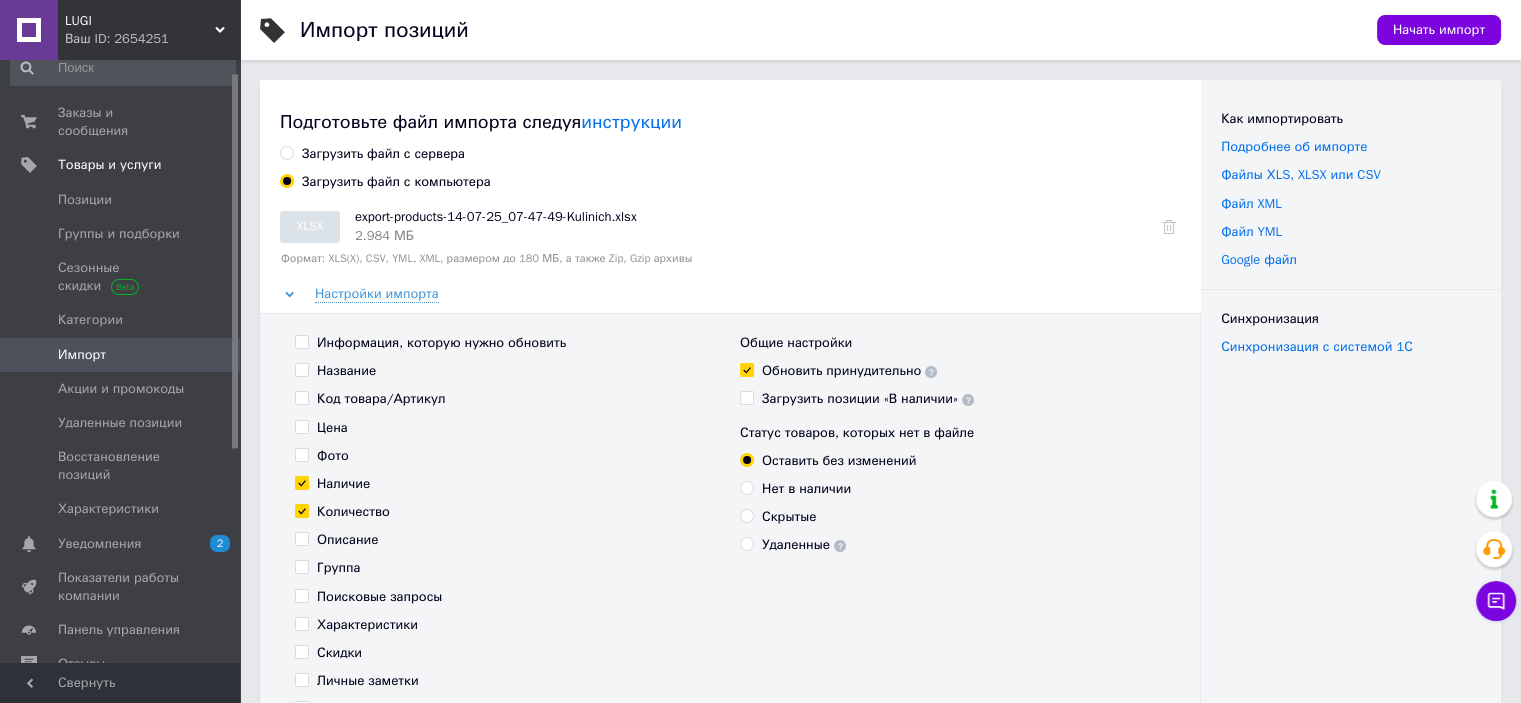 checkbox on "true" 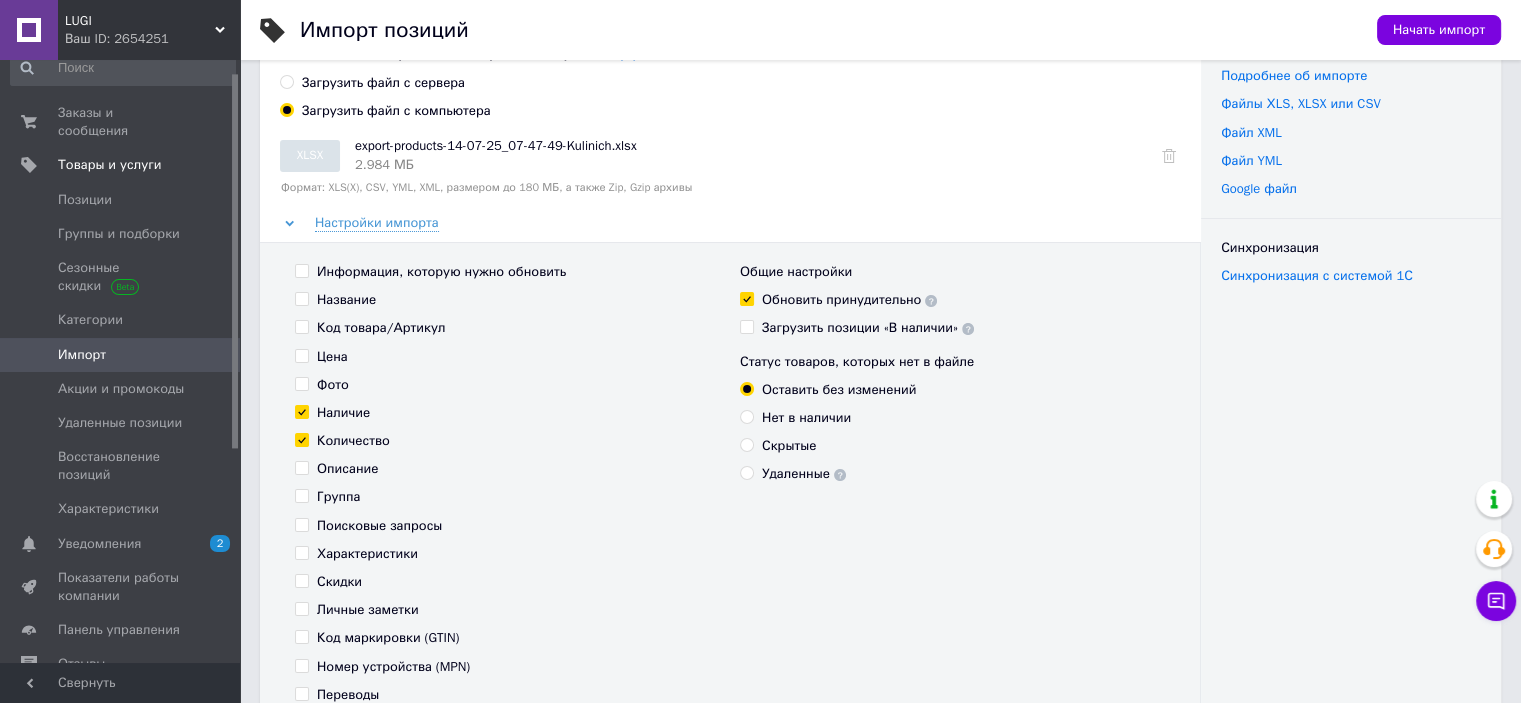 scroll, scrollTop: 0, scrollLeft: 0, axis: both 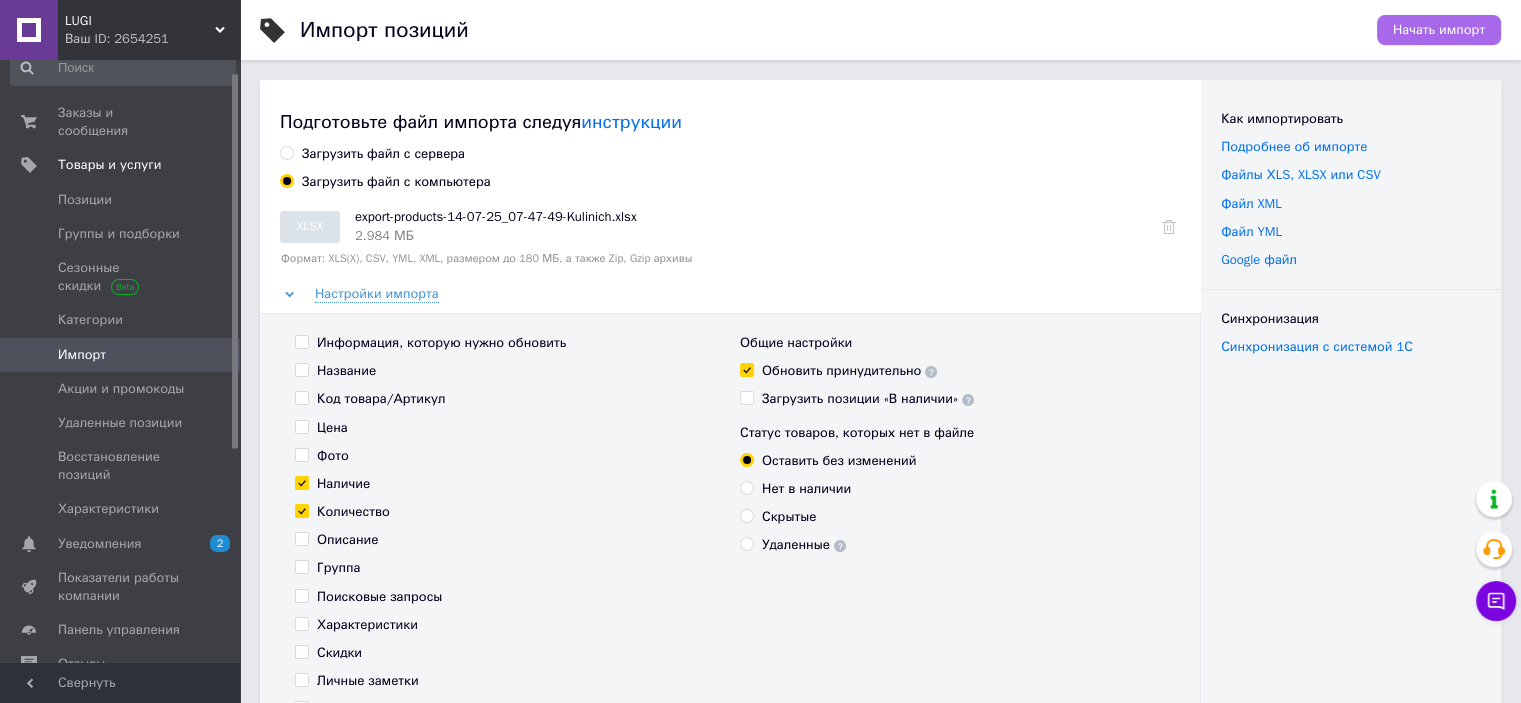 click on "Начать импорт" at bounding box center [1439, 30] 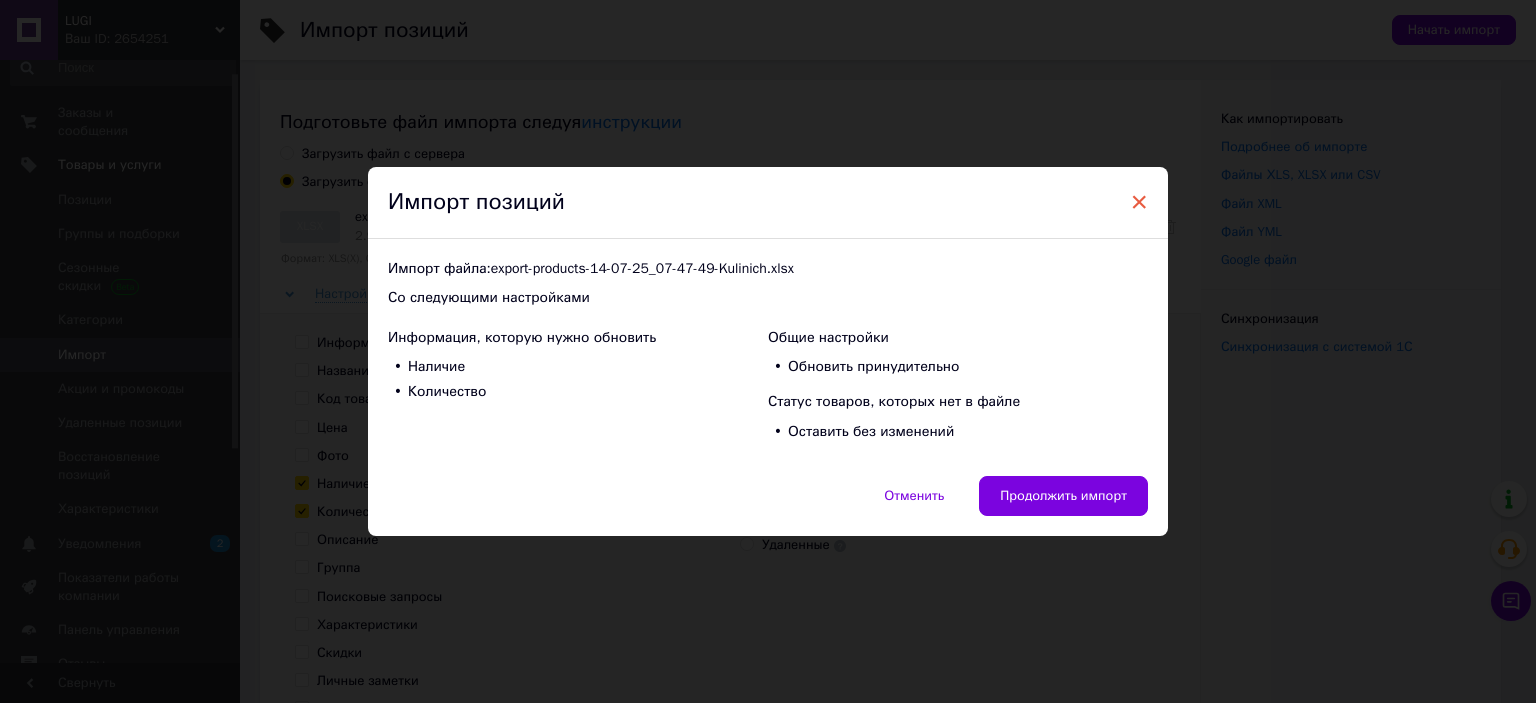 click on "×" at bounding box center [1139, 202] 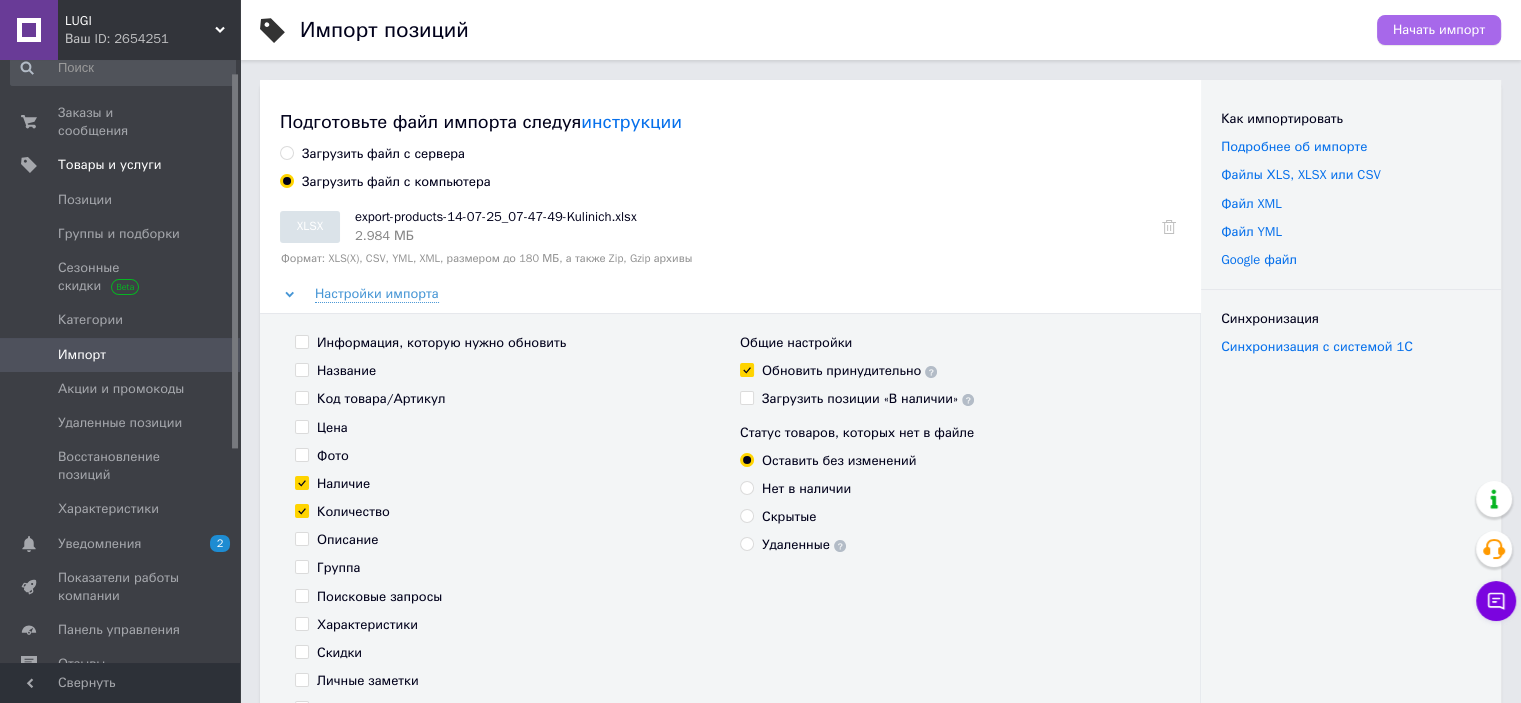 click on "Начать импорт" at bounding box center (1439, 30) 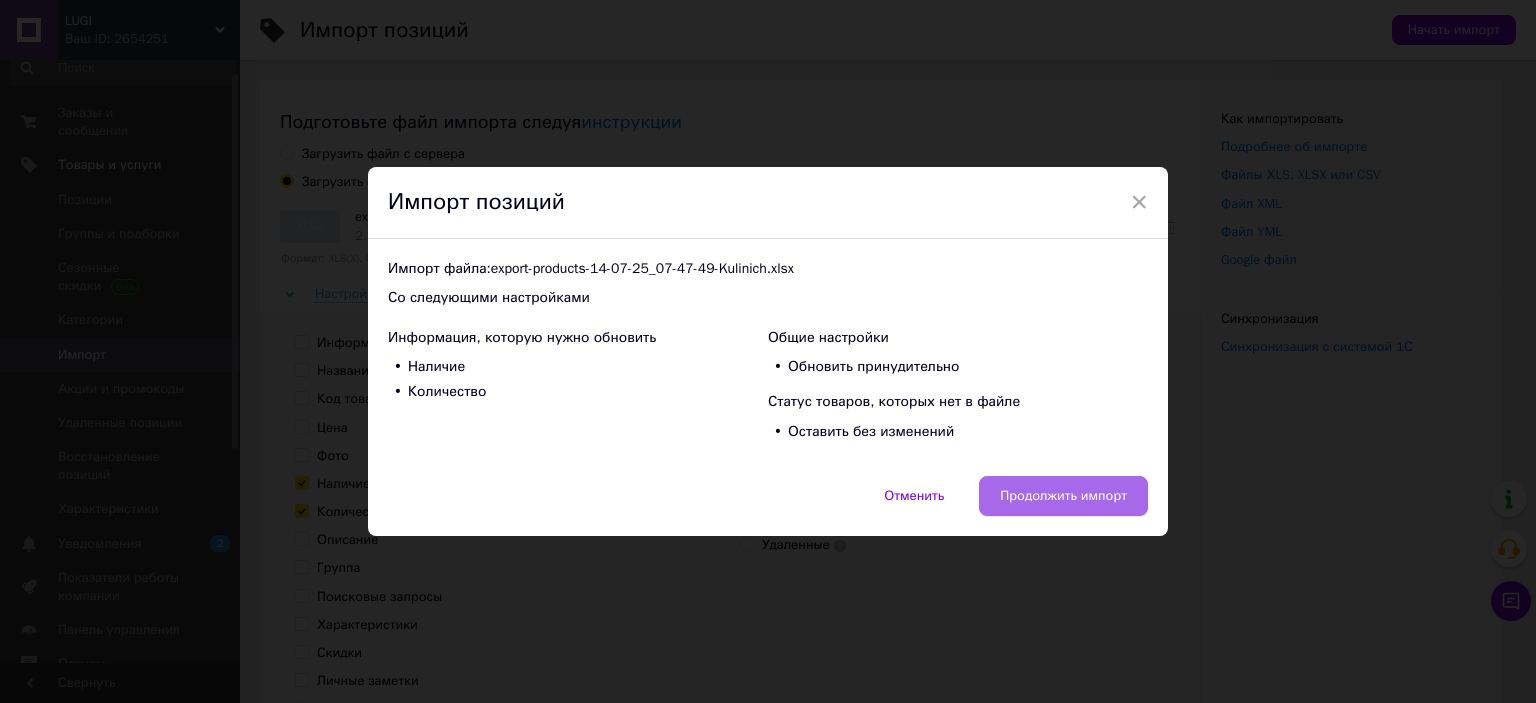 click on "Продолжить импорт" at bounding box center [1063, 496] 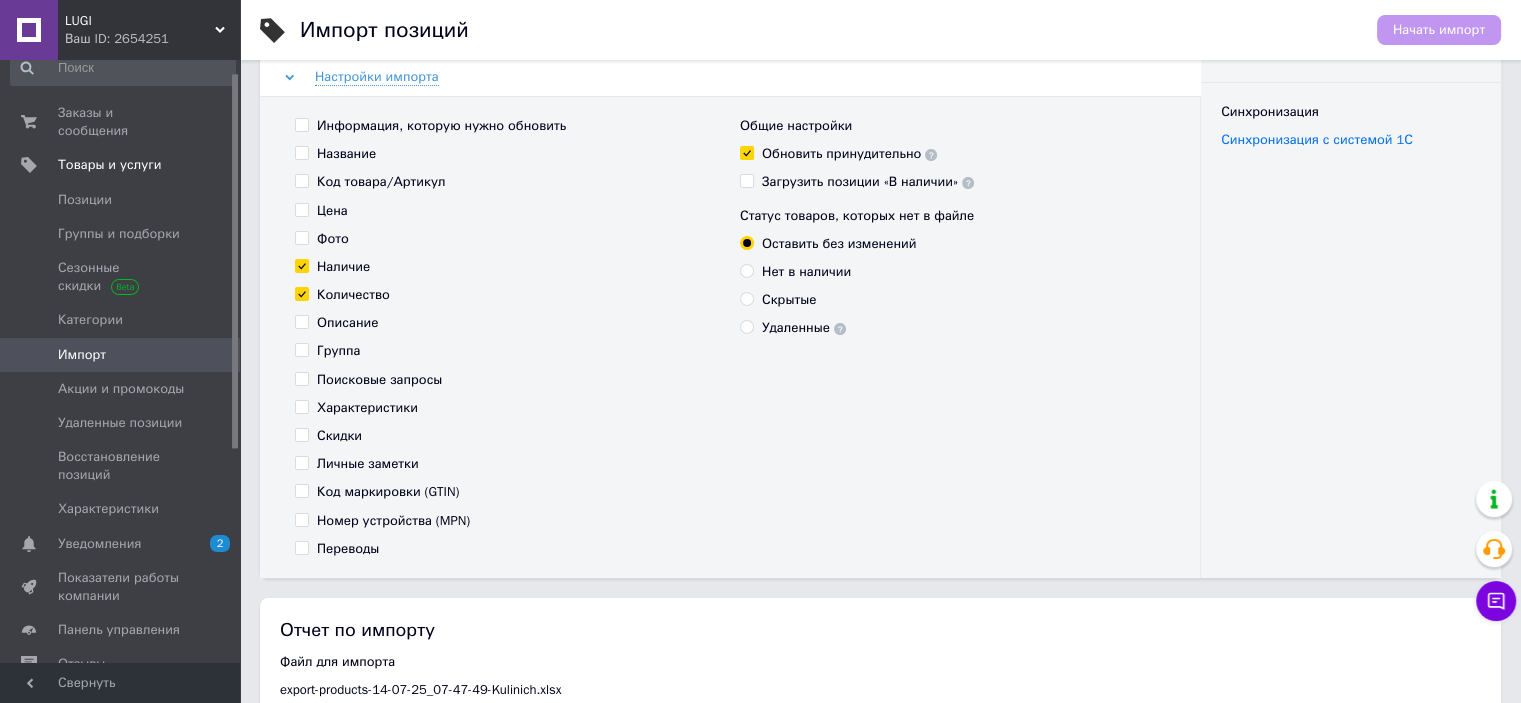 scroll, scrollTop: 200, scrollLeft: 0, axis: vertical 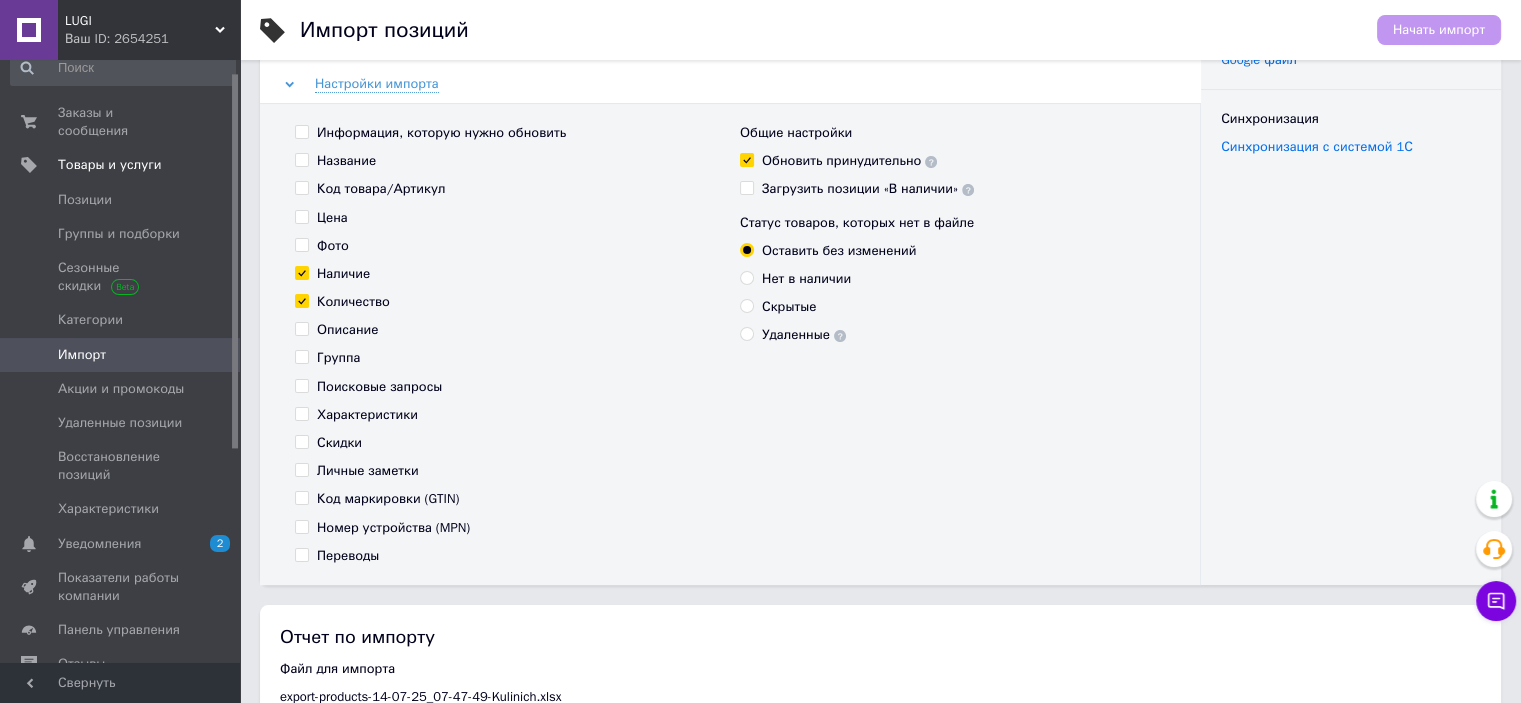 click on "Ваш ID: 2654251" at bounding box center [152, 39] 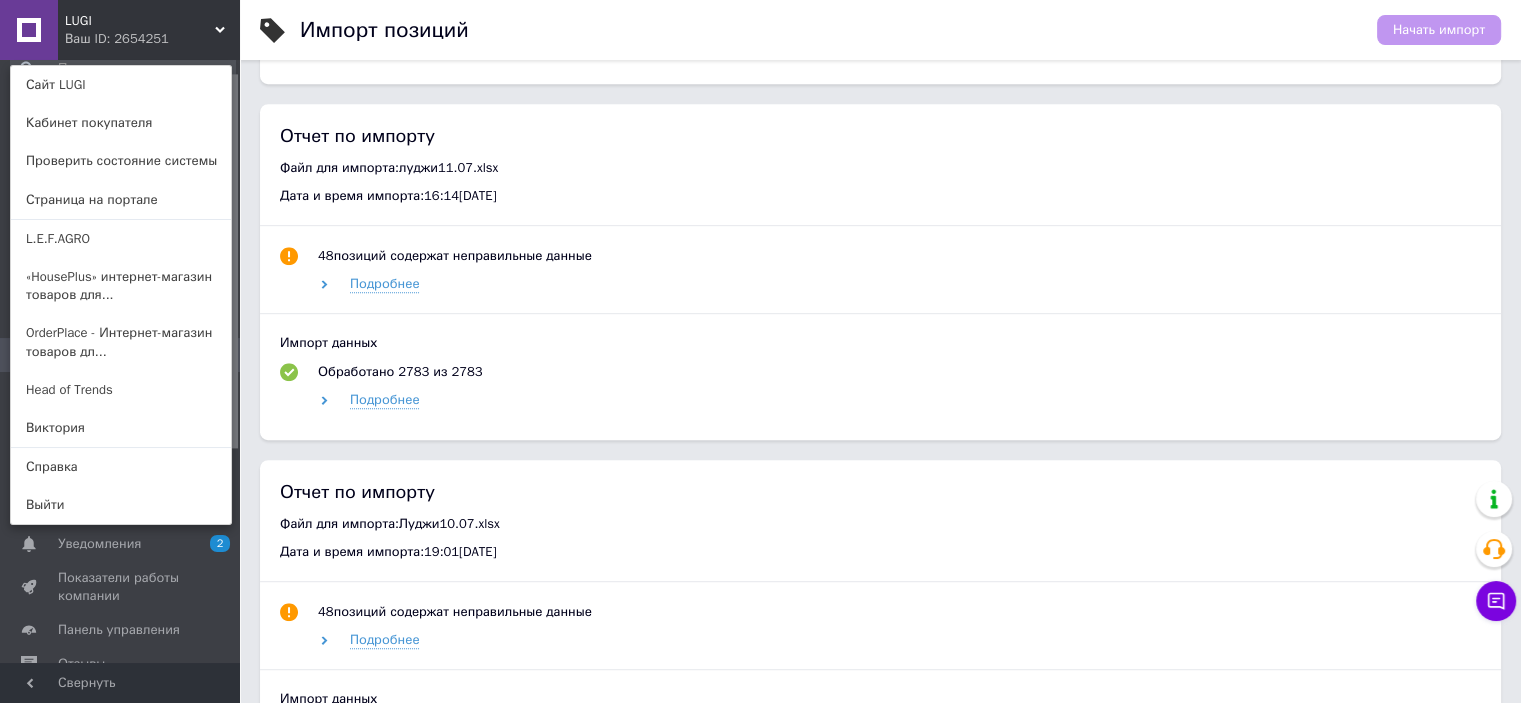 scroll, scrollTop: 500, scrollLeft: 0, axis: vertical 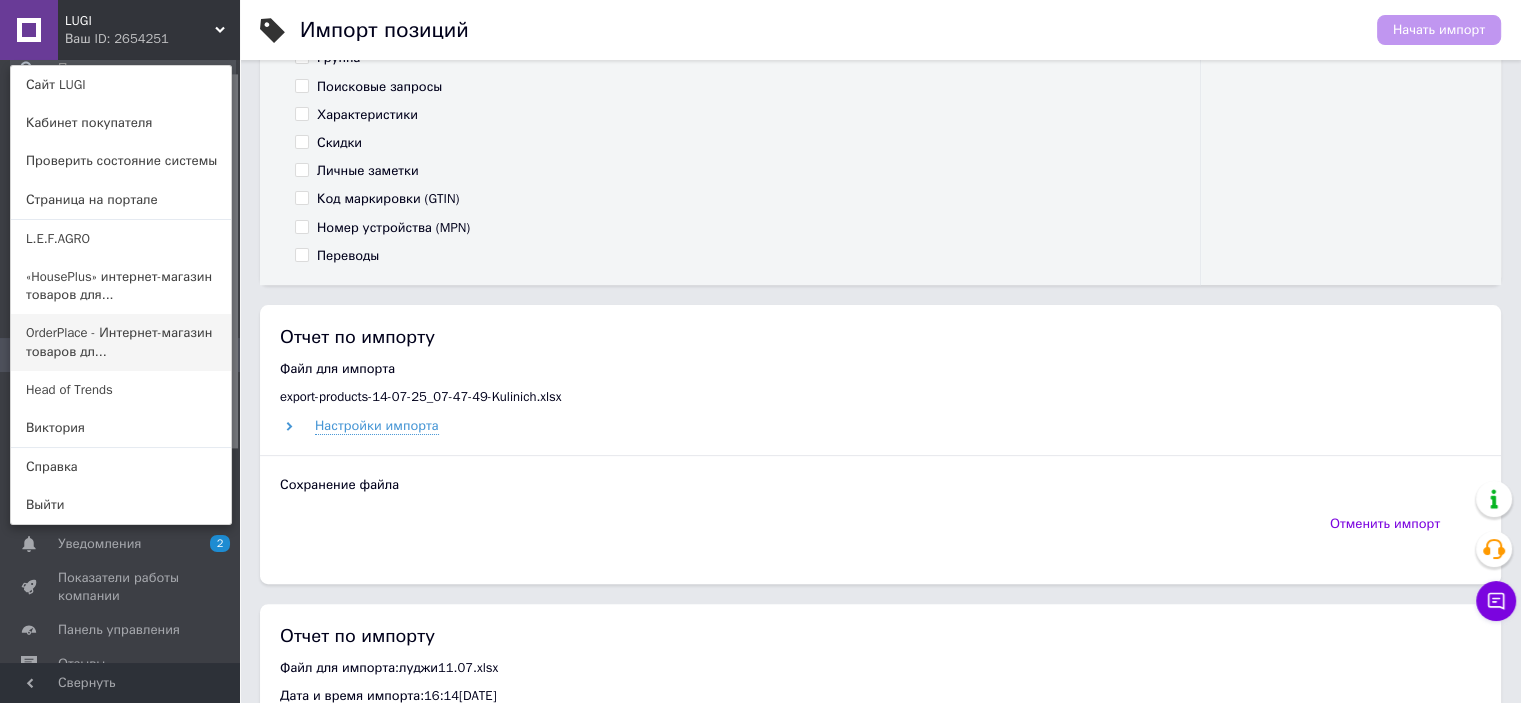 click on "OrderPlace - Интернет-магазин товаров дл..." at bounding box center (121, 342) 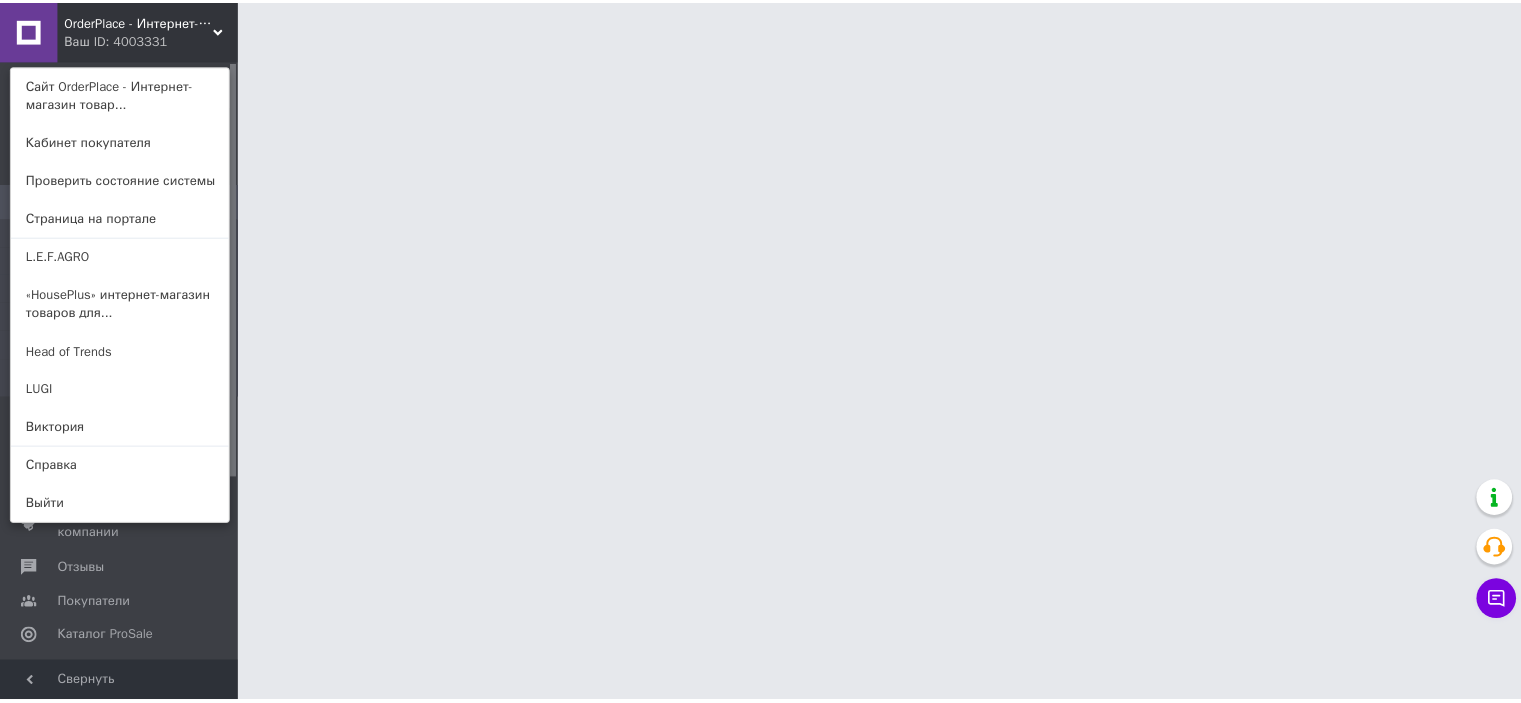 scroll, scrollTop: 0, scrollLeft: 0, axis: both 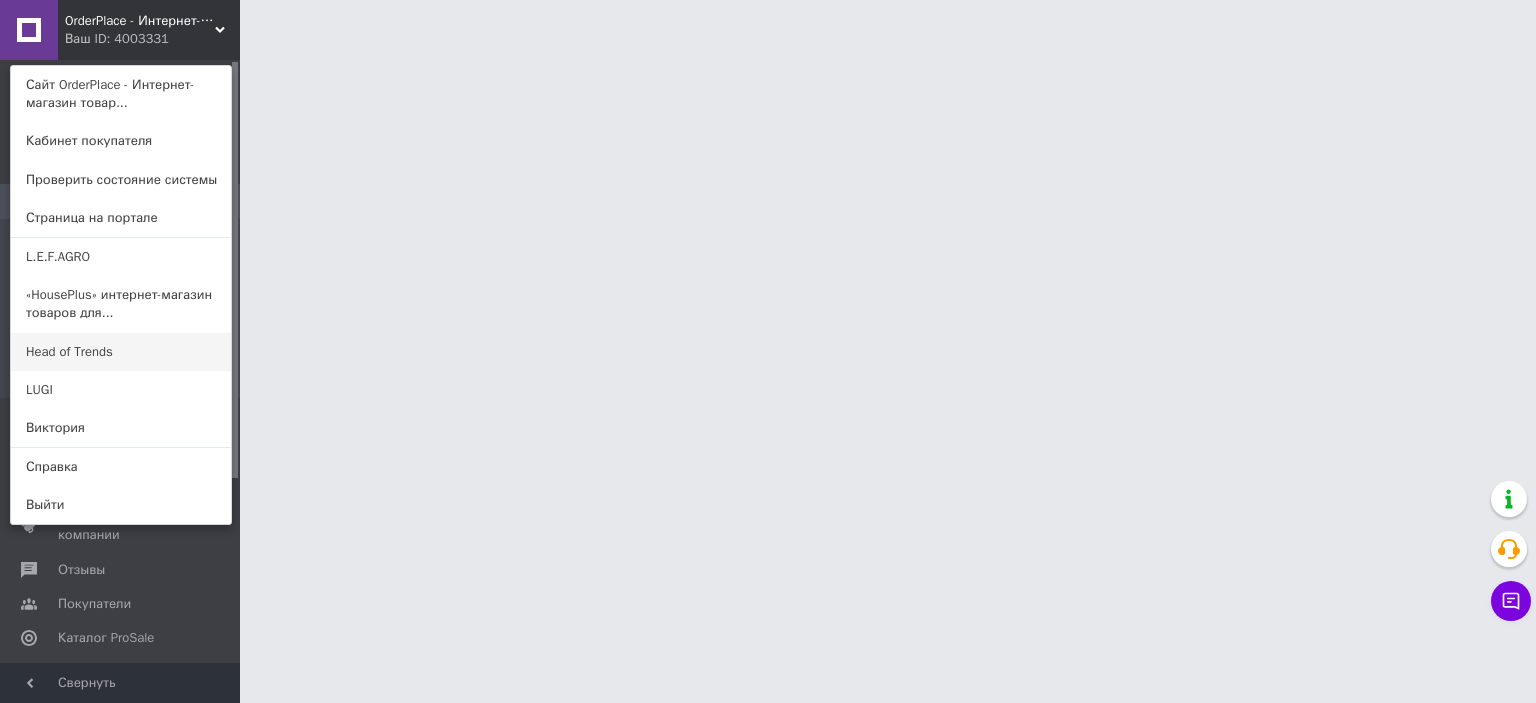 click on "Head of Trends" at bounding box center (121, 352) 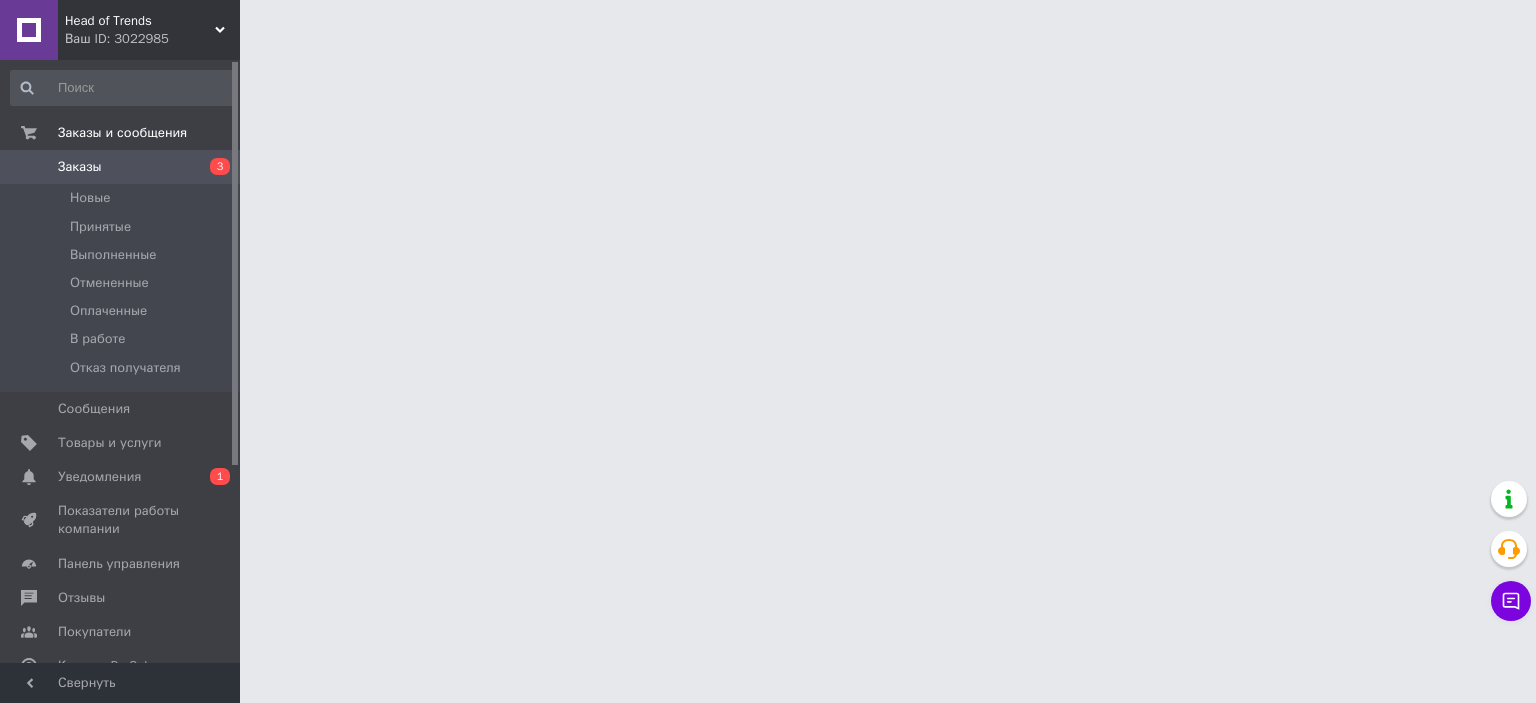 scroll, scrollTop: 0, scrollLeft: 0, axis: both 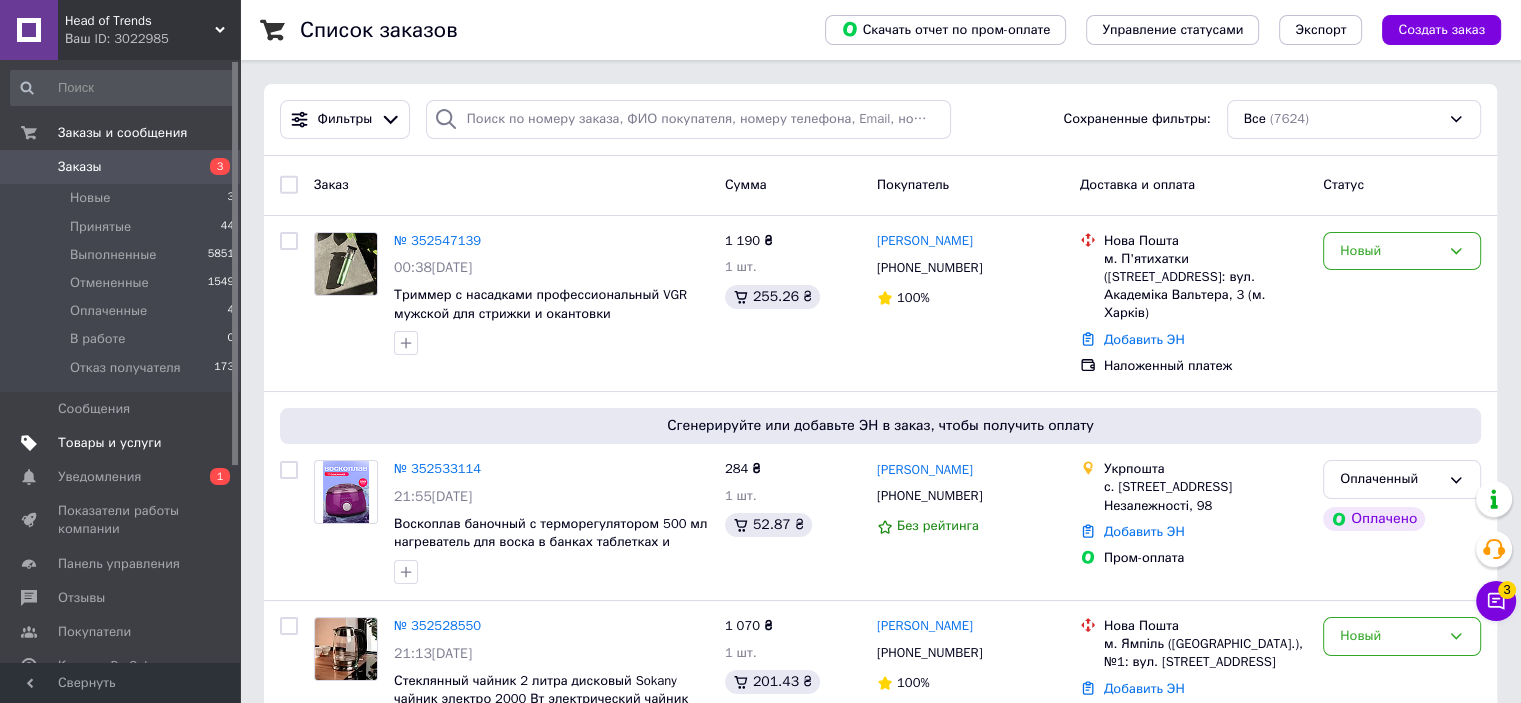 click on "Товары и услуги" at bounding box center (110, 443) 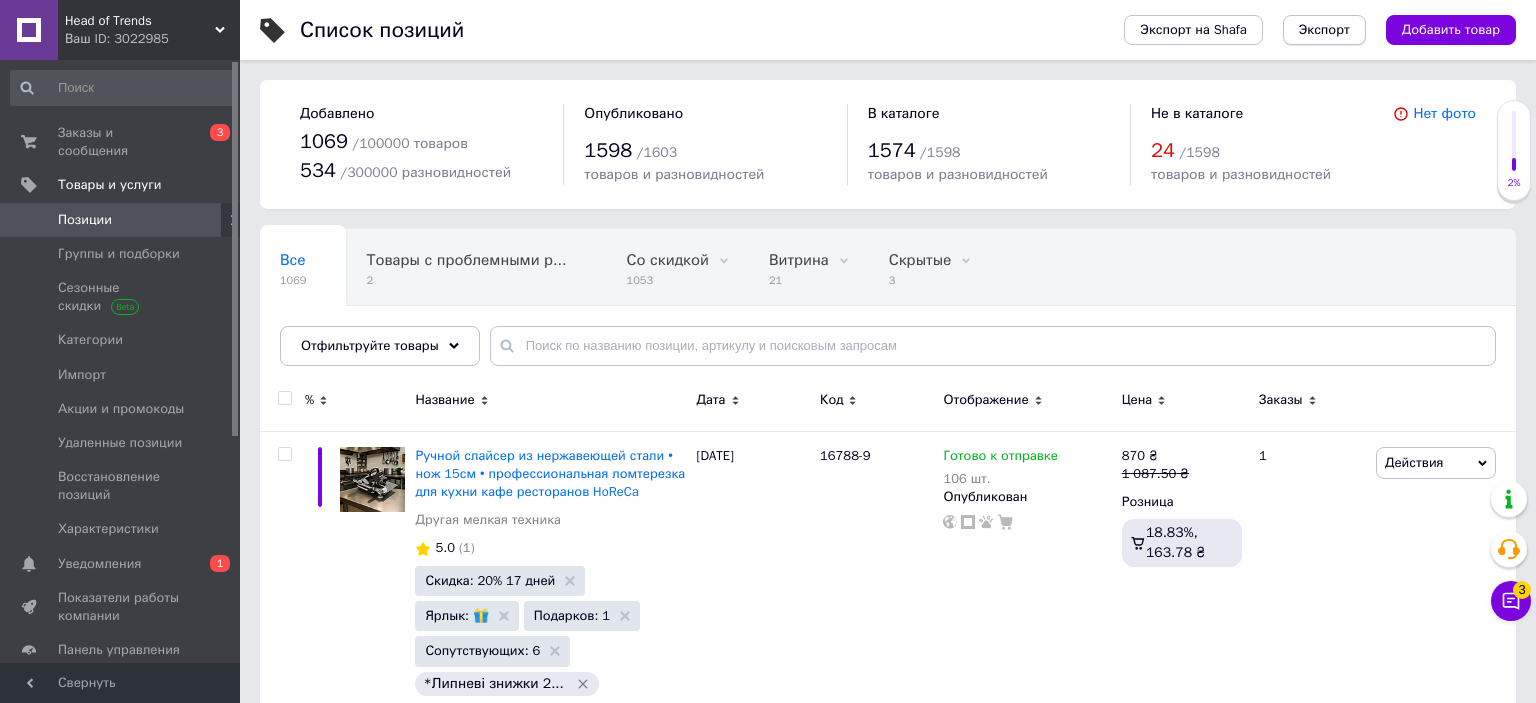 click on "Экспорт" at bounding box center (1324, 30) 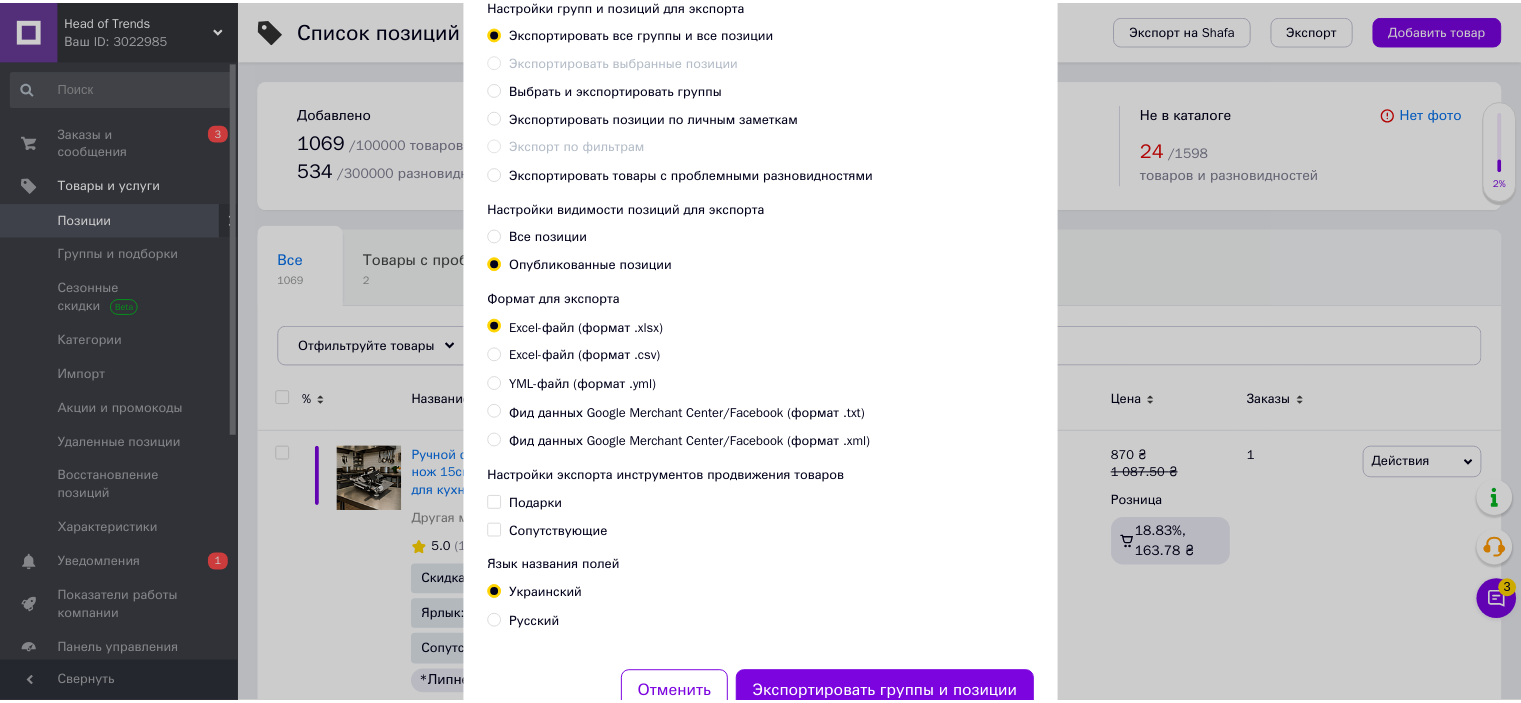scroll, scrollTop: 201, scrollLeft: 0, axis: vertical 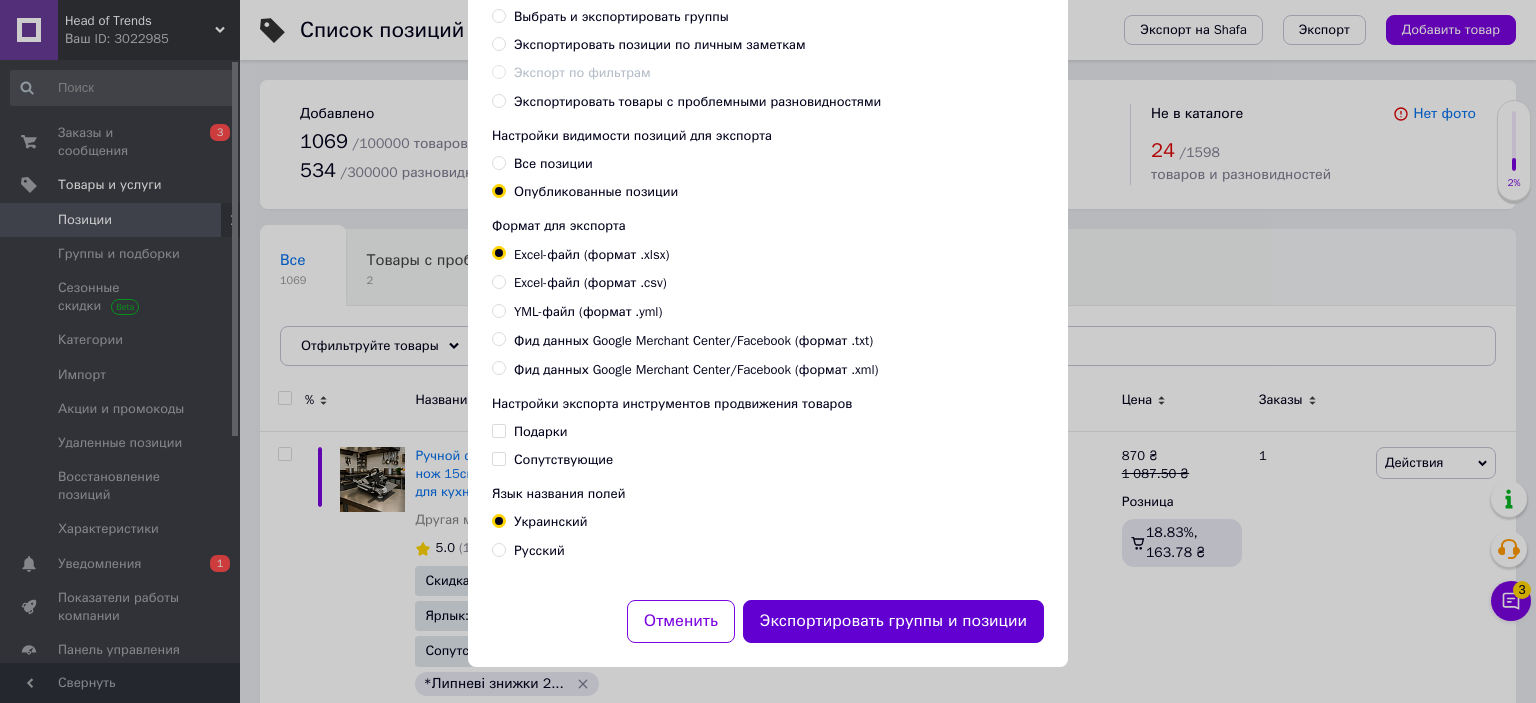 click on "Экспортировать группы и позиции" at bounding box center (893, 621) 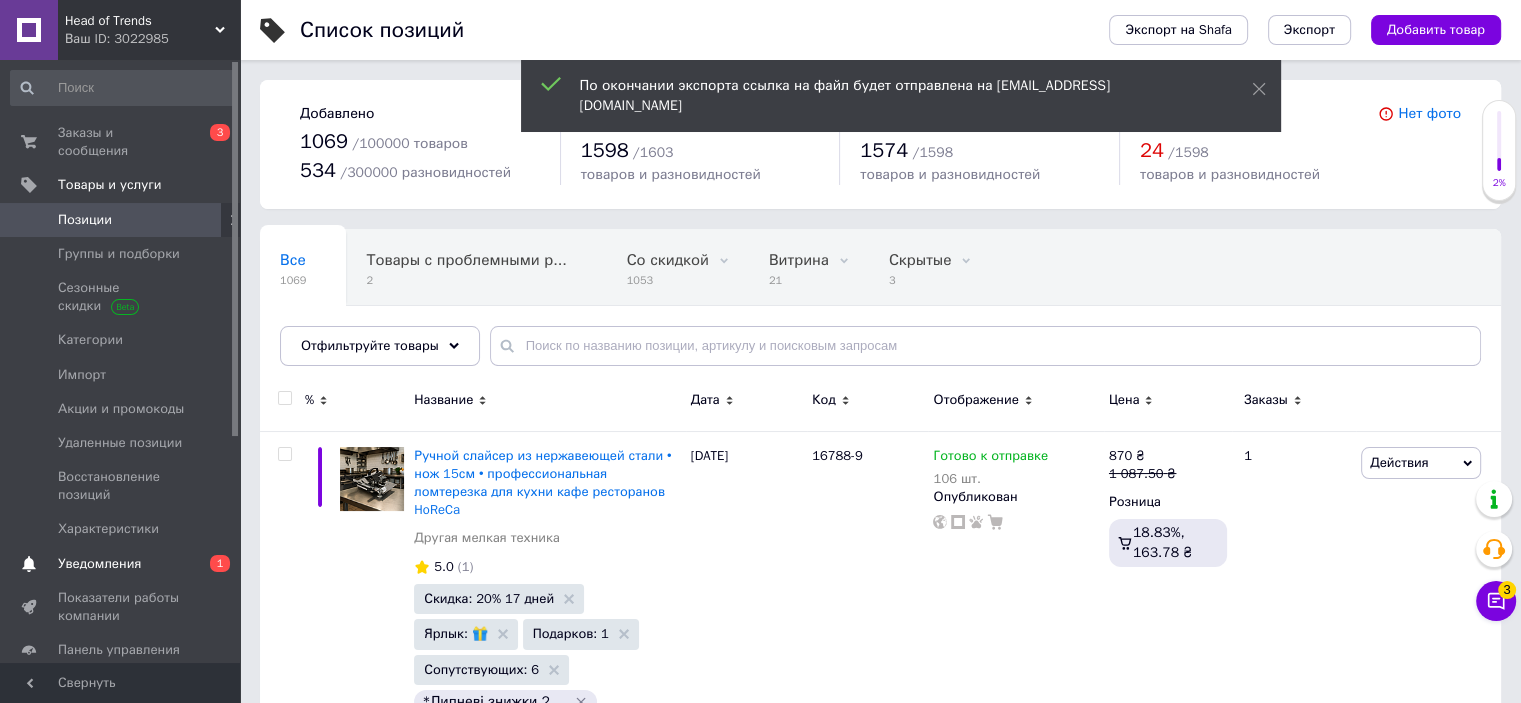 click on "Уведомления" at bounding box center (121, 564) 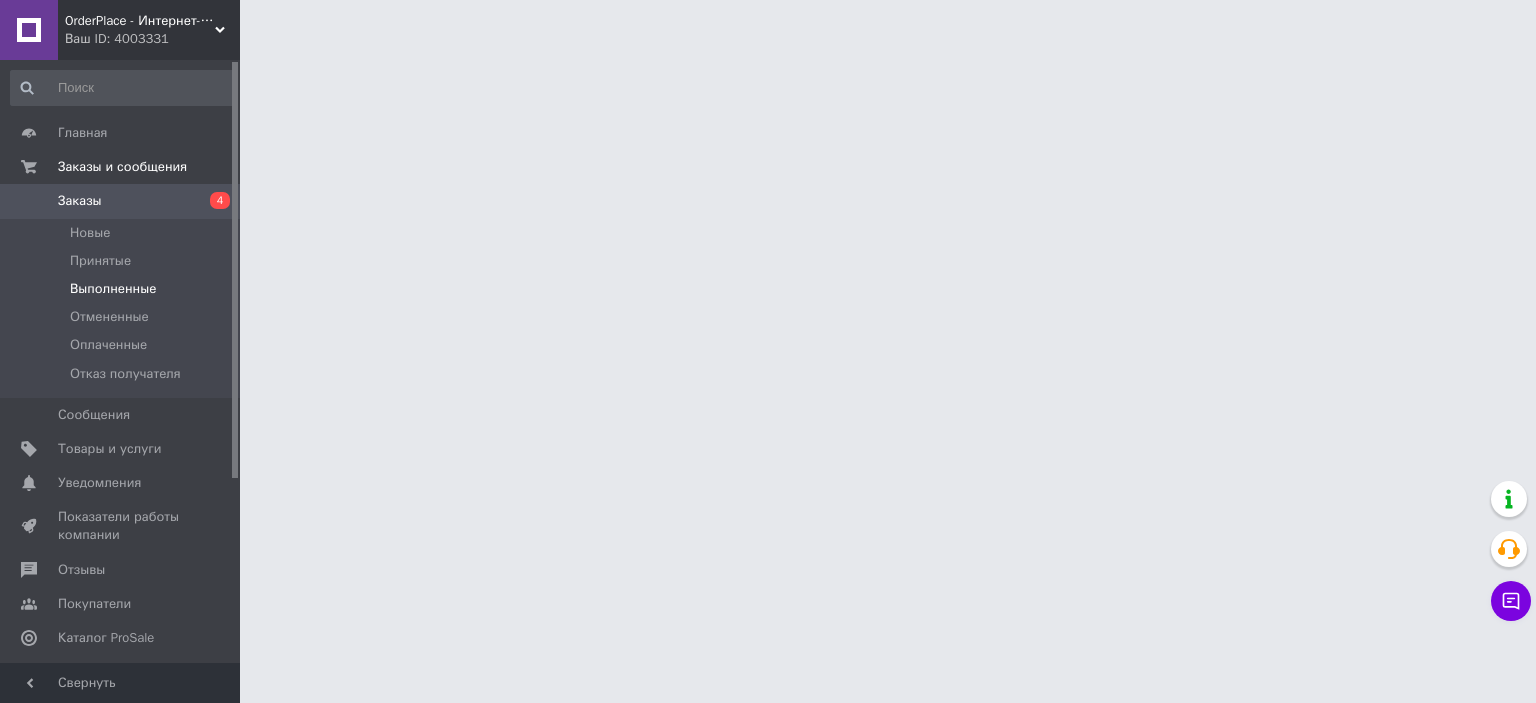 scroll, scrollTop: 0, scrollLeft: 0, axis: both 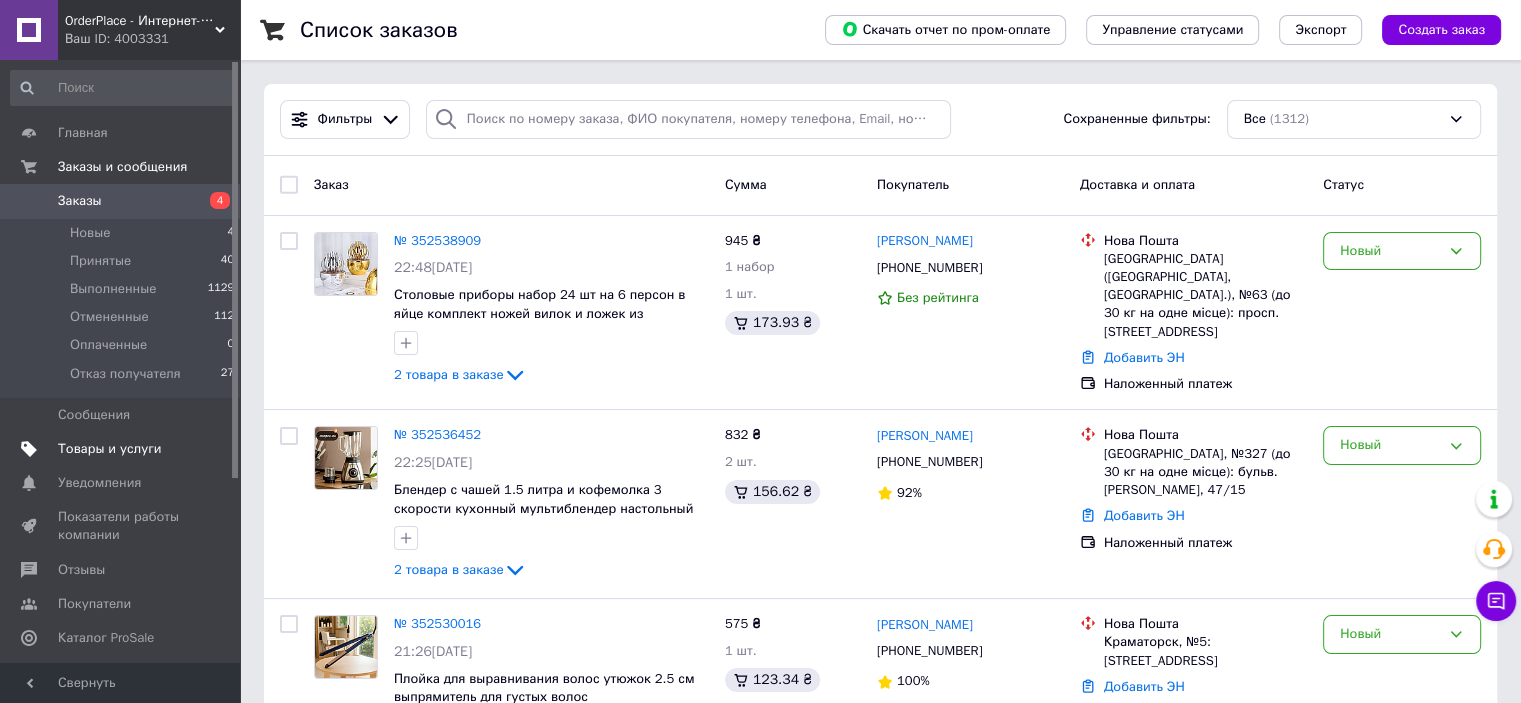 click on "Товары и услуги" at bounding box center [110, 449] 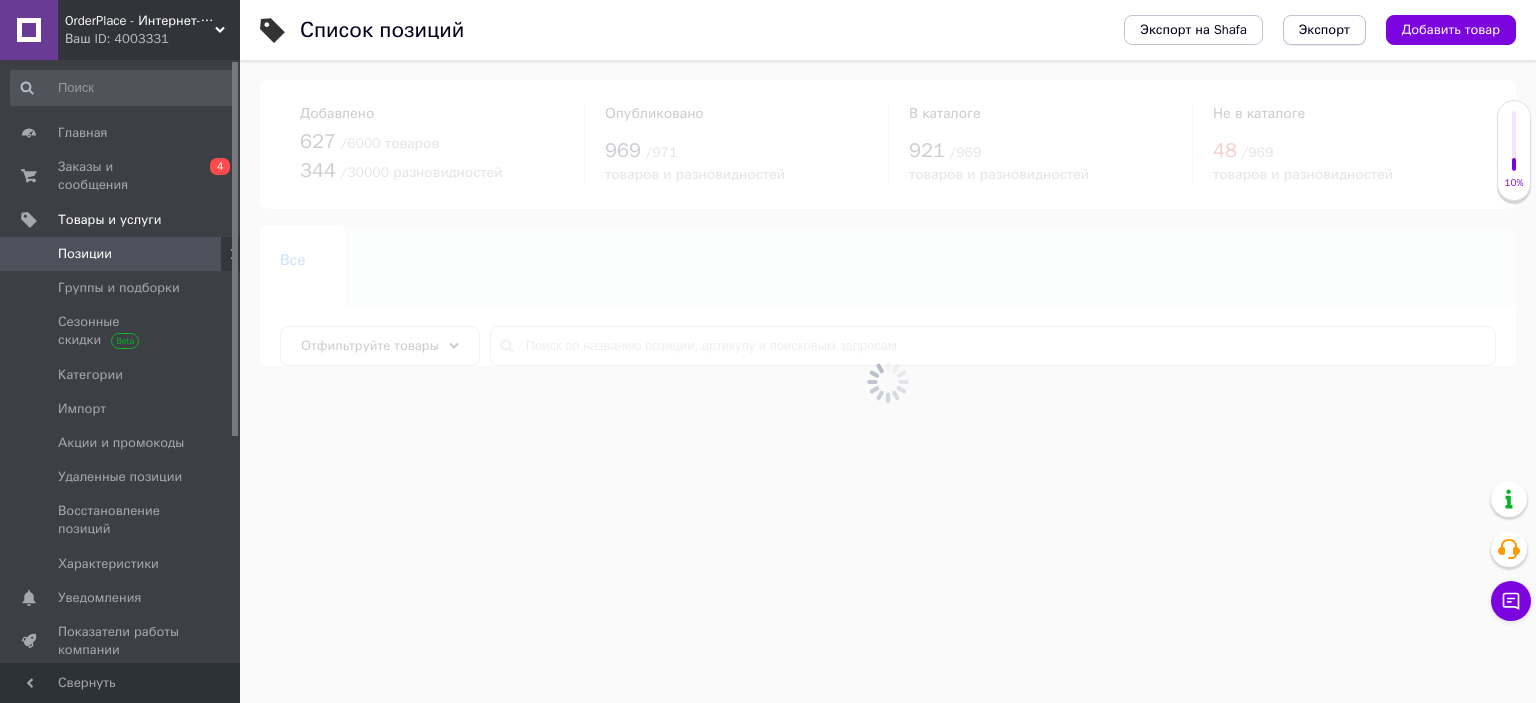 click on "Экспорт" at bounding box center [1324, 30] 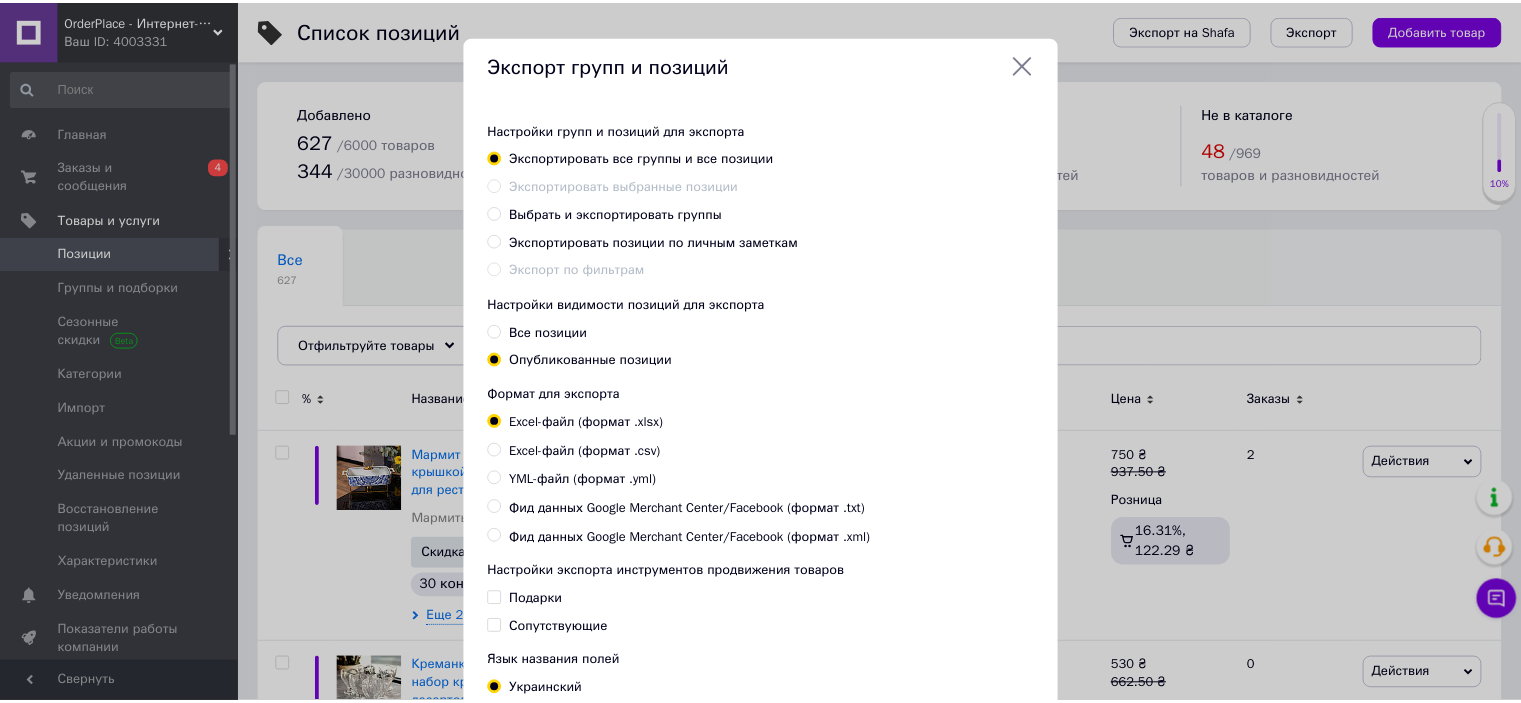 scroll, scrollTop: 173, scrollLeft: 0, axis: vertical 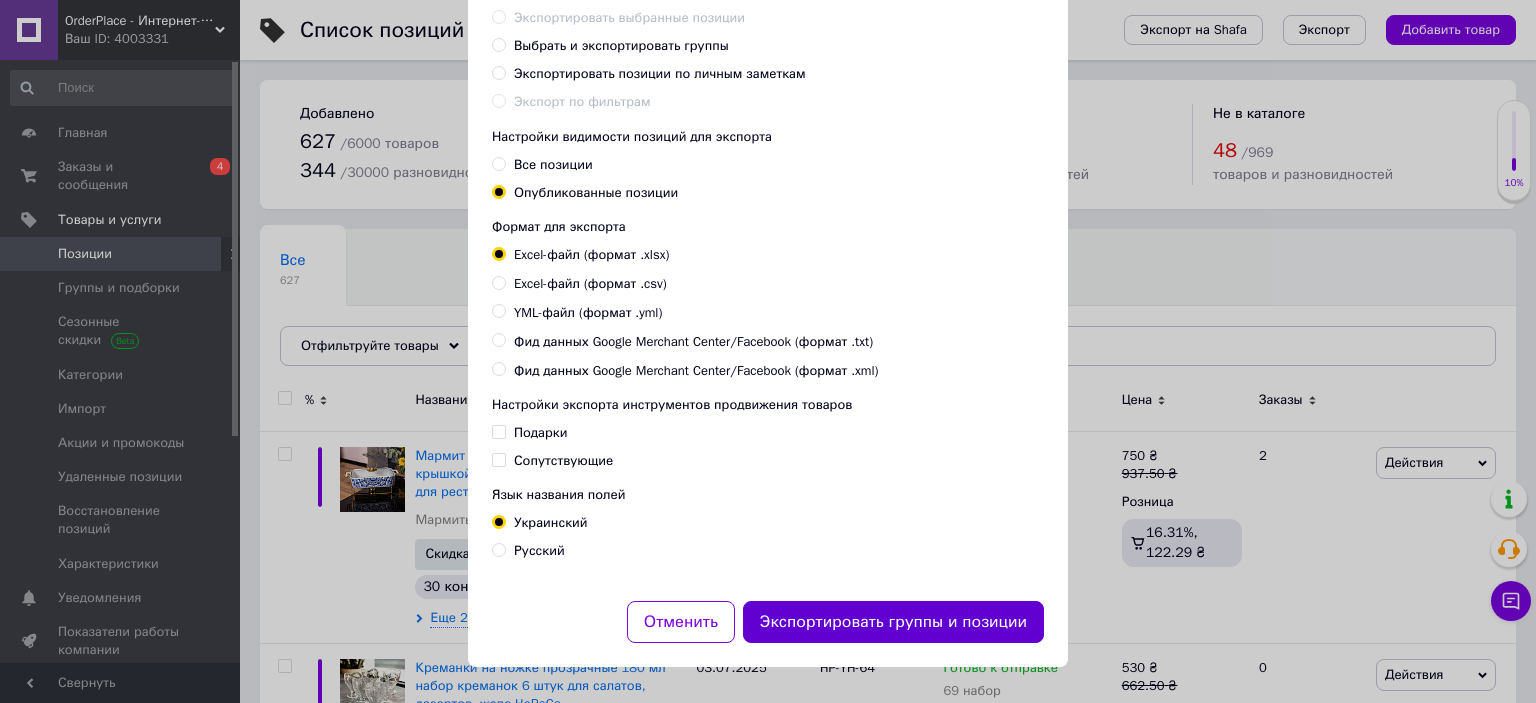 click on "Экспортировать группы и позиции" at bounding box center (893, 622) 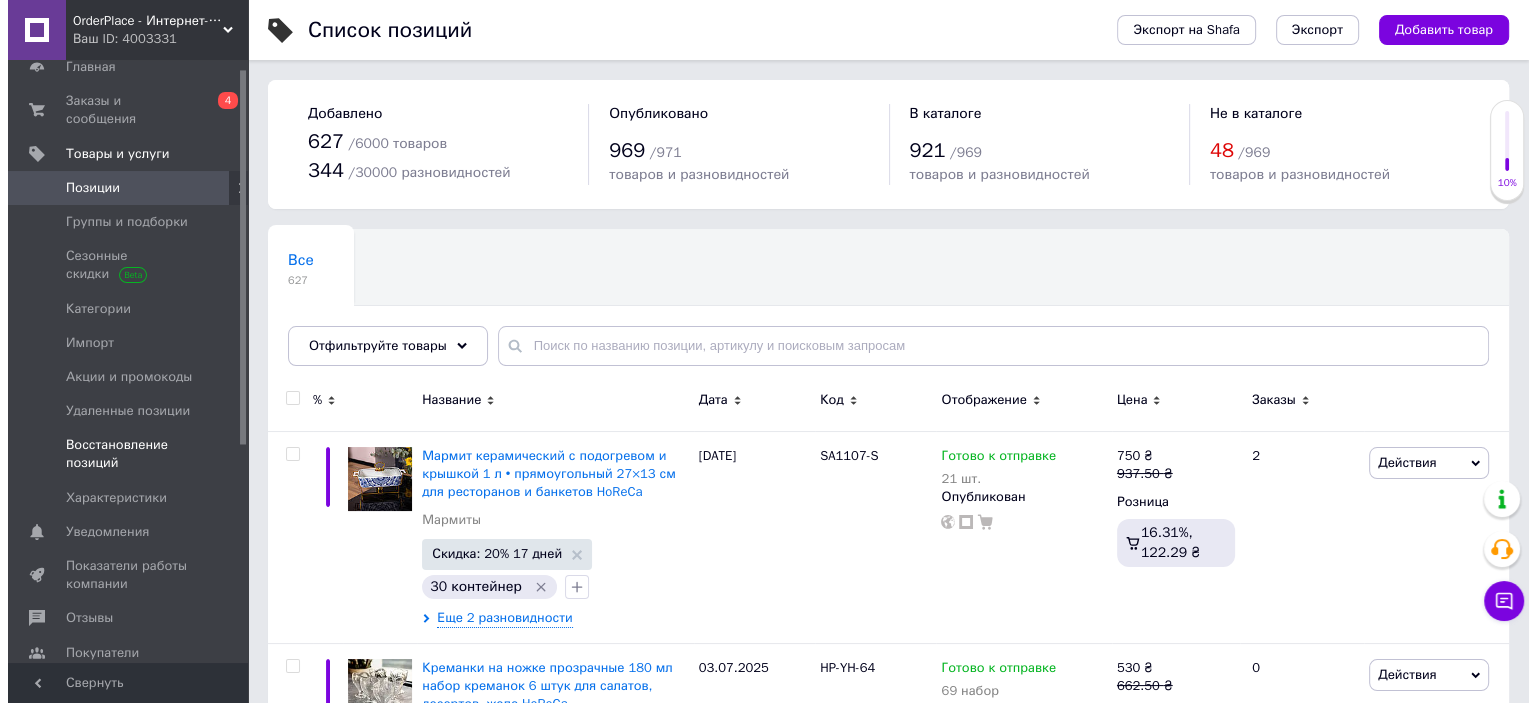 scroll, scrollTop: 200, scrollLeft: 0, axis: vertical 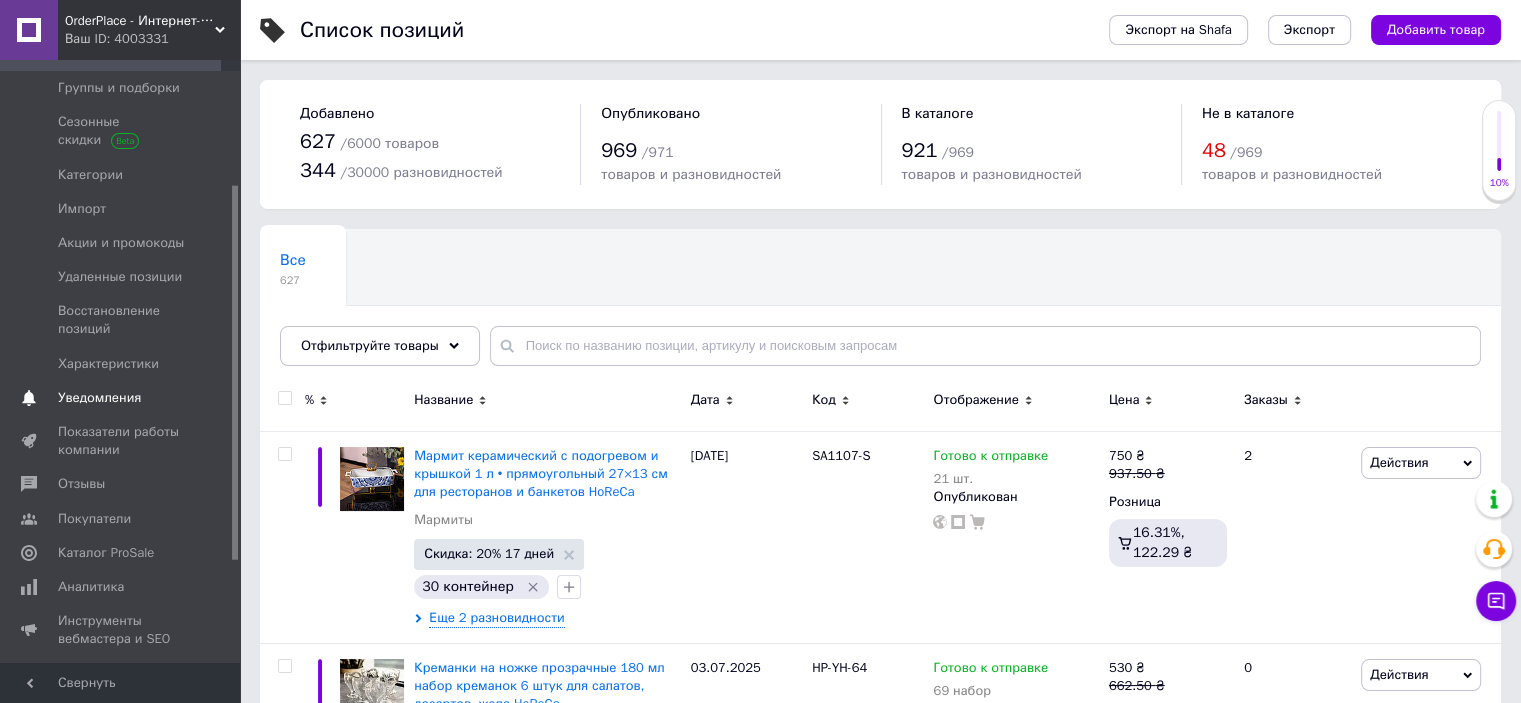 click on "Уведомления" at bounding box center [99, 398] 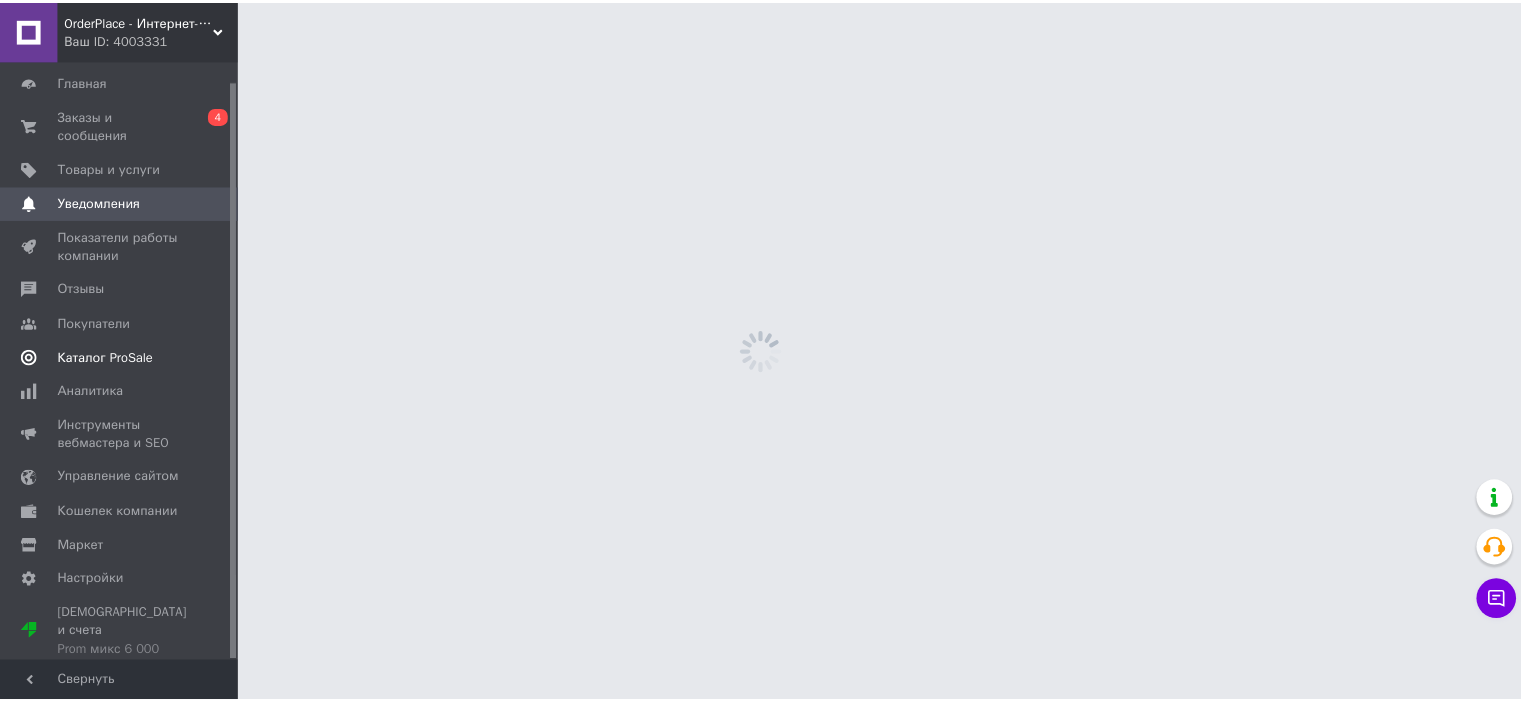 scroll, scrollTop: 20, scrollLeft: 0, axis: vertical 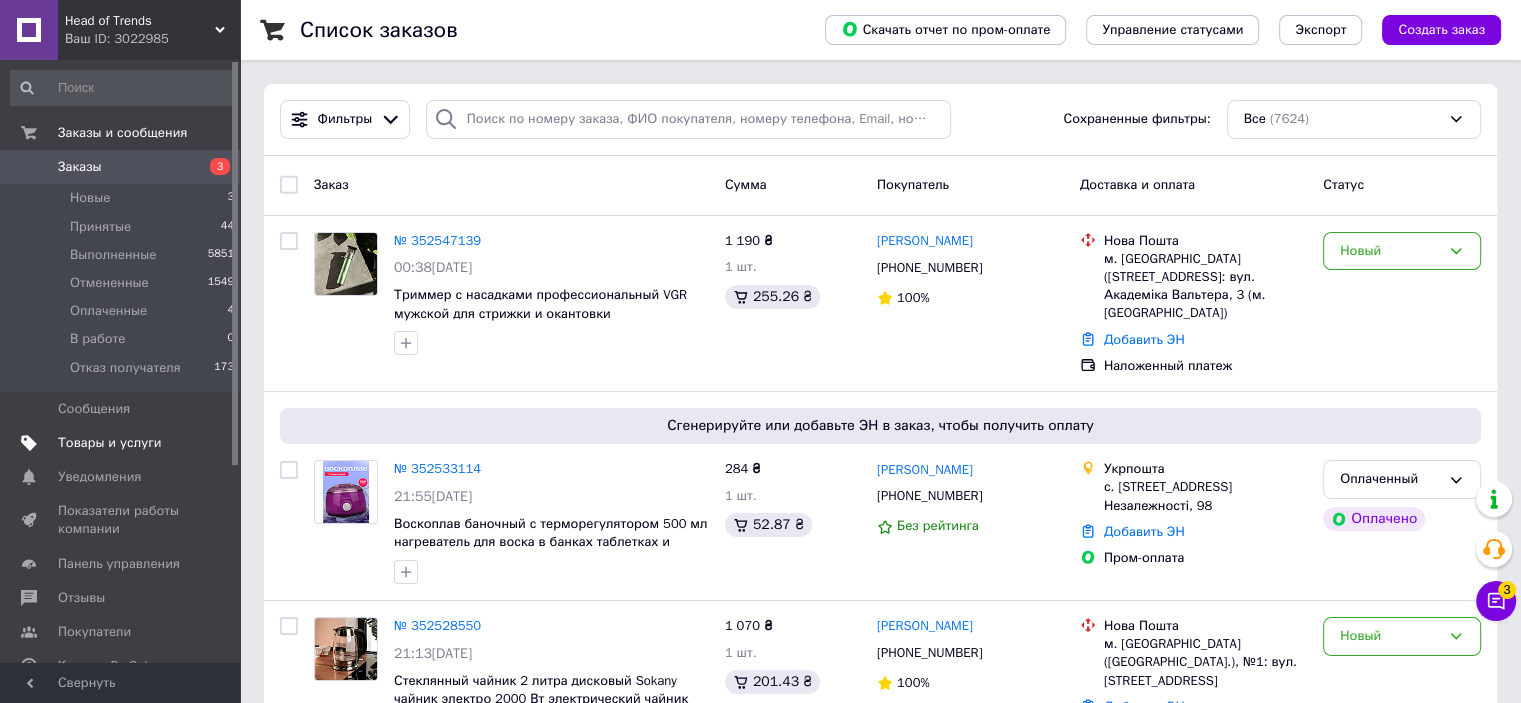 click on "Товары и услуги" at bounding box center [123, 443] 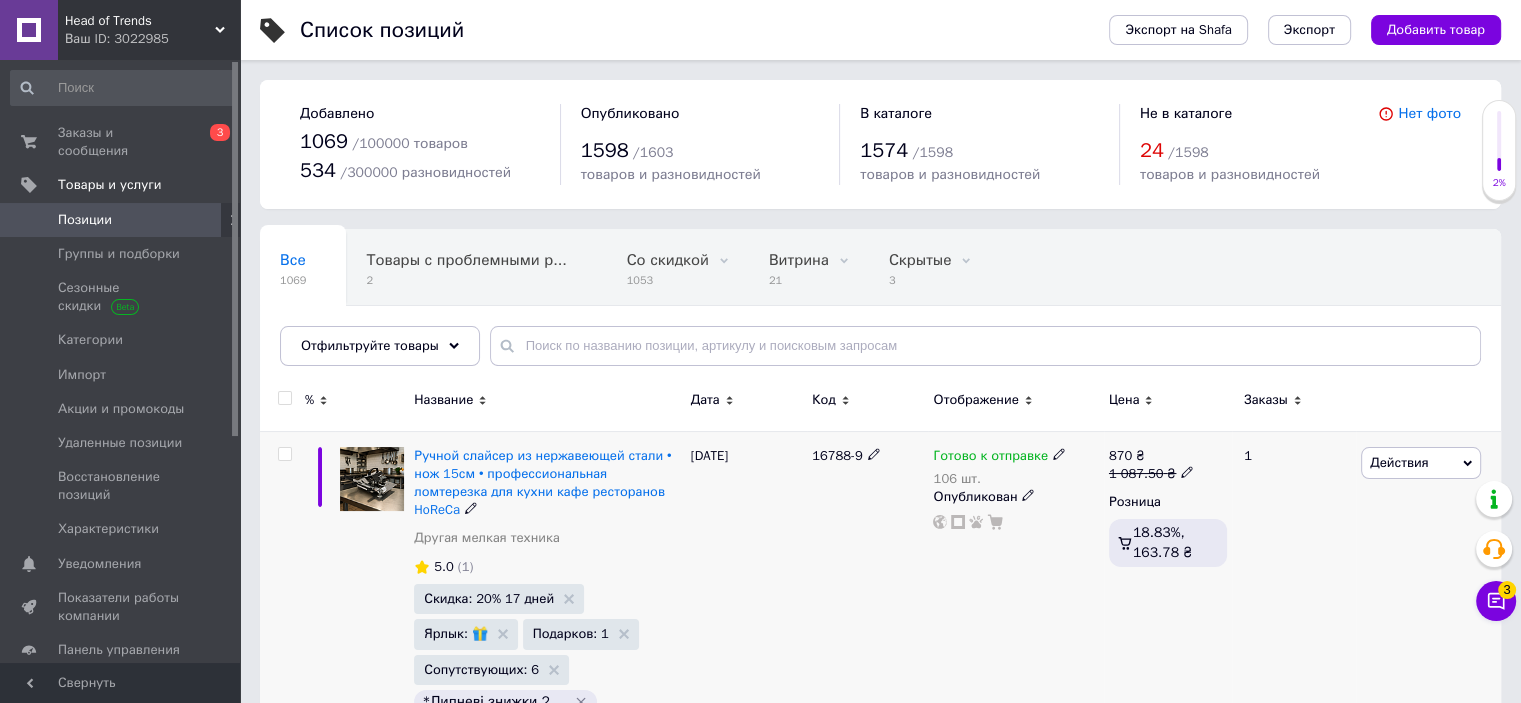 click on "16788-9" at bounding box center [837, 455] 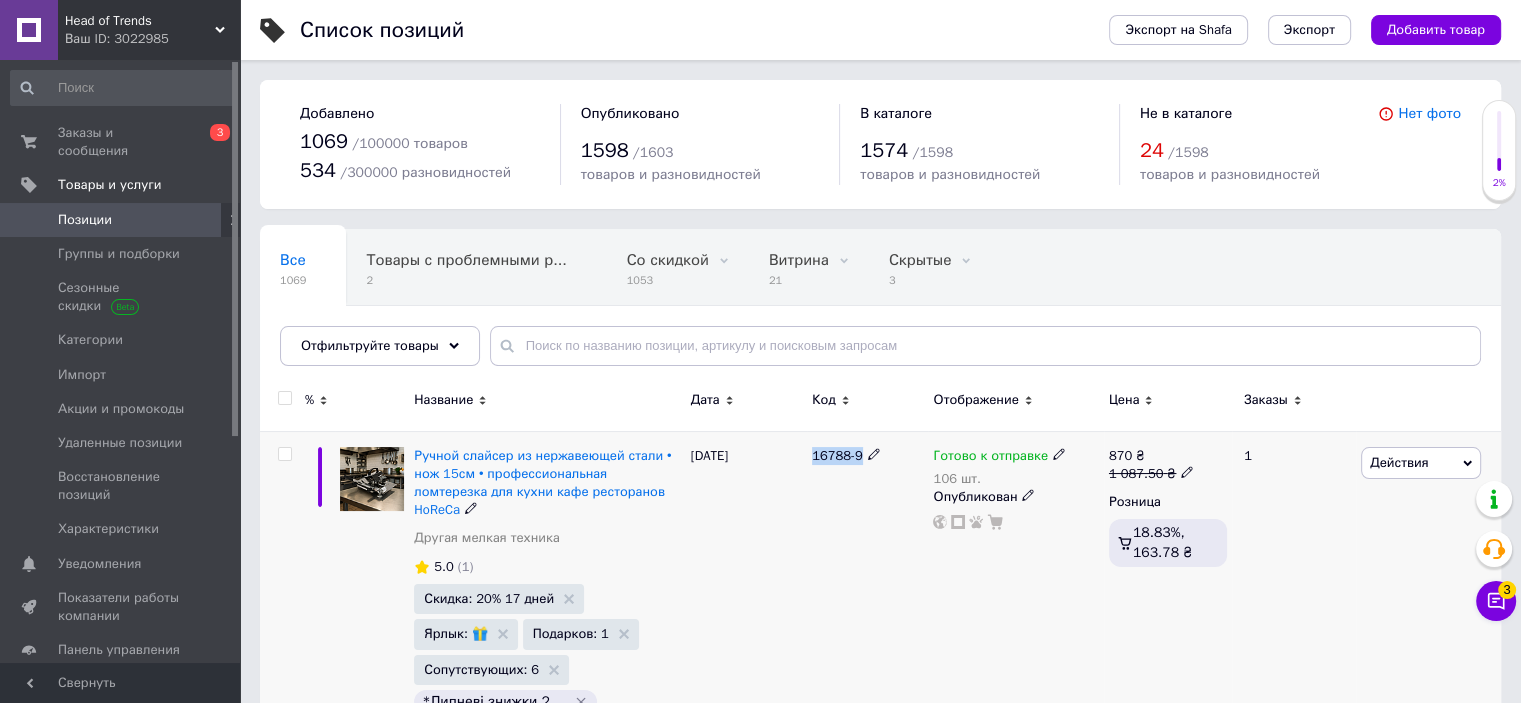 click on "16788-9" at bounding box center (837, 455) 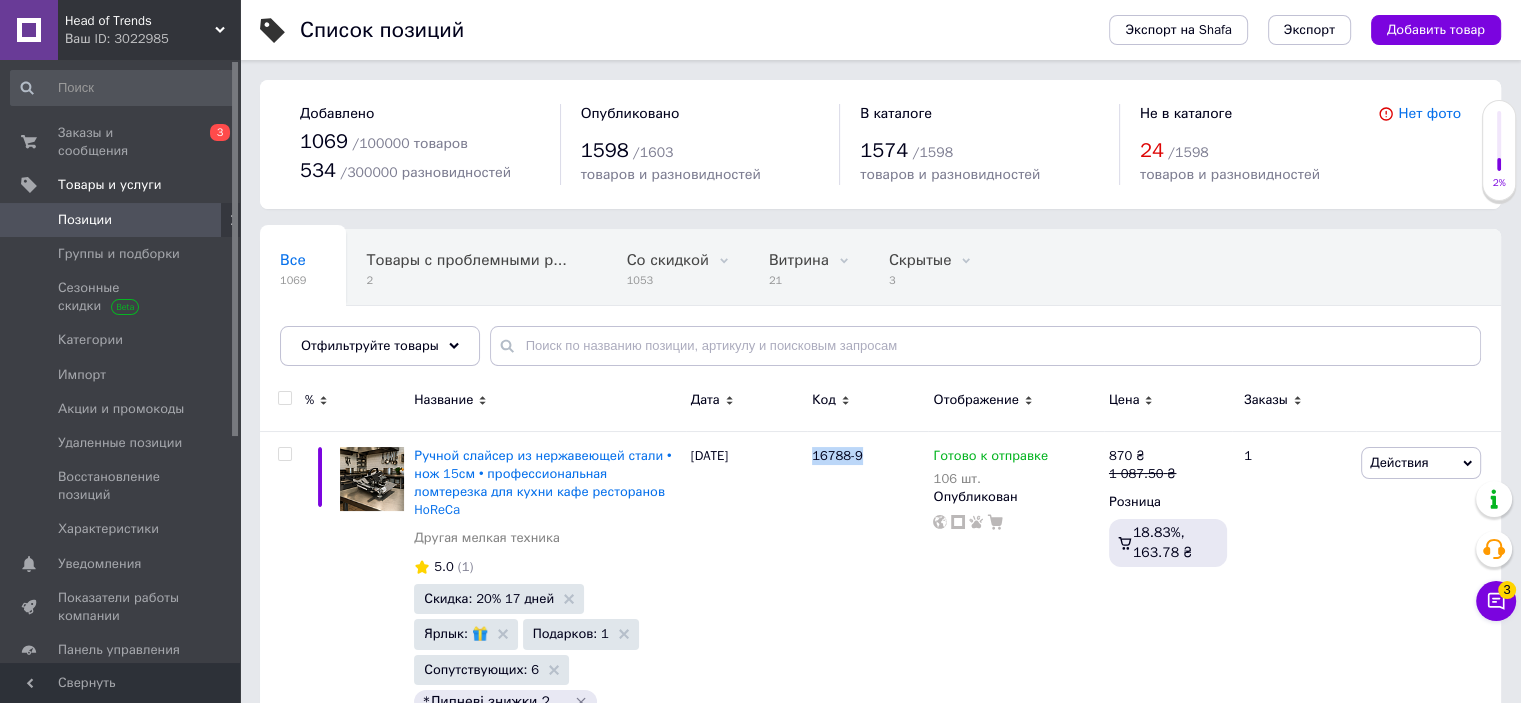 click on "Ваш ID: 3022985" at bounding box center (152, 39) 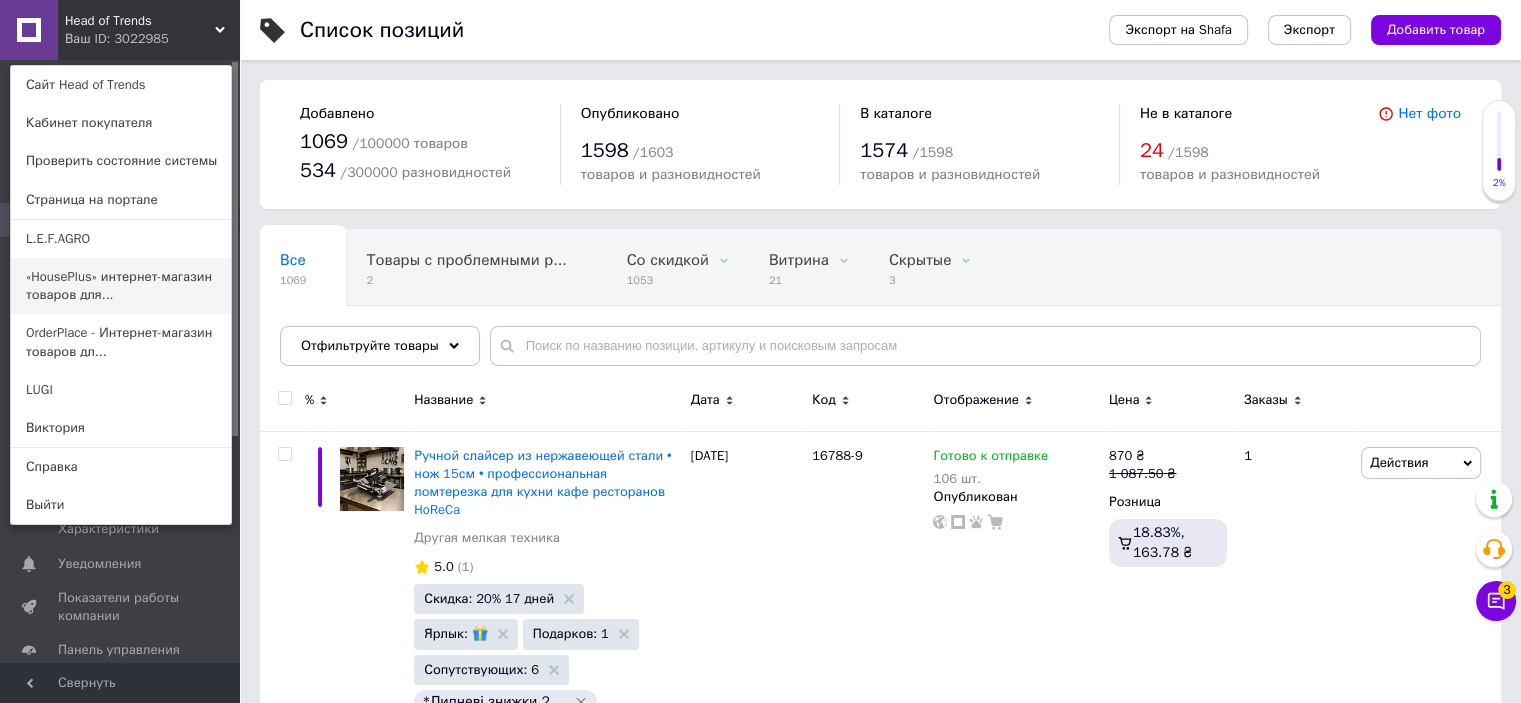 click on "«HousePlus» интернет-магазин товаров для..." at bounding box center (121, 286) 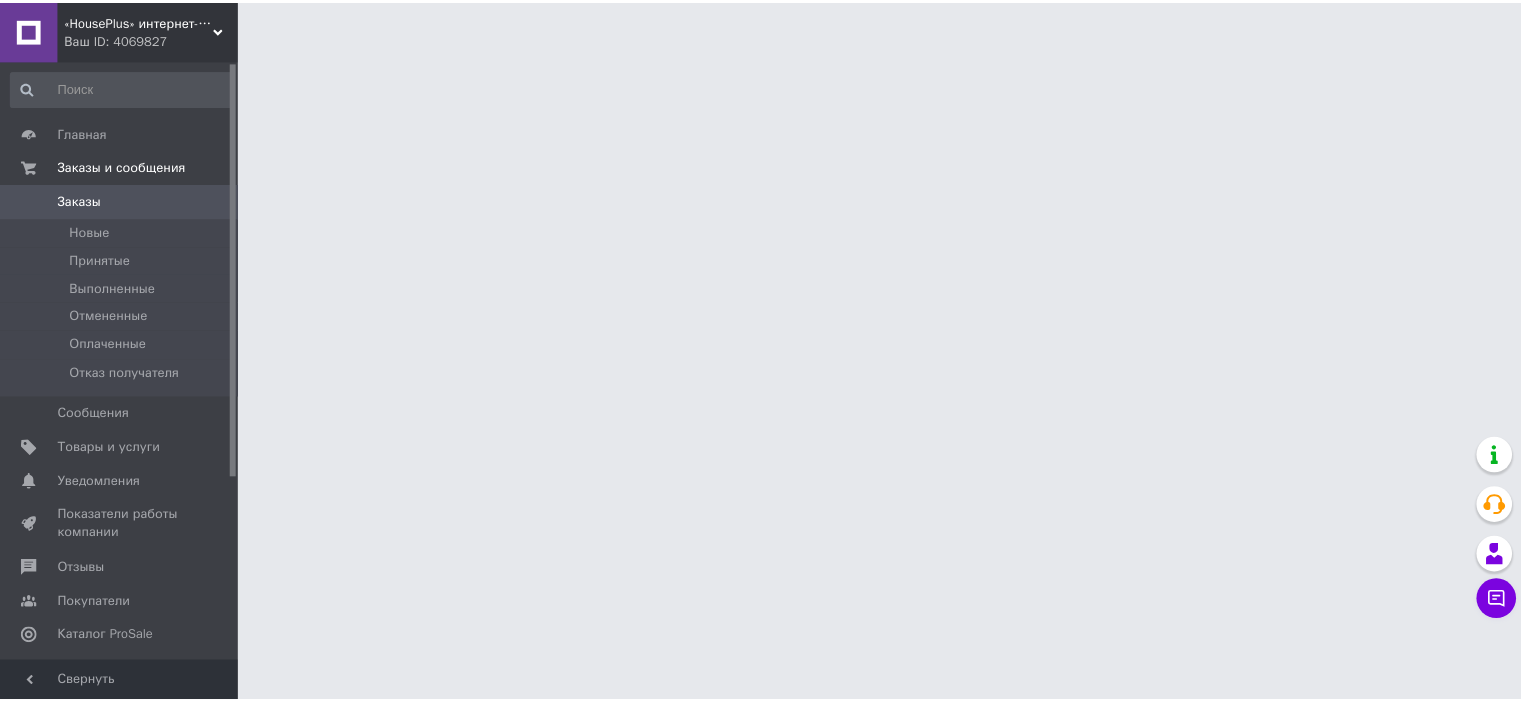 scroll, scrollTop: 0, scrollLeft: 0, axis: both 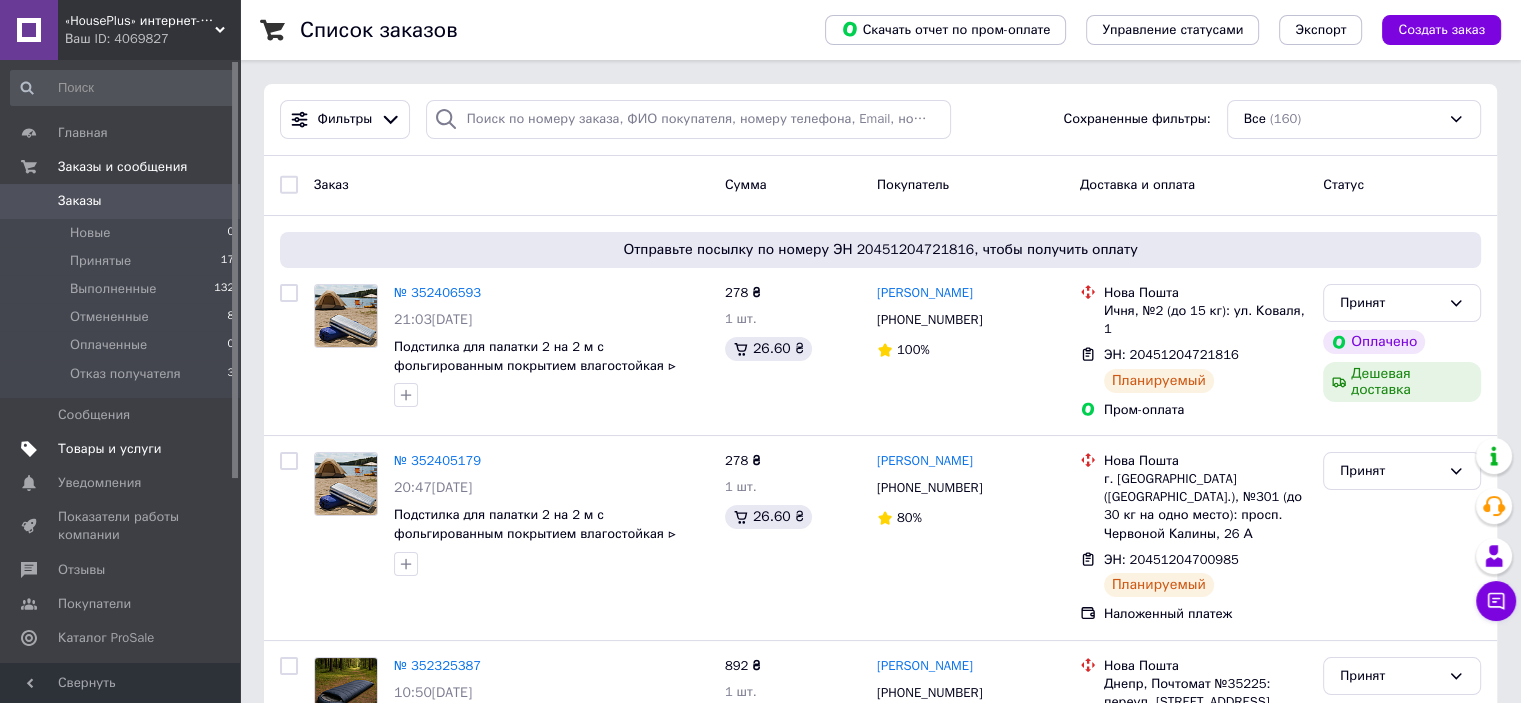 click on "Товары и услуги" at bounding box center (110, 449) 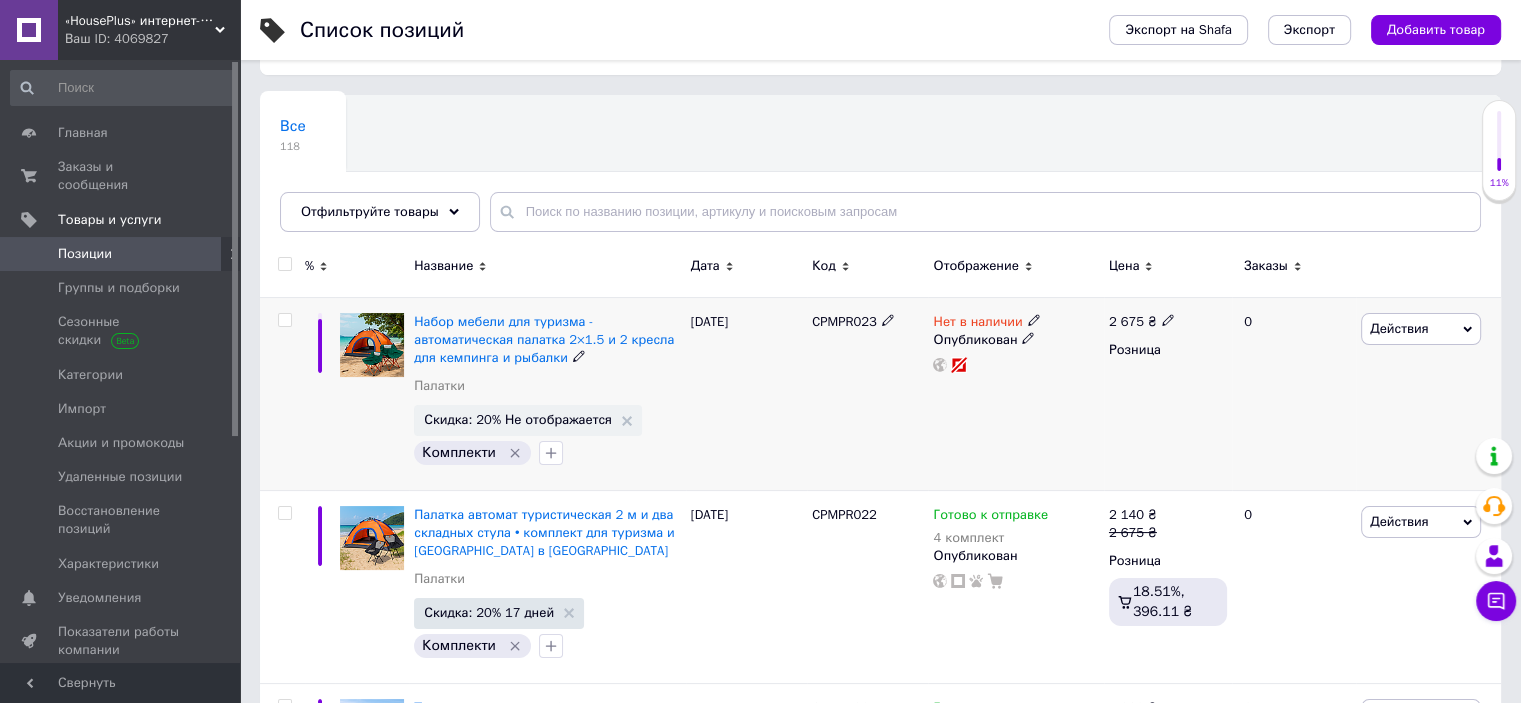 scroll, scrollTop: 300, scrollLeft: 0, axis: vertical 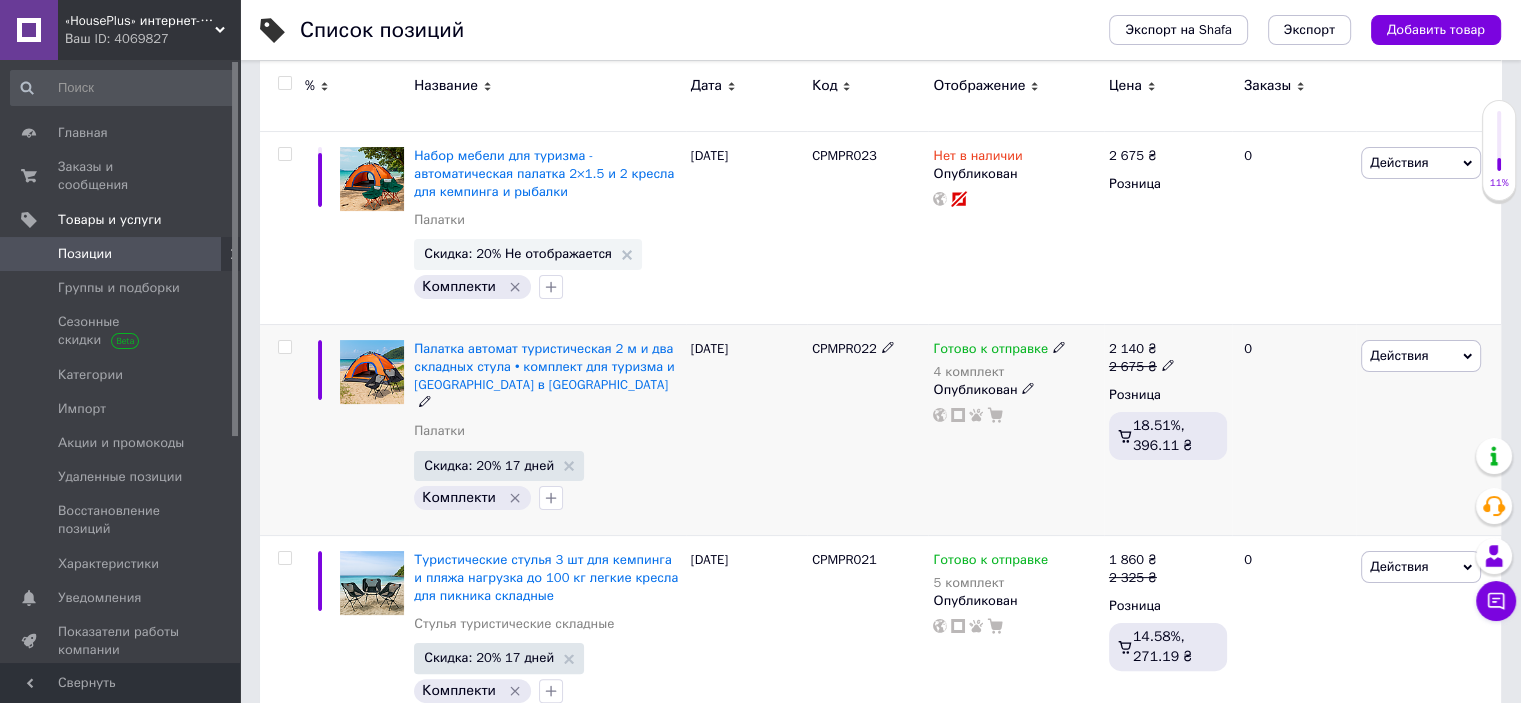 click on "CPMPR022" at bounding box center (844, 348) 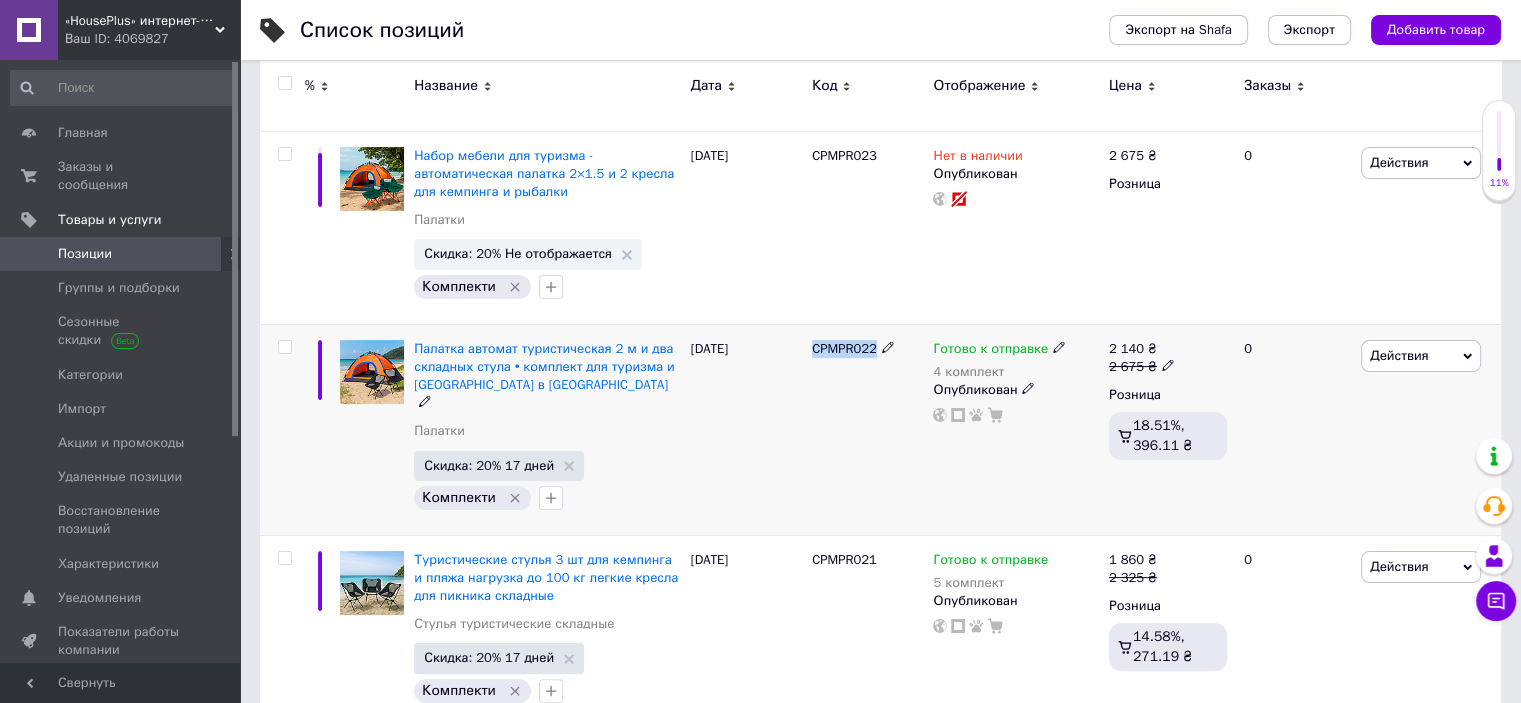 click on "CPMPR022" at bounding box center (844, 348) 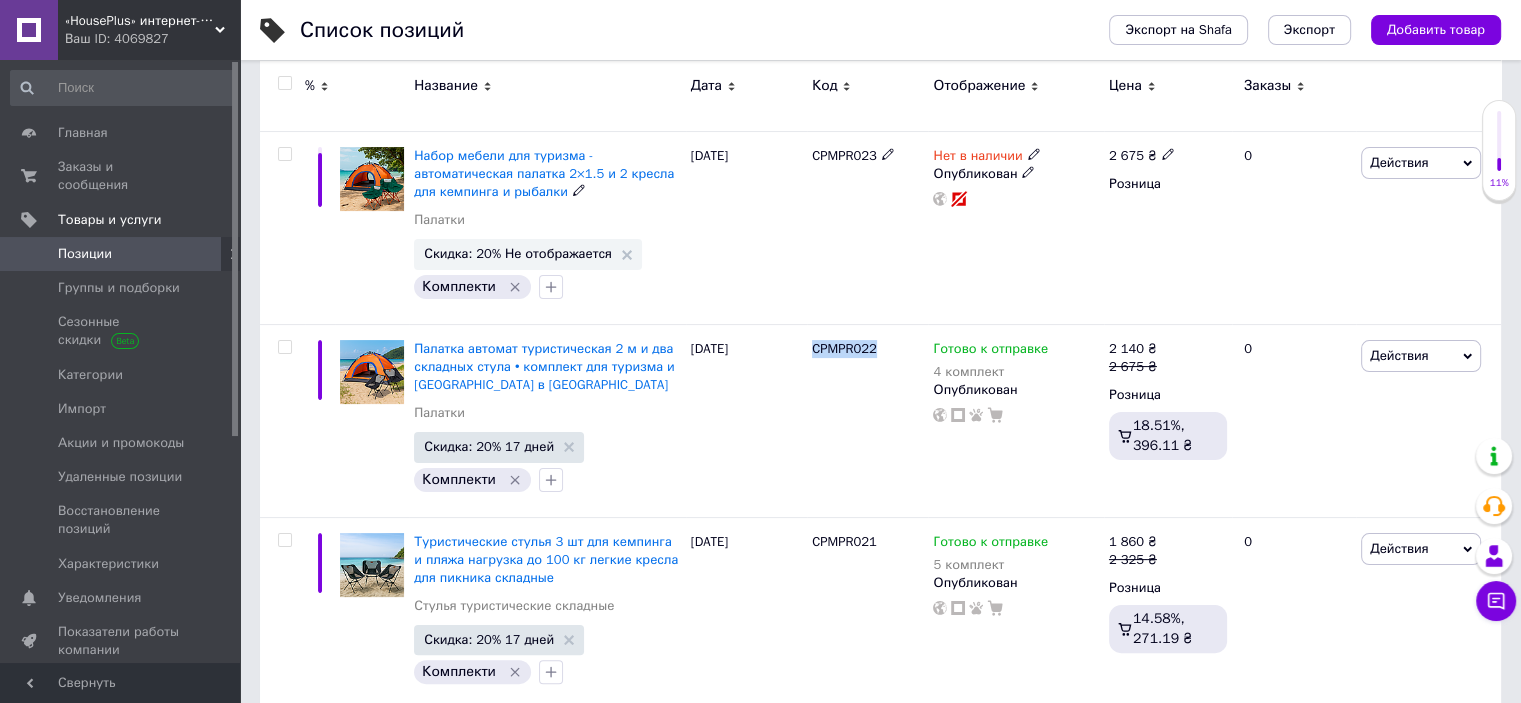 copy on "CPMPR022" 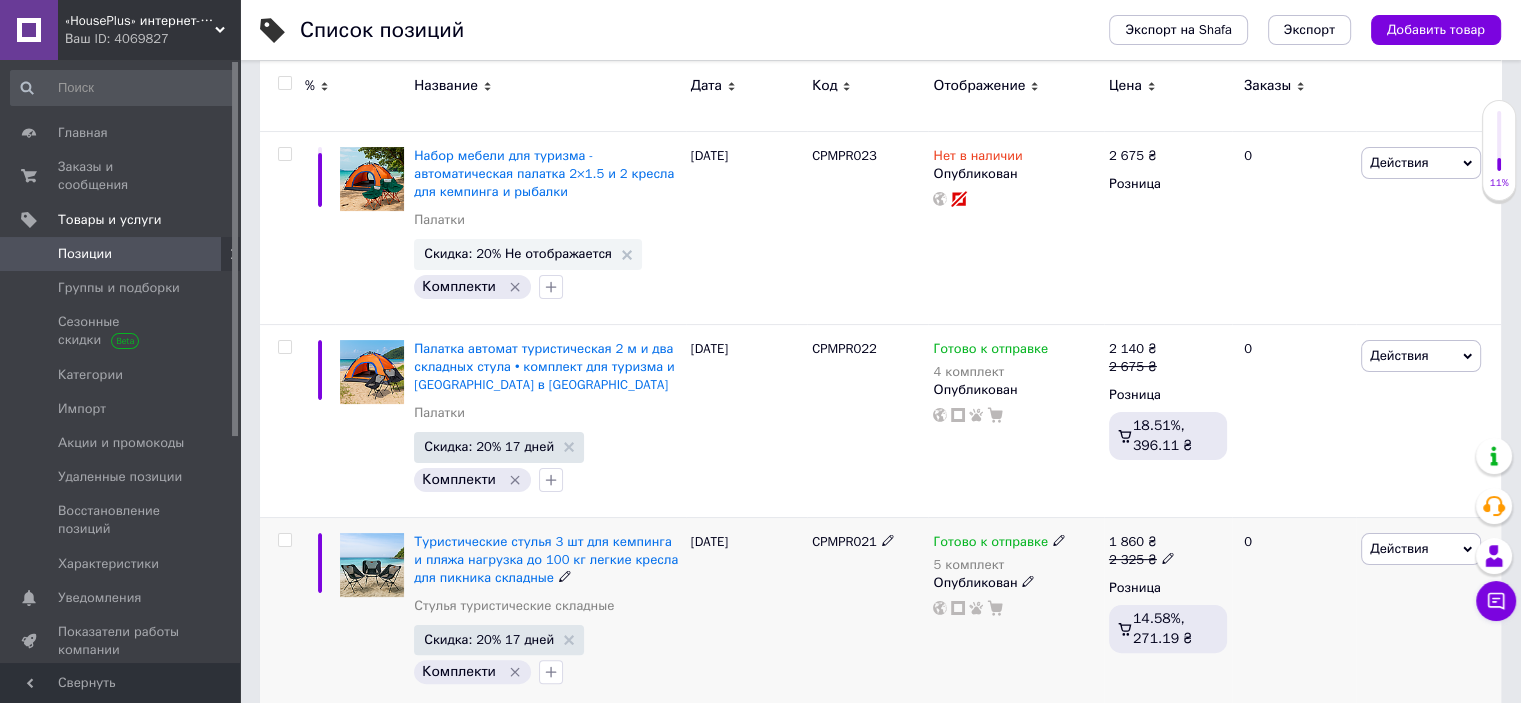 click on "CPMPR021" at bounding box center [844, 541] 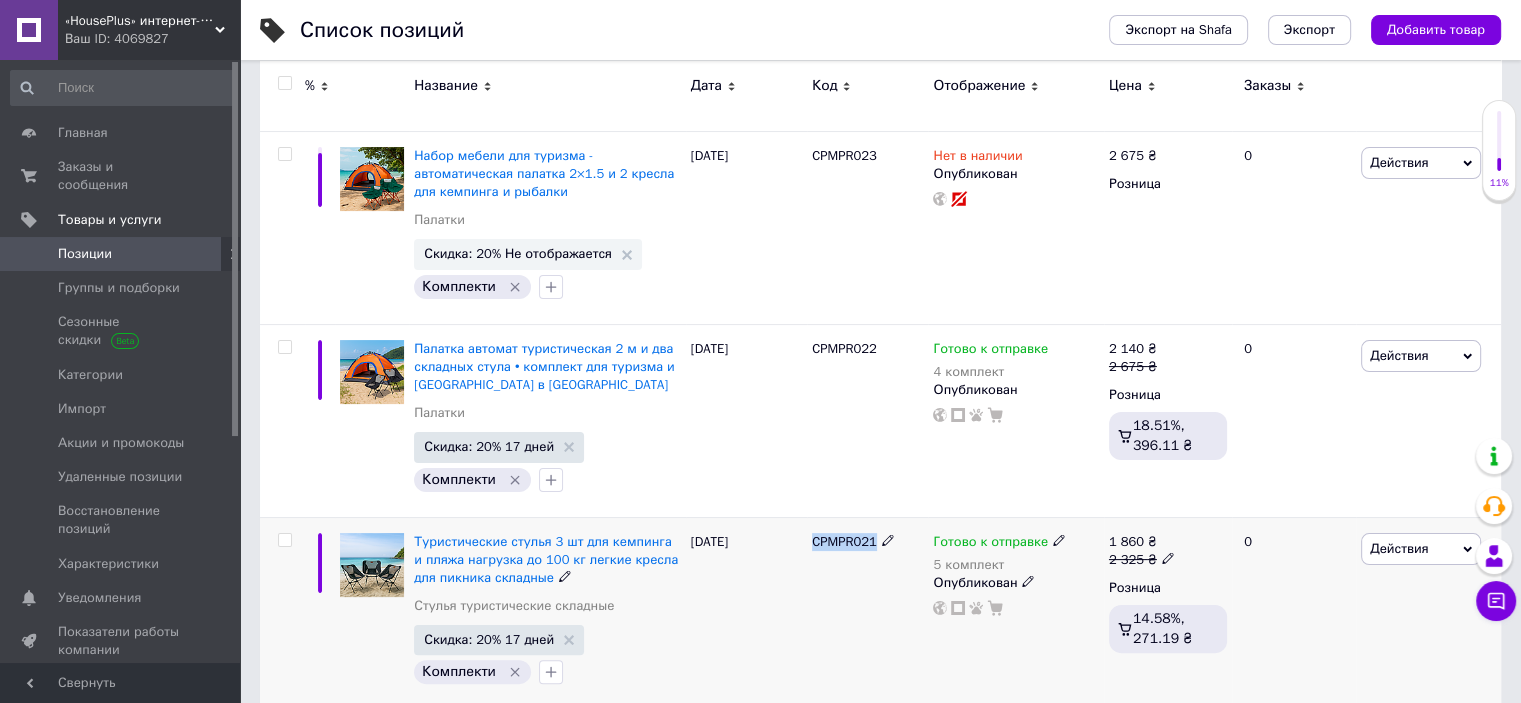 click on "CPMPR021" at bounding box center [844, 541] 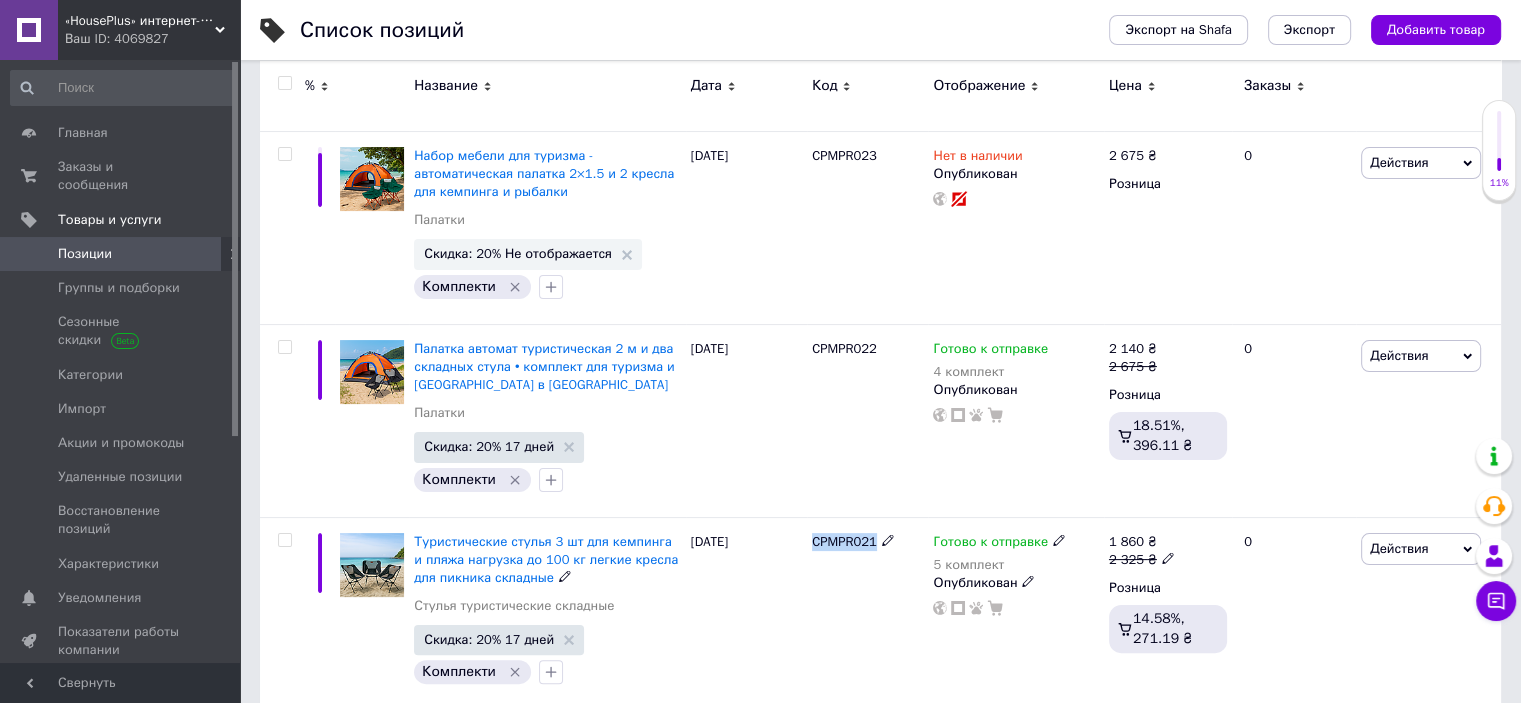 copy on "CPMPR021" 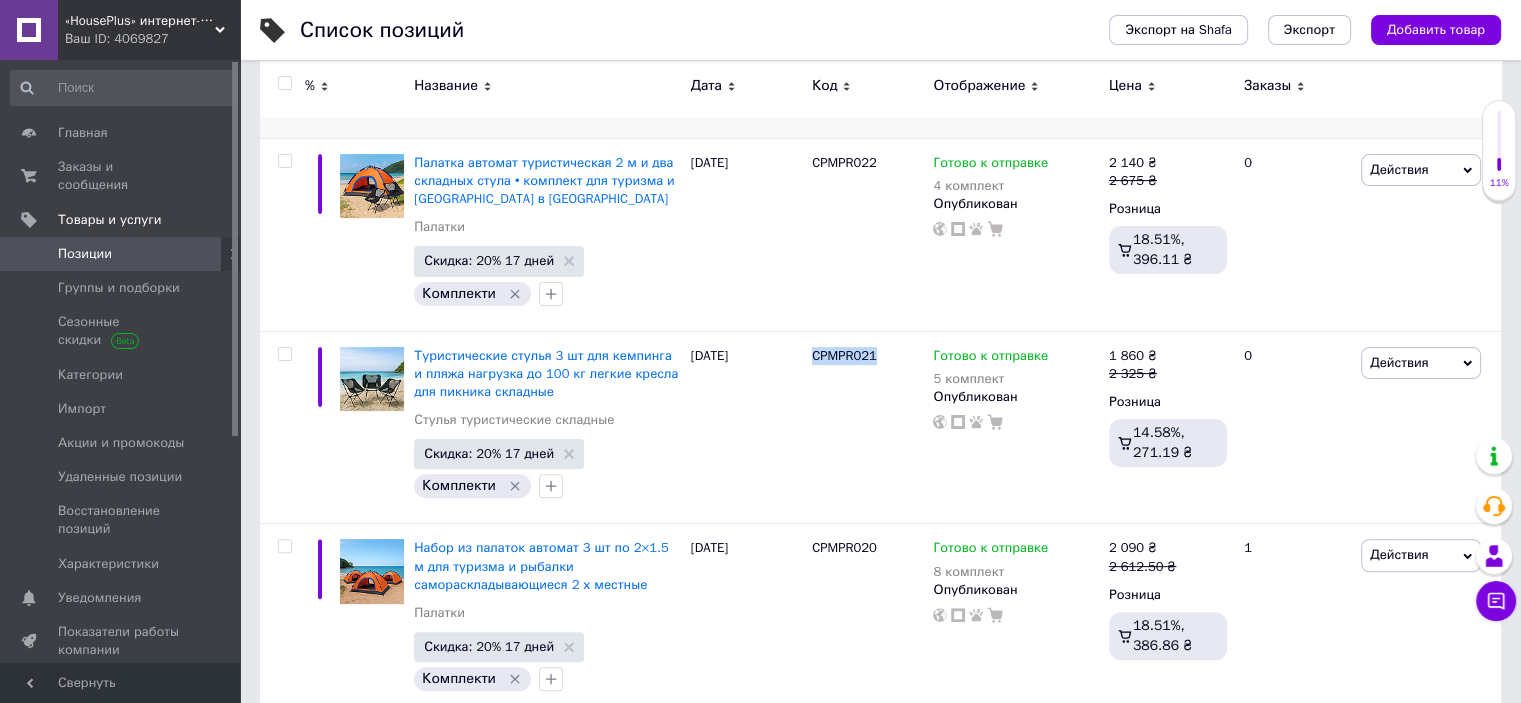 scroll, scrollTop: 600, scrollLeft: 0, axis: vertical 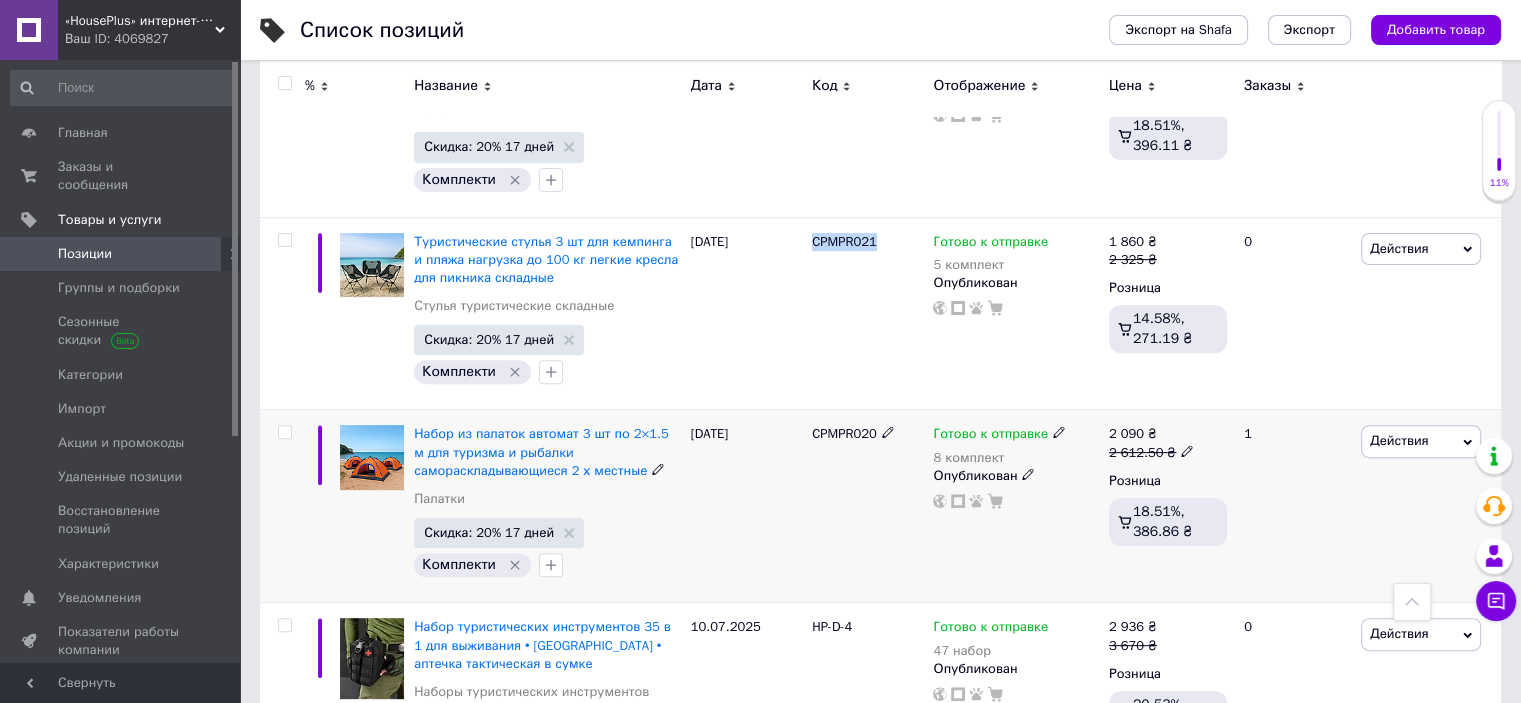 click on "CPMPR020" at bounding box center [844, 433] 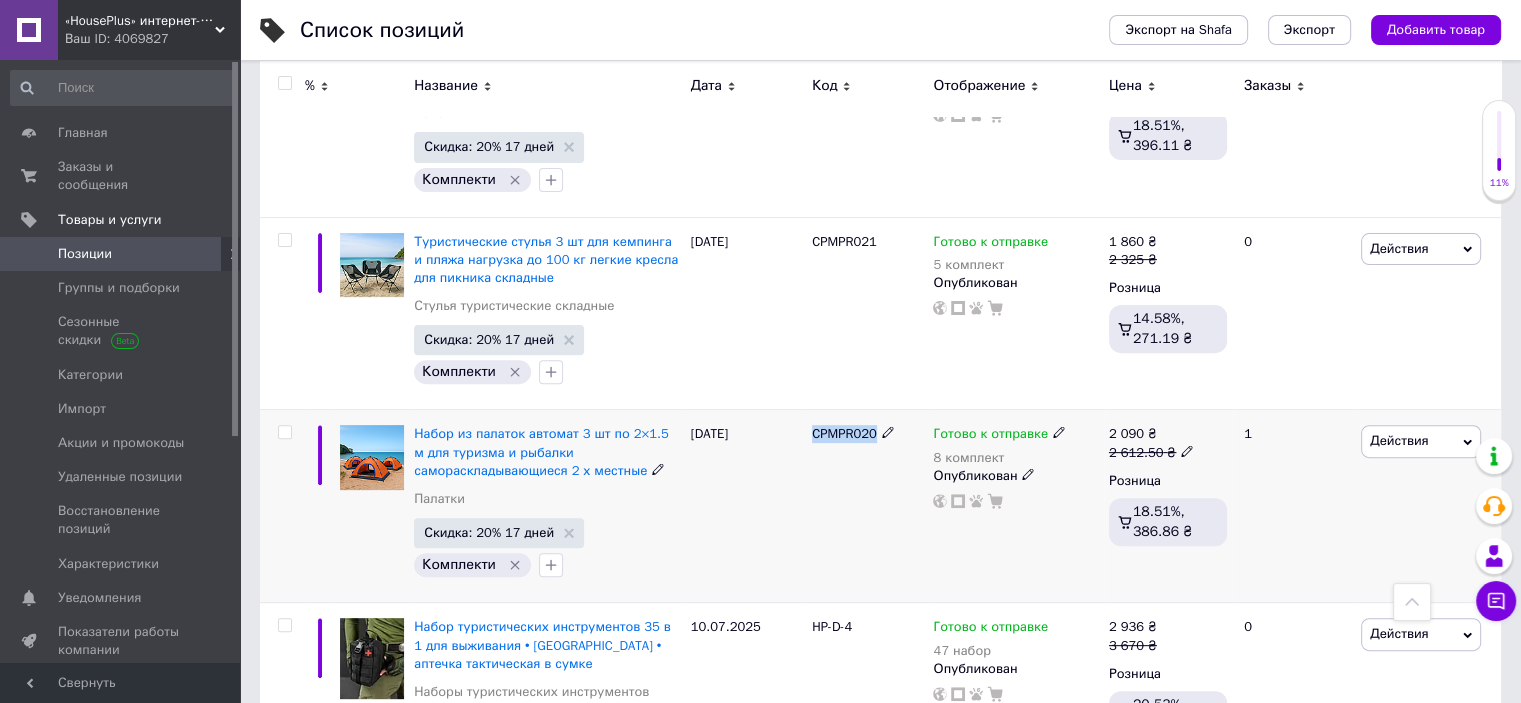 click on "CPMPR020" at bounding box center (844, 433) 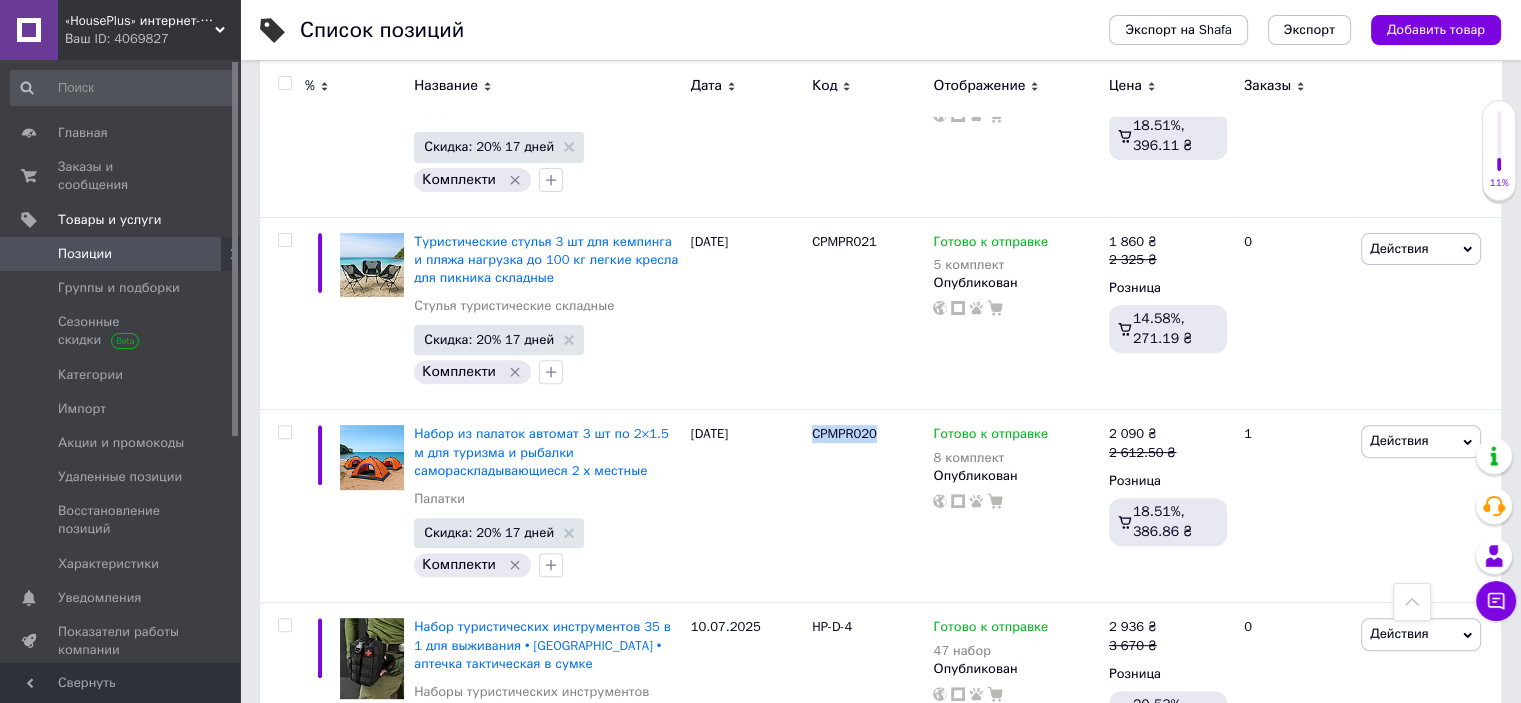 copy on "CPMPR020" 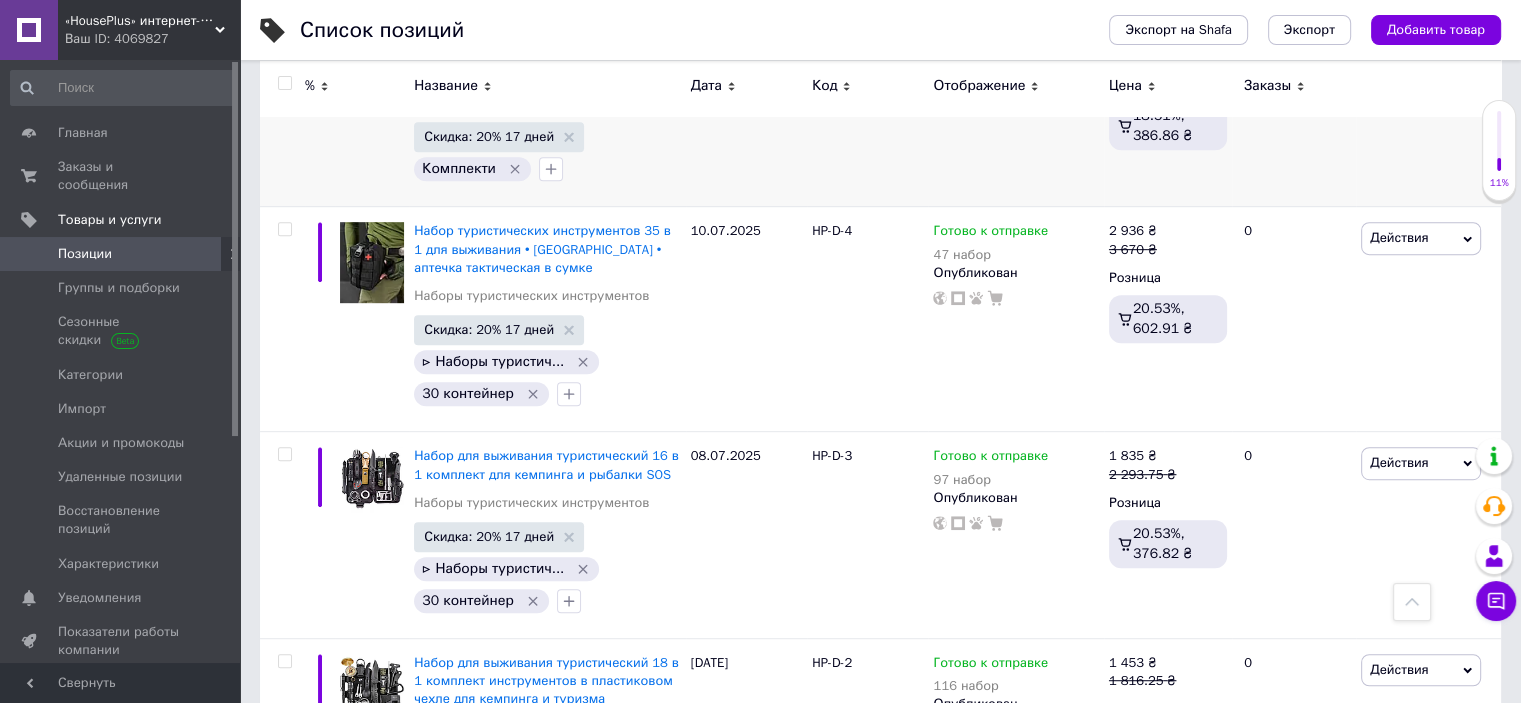 scroll, scrollTop: 1000, scrollLeft: 0, axis: vertical 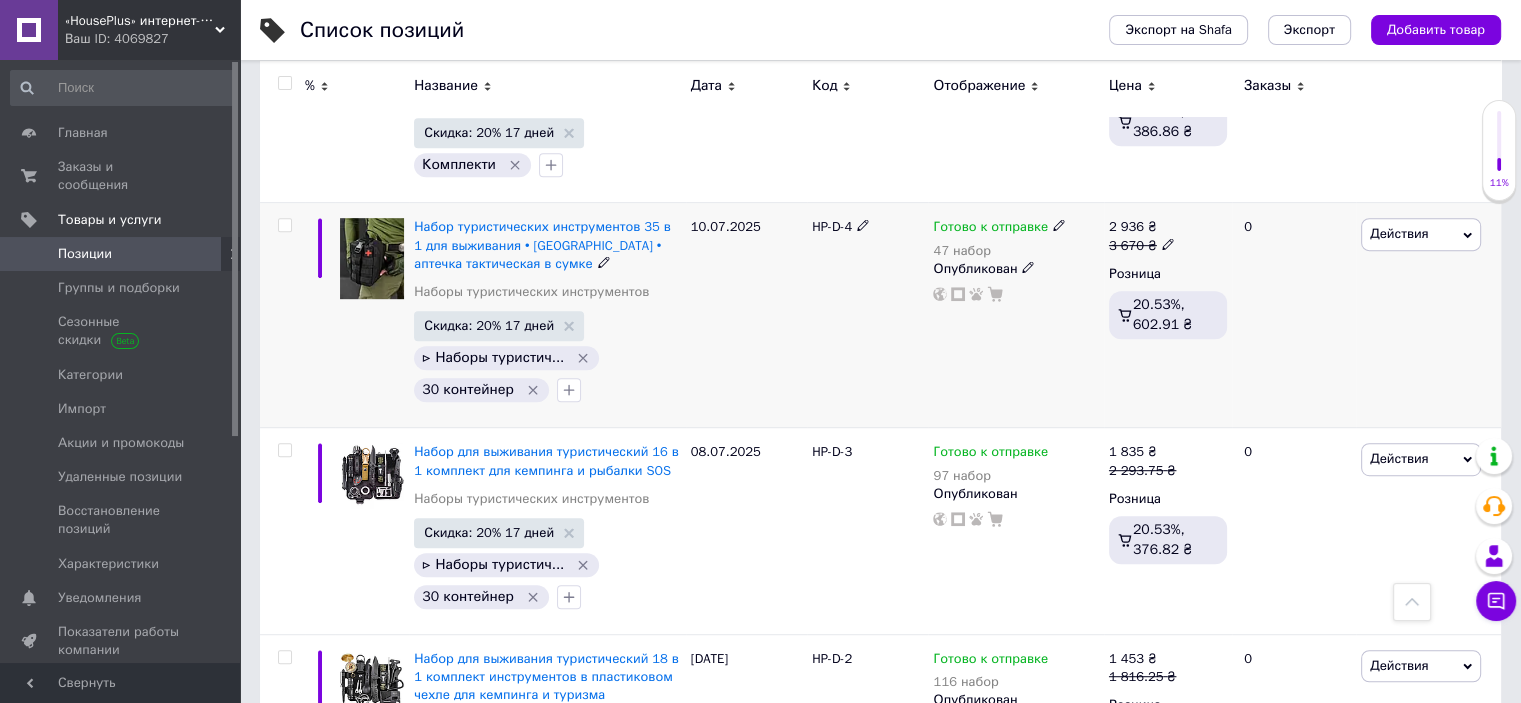 click on "HP-D-4" at bounding box center [832, 226] 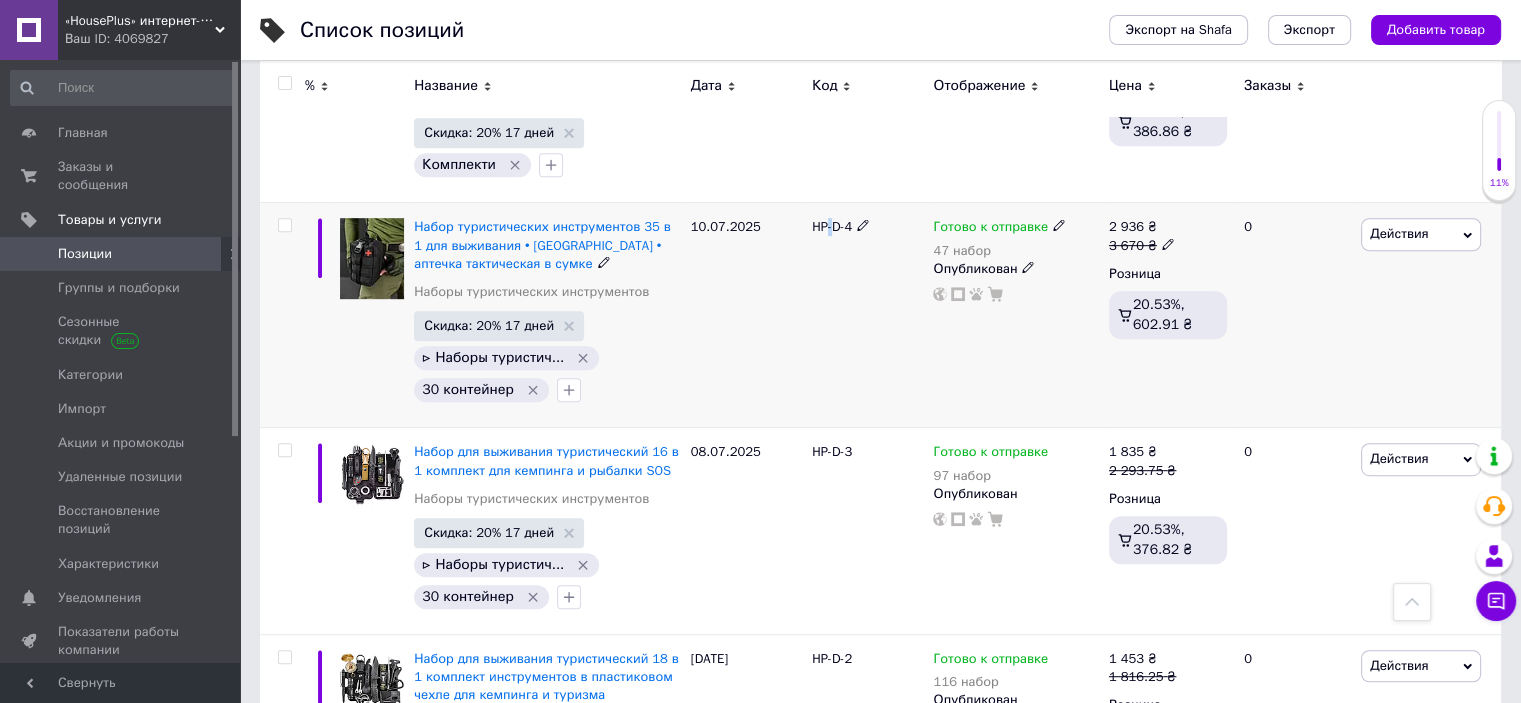 click on "HP-D-4" at bounding box center (832, 226) 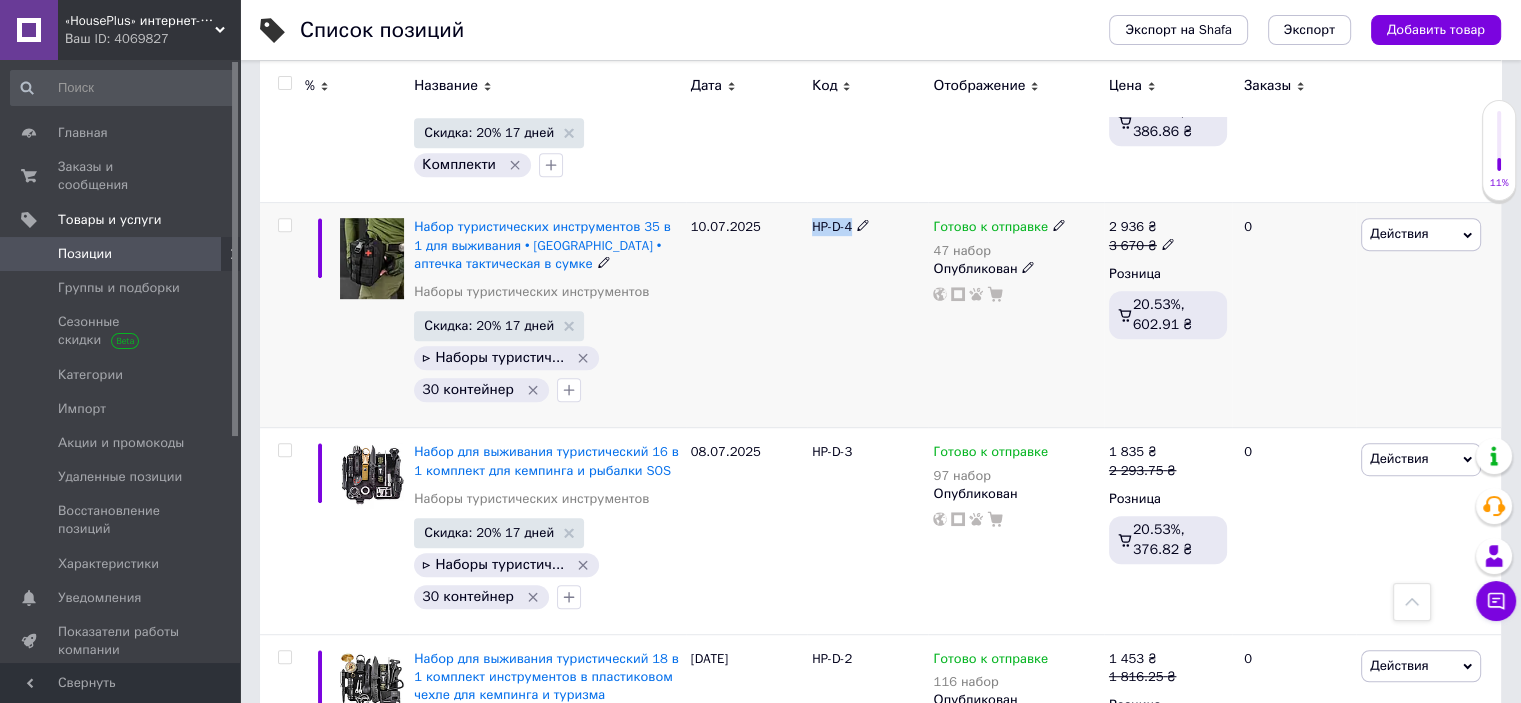 click on "HP-D-4" at bounding box center (832, 226) 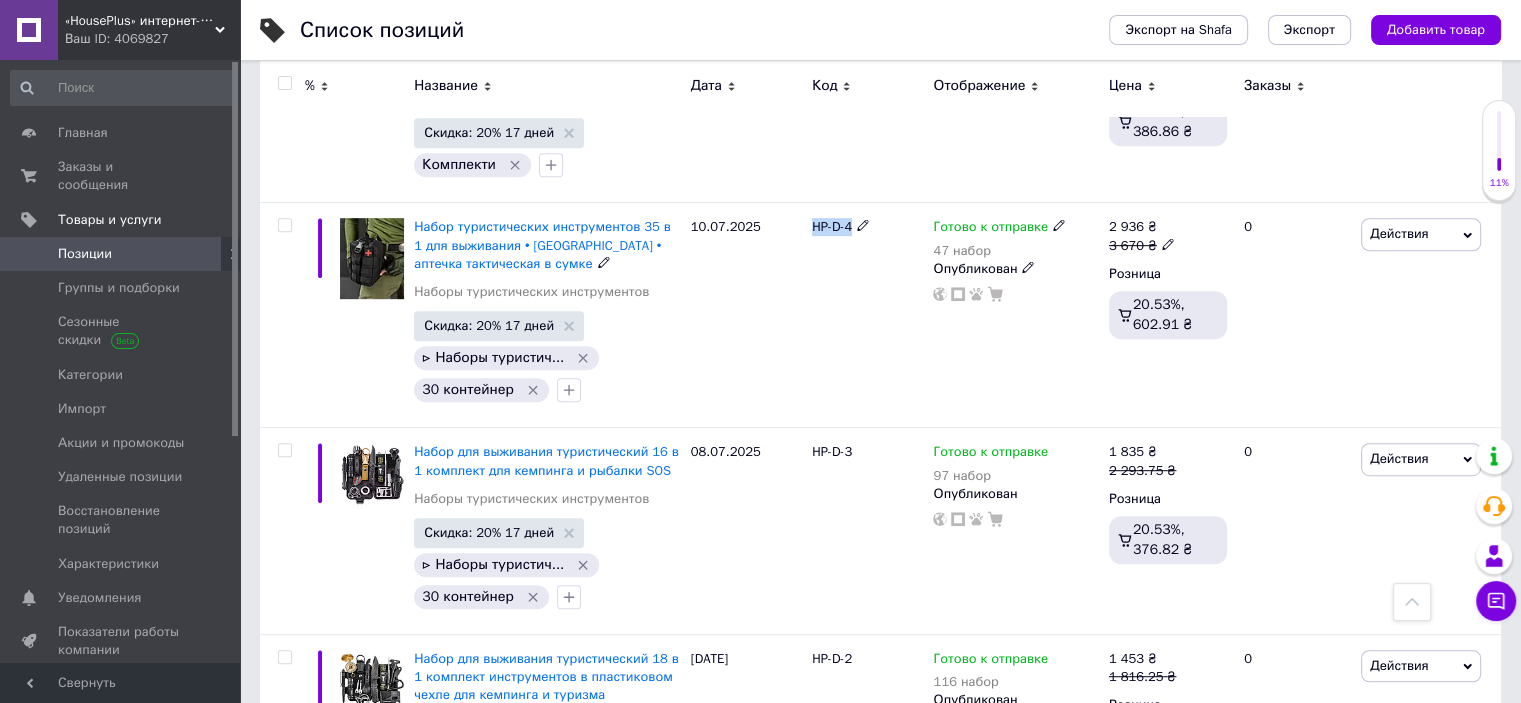 copy on "HP-D-4" 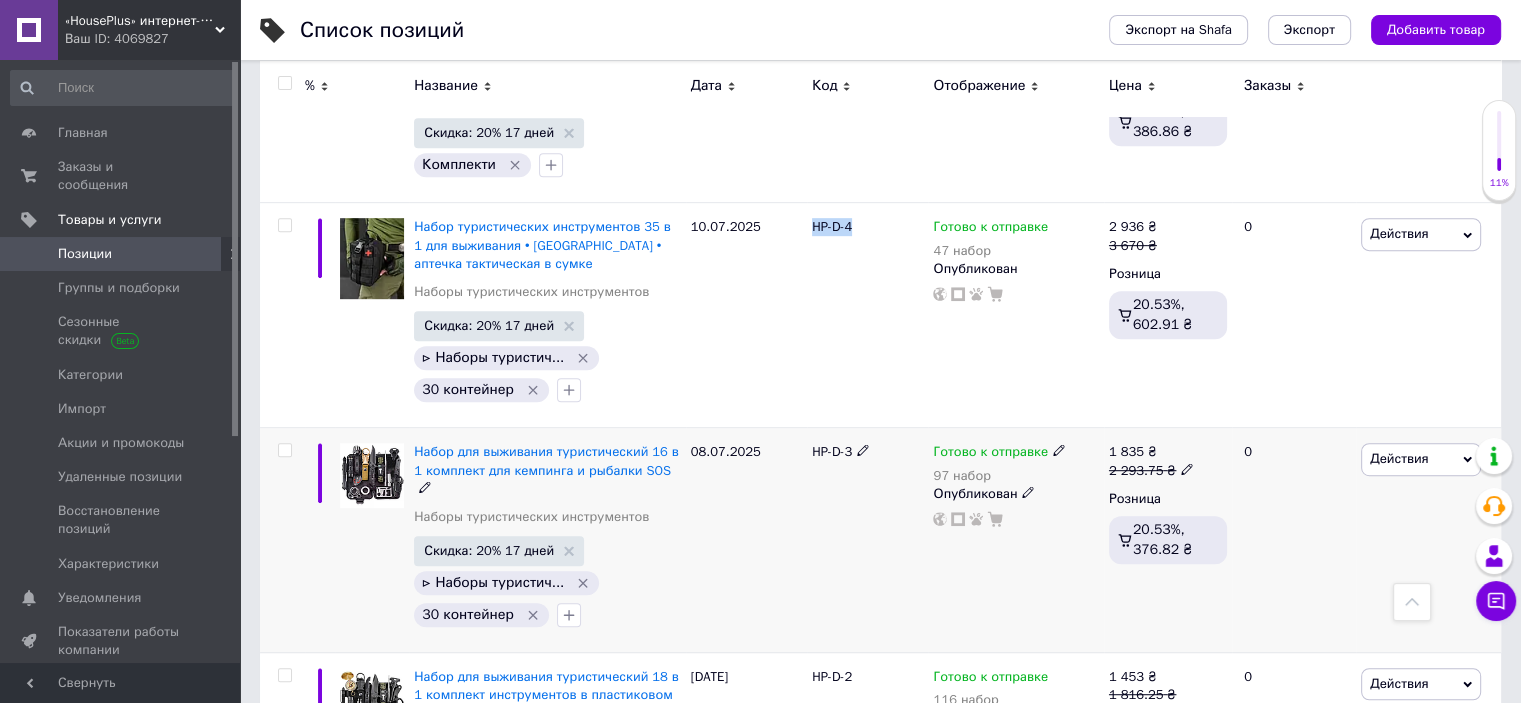 click on "HP-D-3" at bounding box center (832, 451) 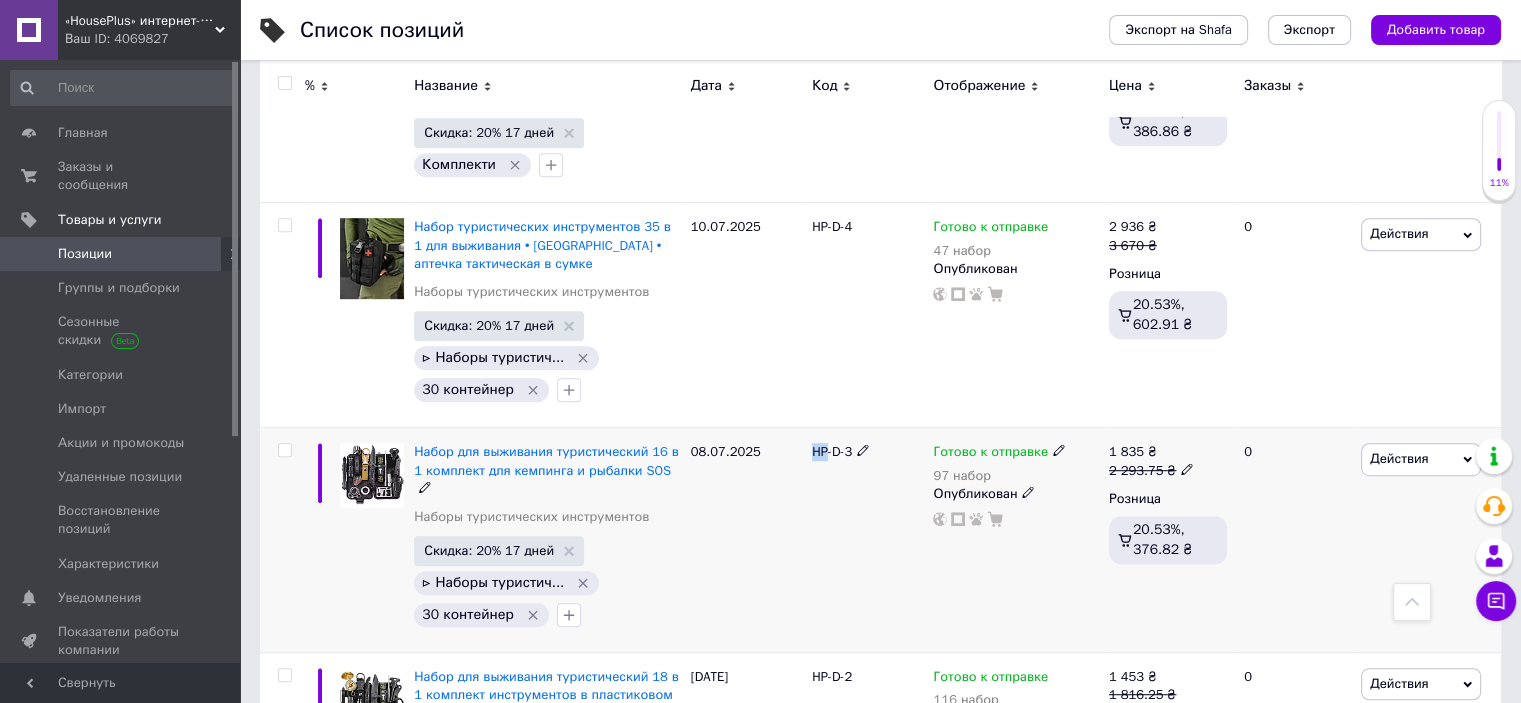 click on "HP-D-3" at bounding box center [832, 451] 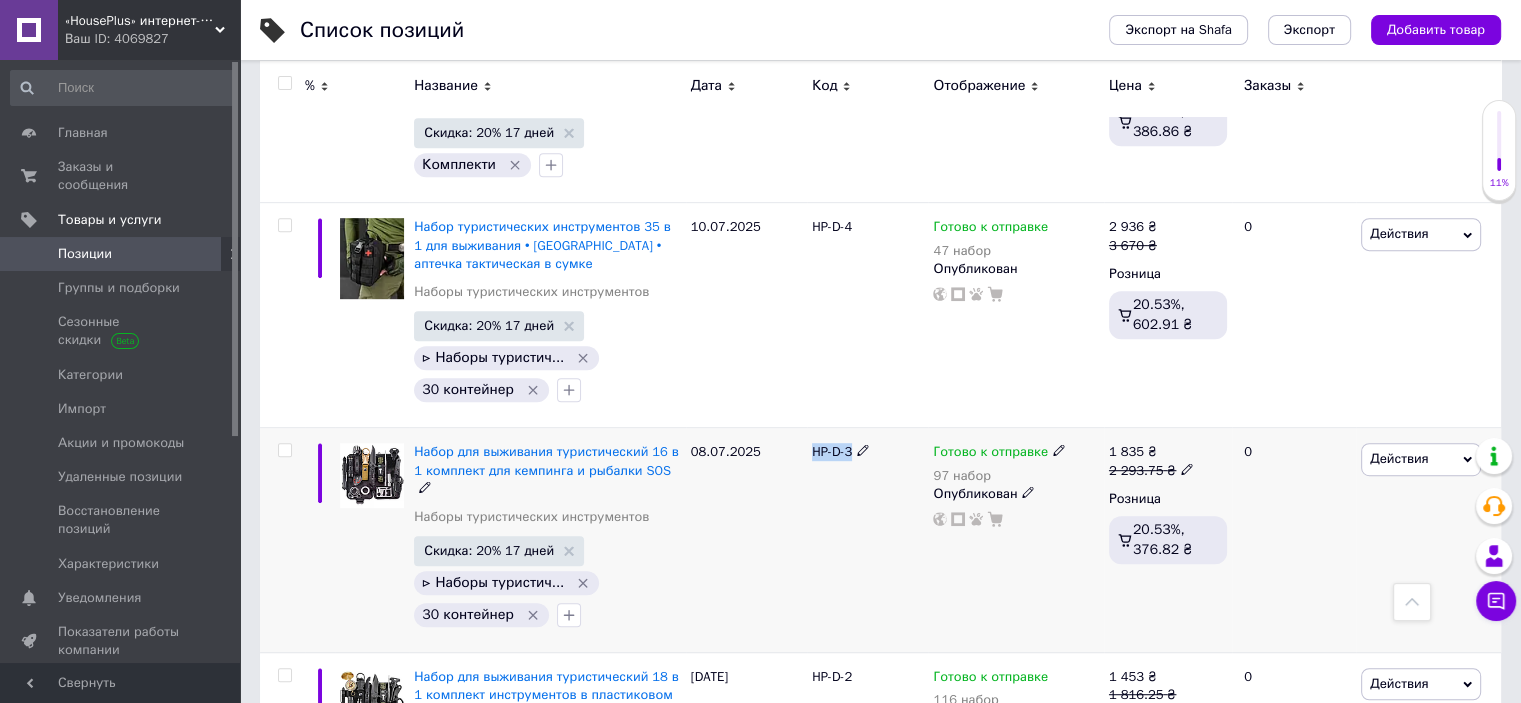 click on "HP-D-3" at bounding box center (832, 451) 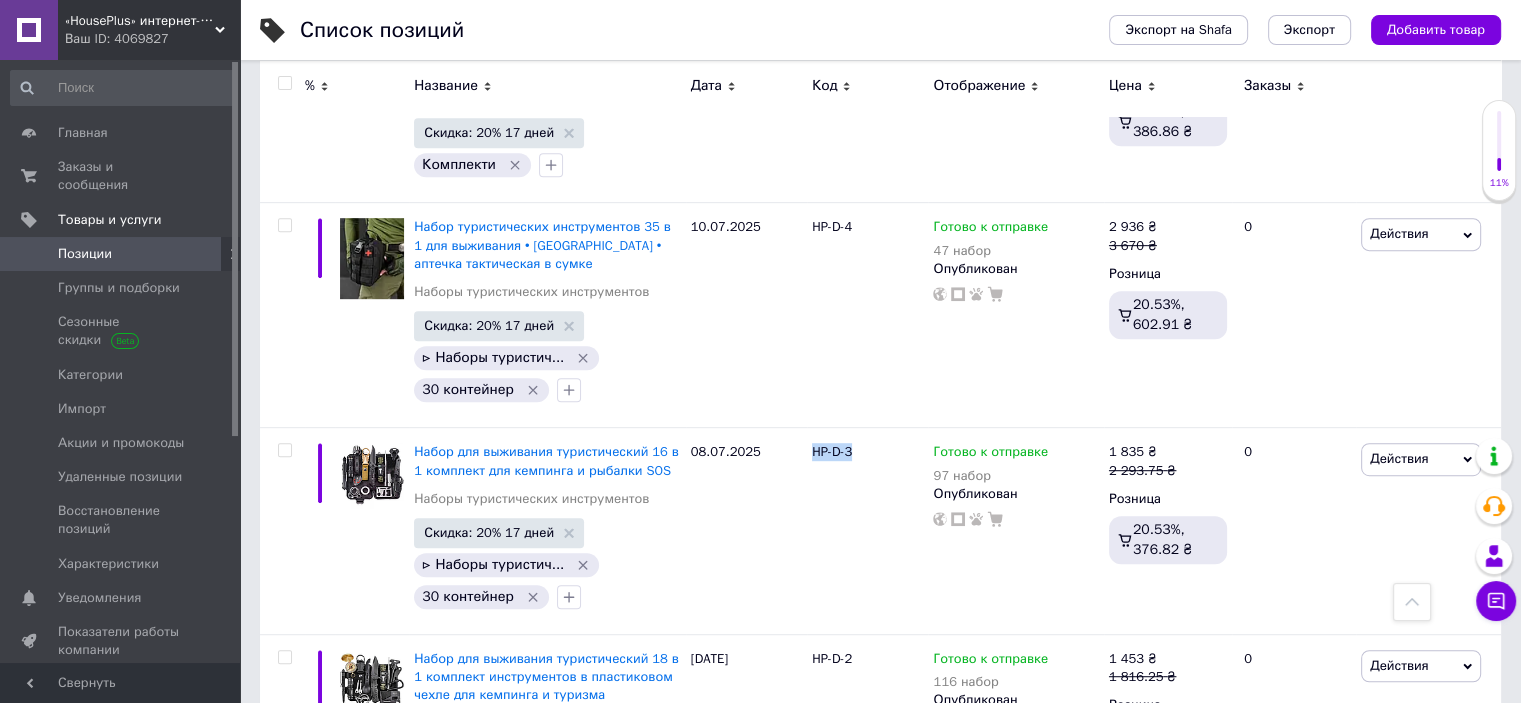 copy on "HP-D-3" 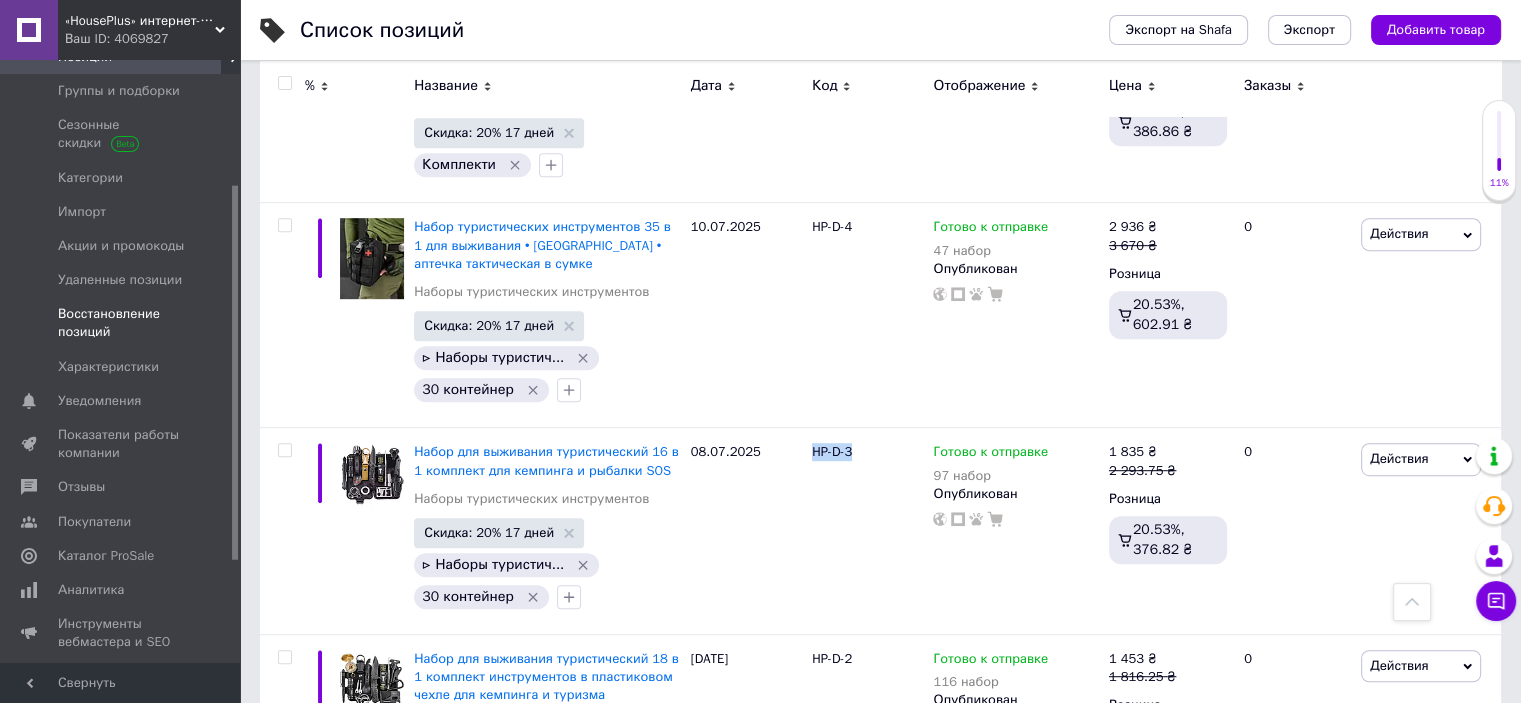 scroll, scrollTop: 200, scrollLeft: 0, axis: vertical 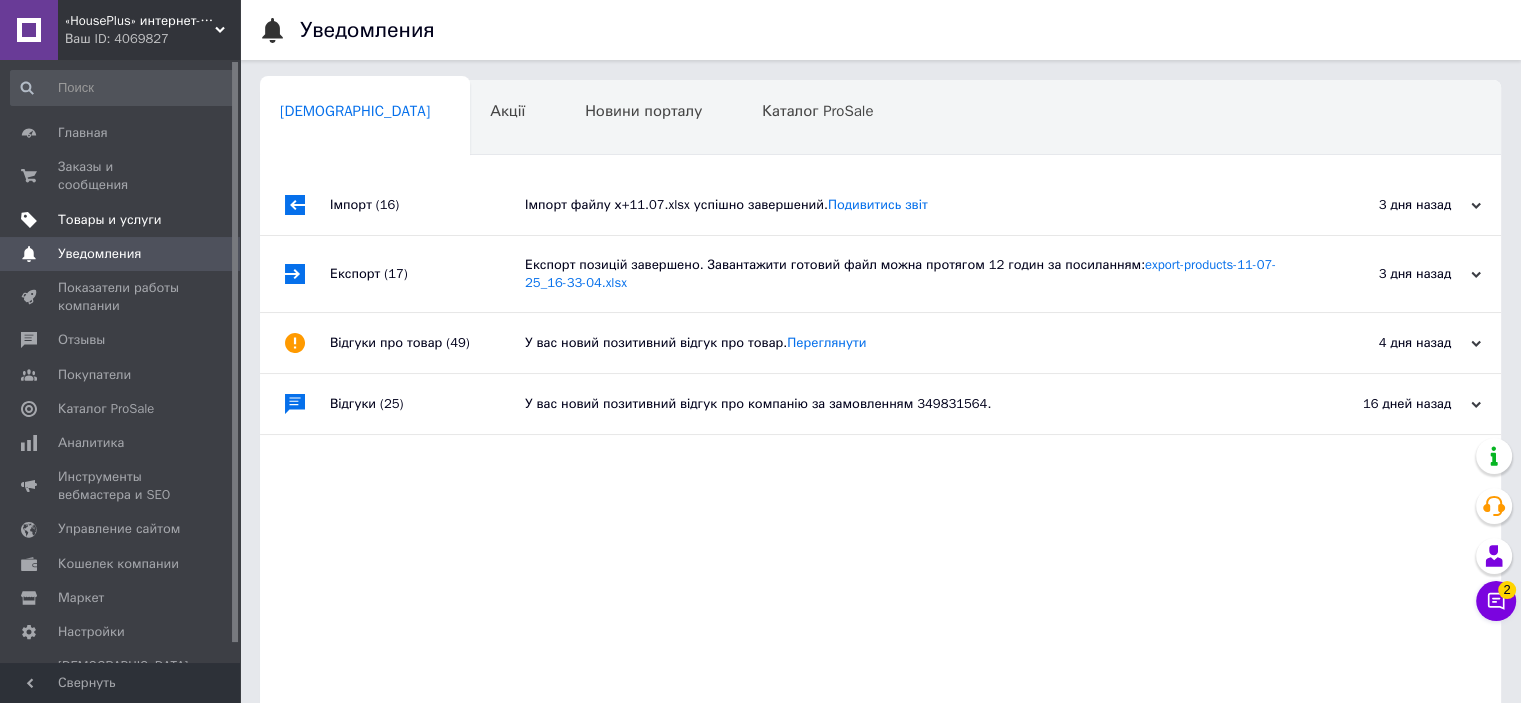 click on "Товары и услуги" at bounding box center [110, 220] 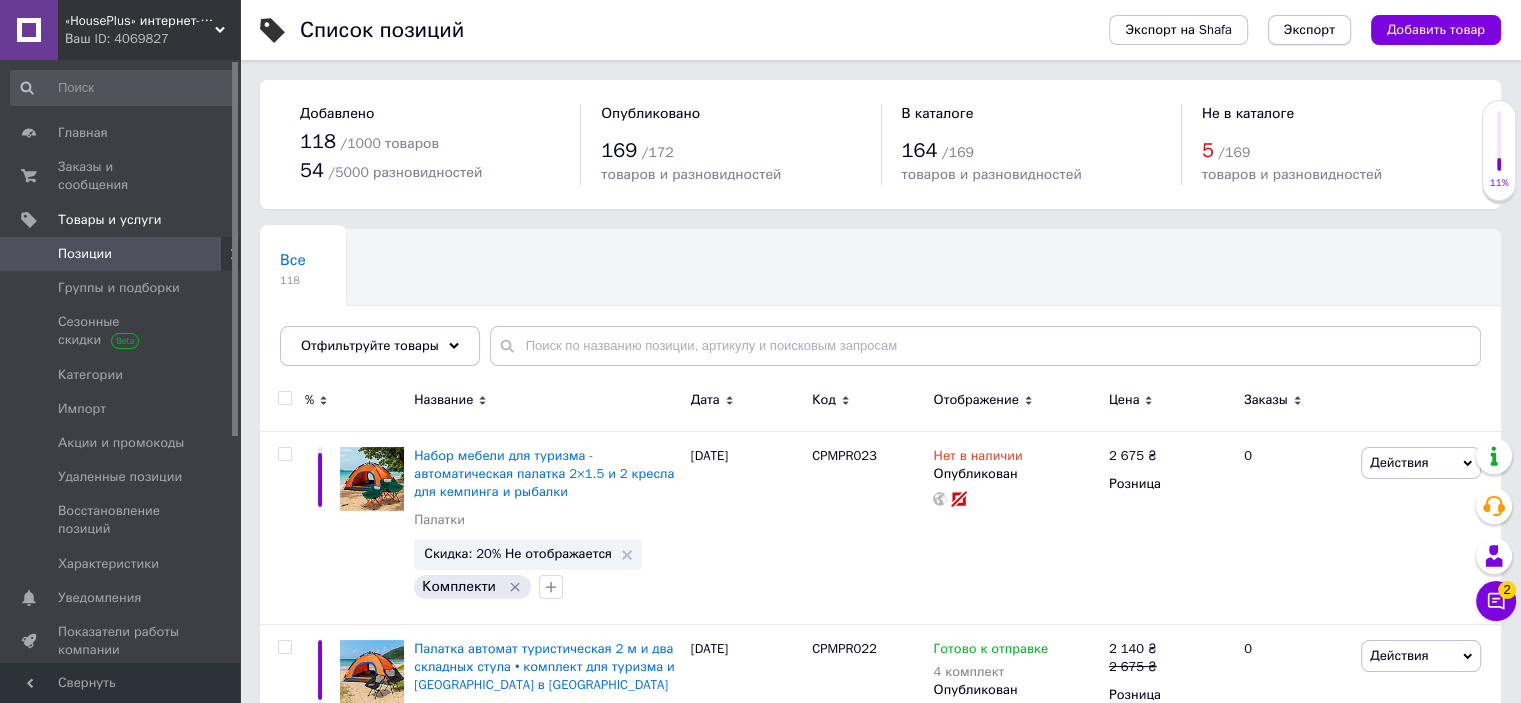 click on "Экспорт" at bounding box center (1309, 30) 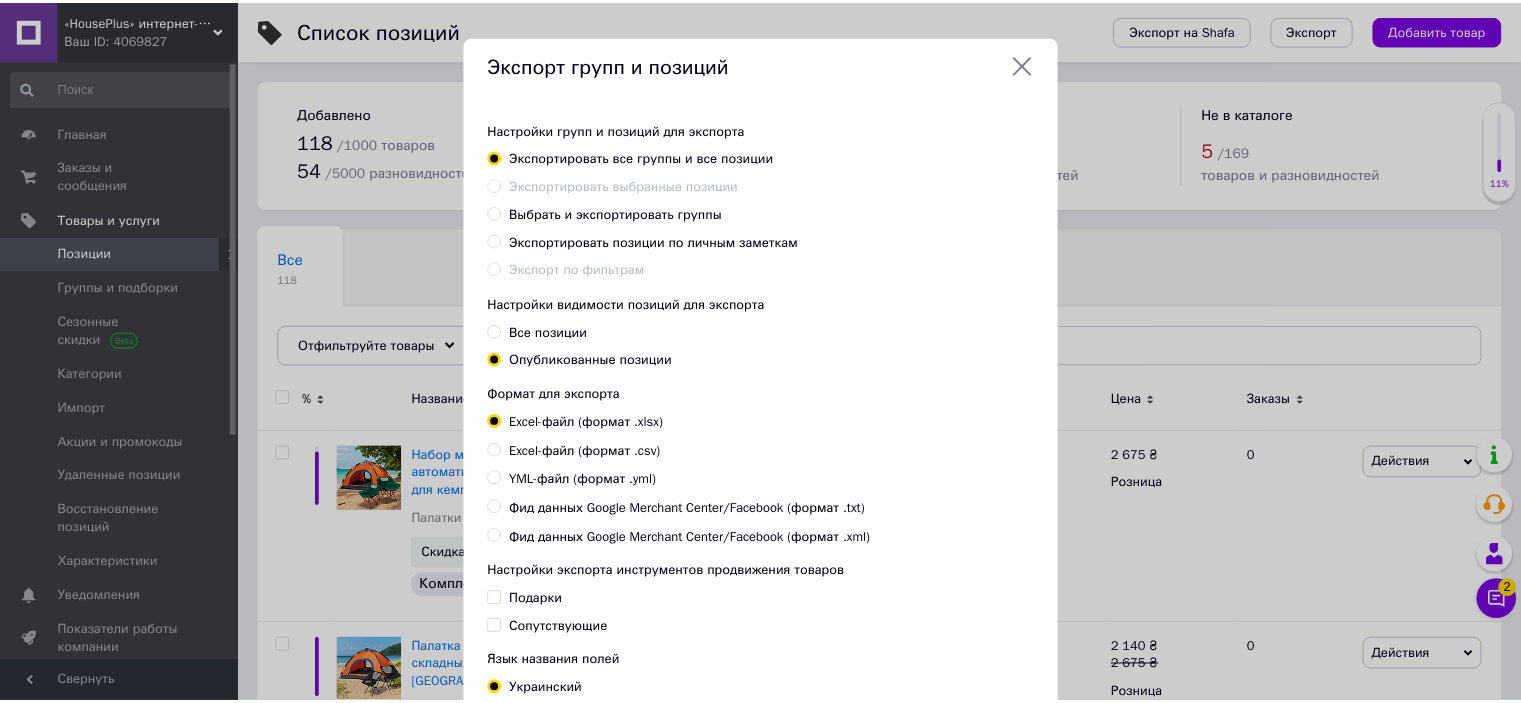 scroll, scrollTop: 173, scrollLeft: 0, axis: vertical 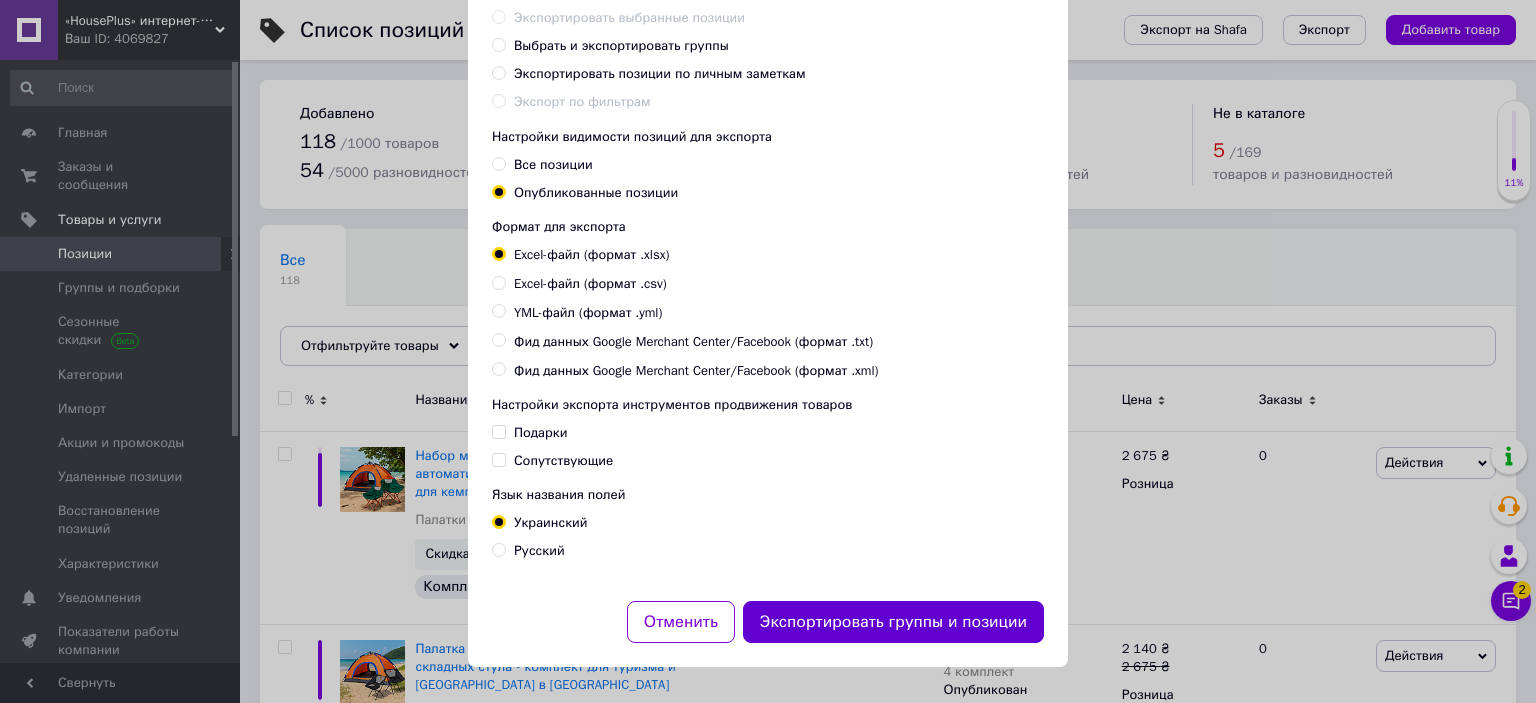 click on "Экспортировать группы и позиции" at bounding box center (893, 622) 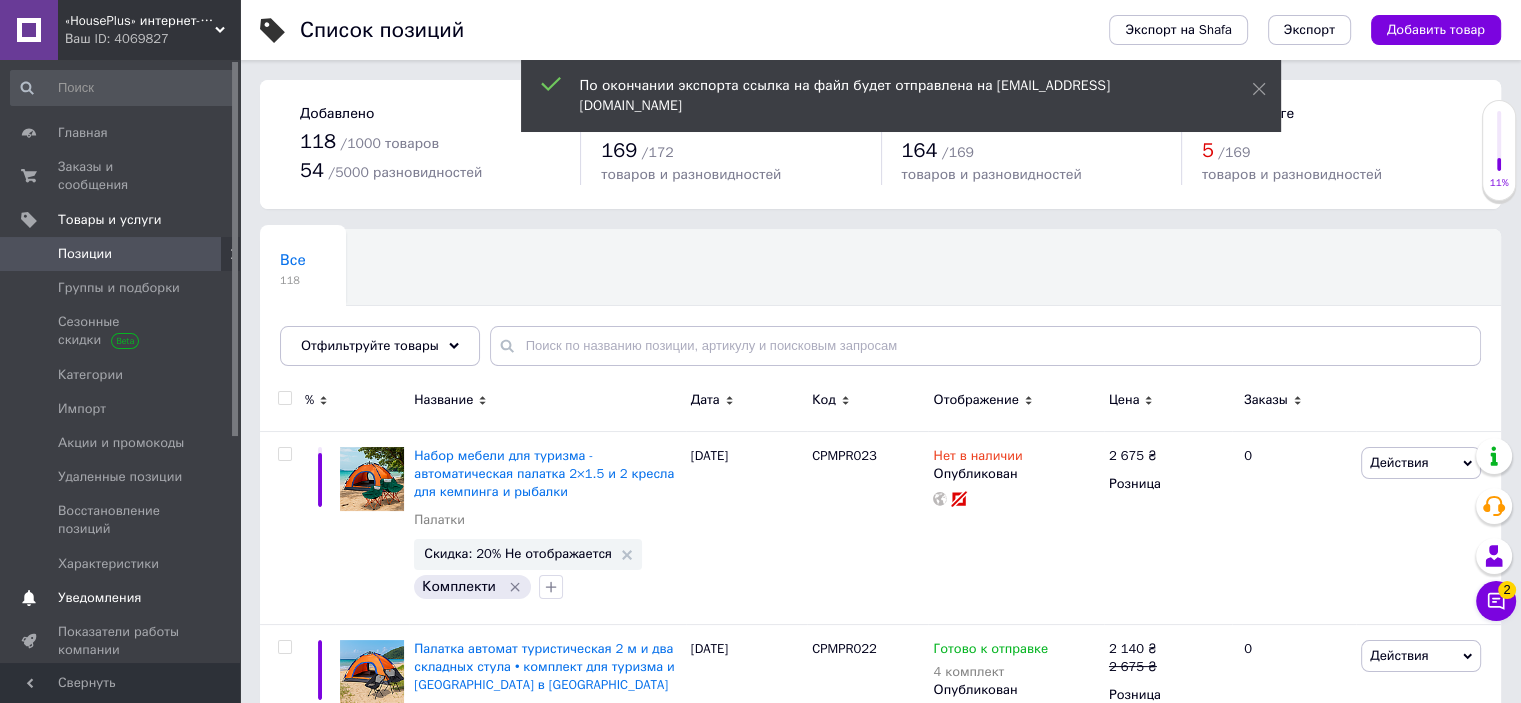 click on "Уведомления 0 0" at bounding box center [123, 598] 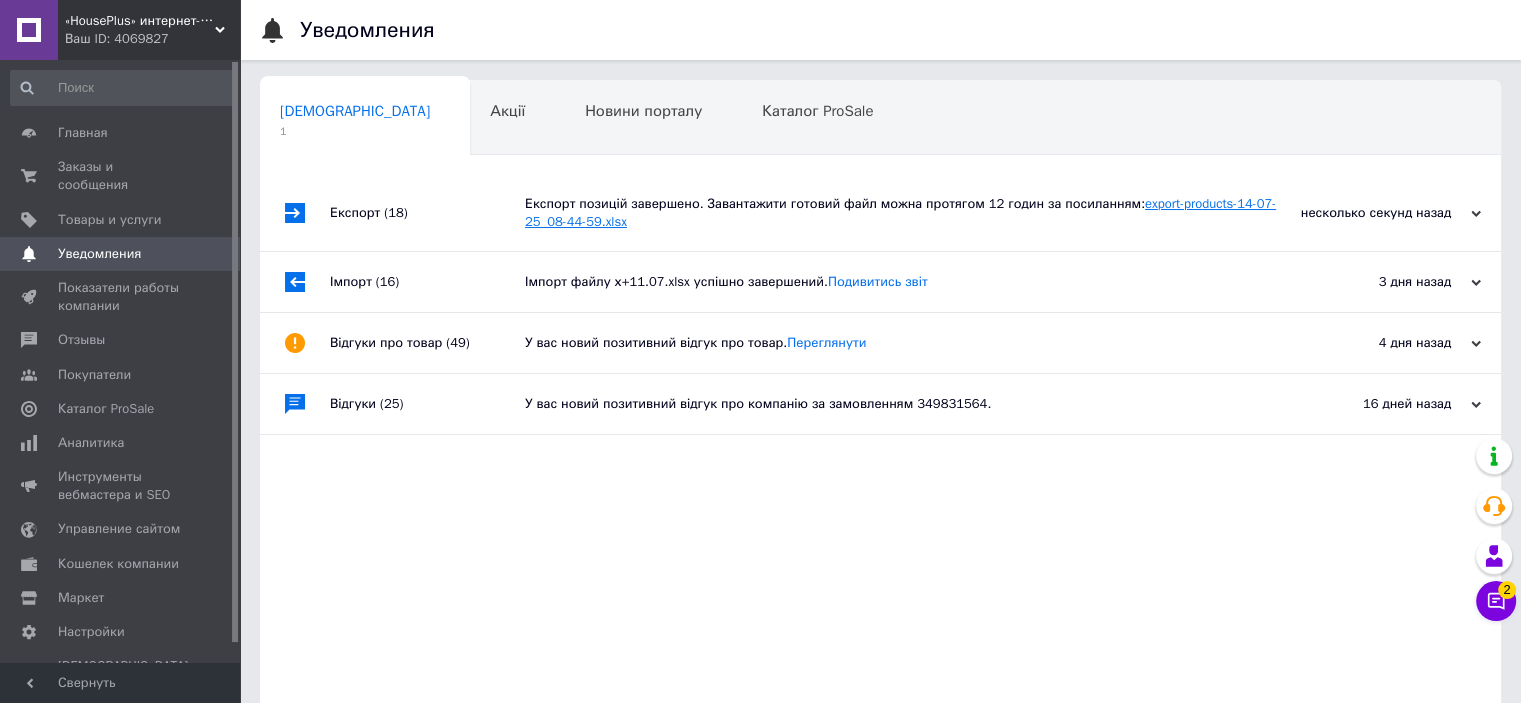 click on "export-products-14-07-25_08-44-59.xlsx" at bounding box center (900, 212) 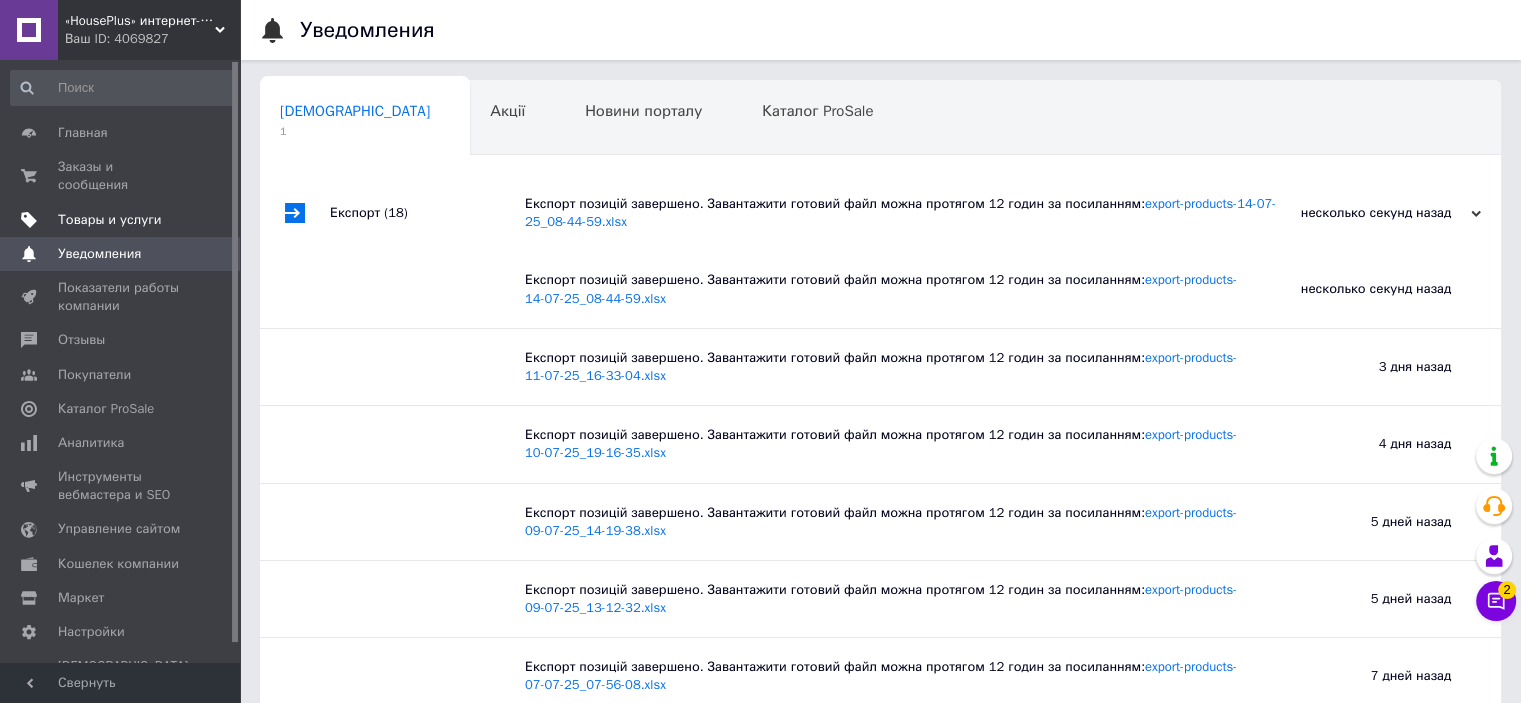 click on "Товары и услуги" at bounding box center (110, 220) 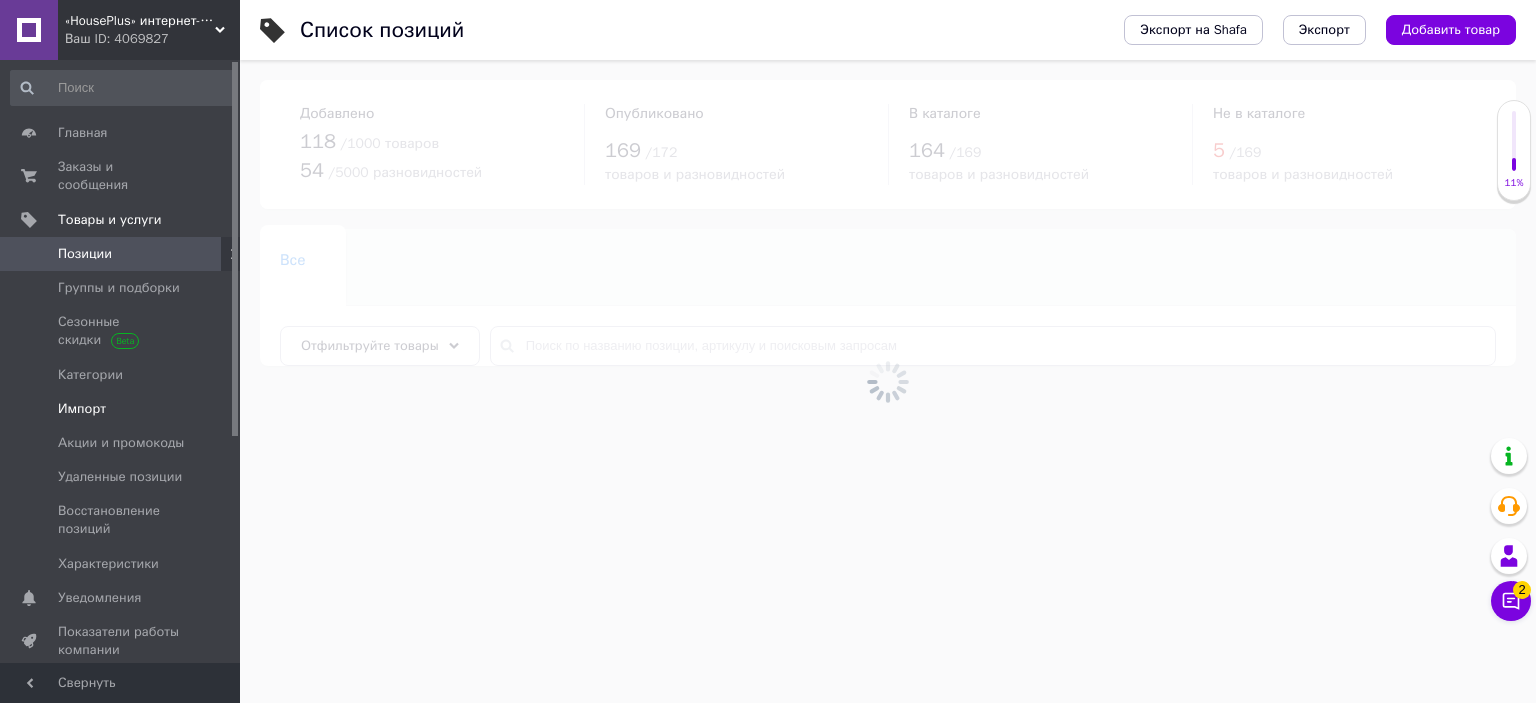click on "Импорт" at bounding box center [82, 409] 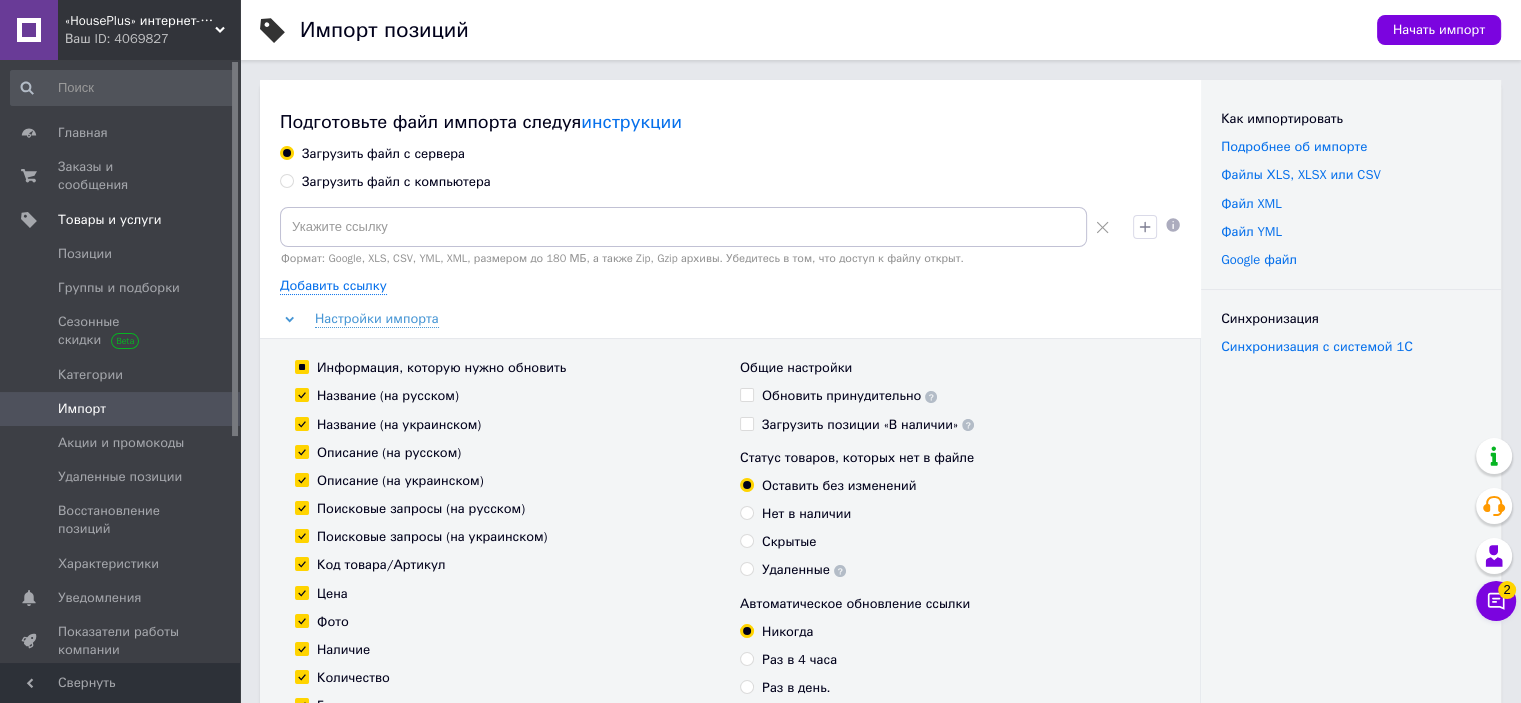 click on "Загрузить файл с компьютера" at bounding box center (396, 182) 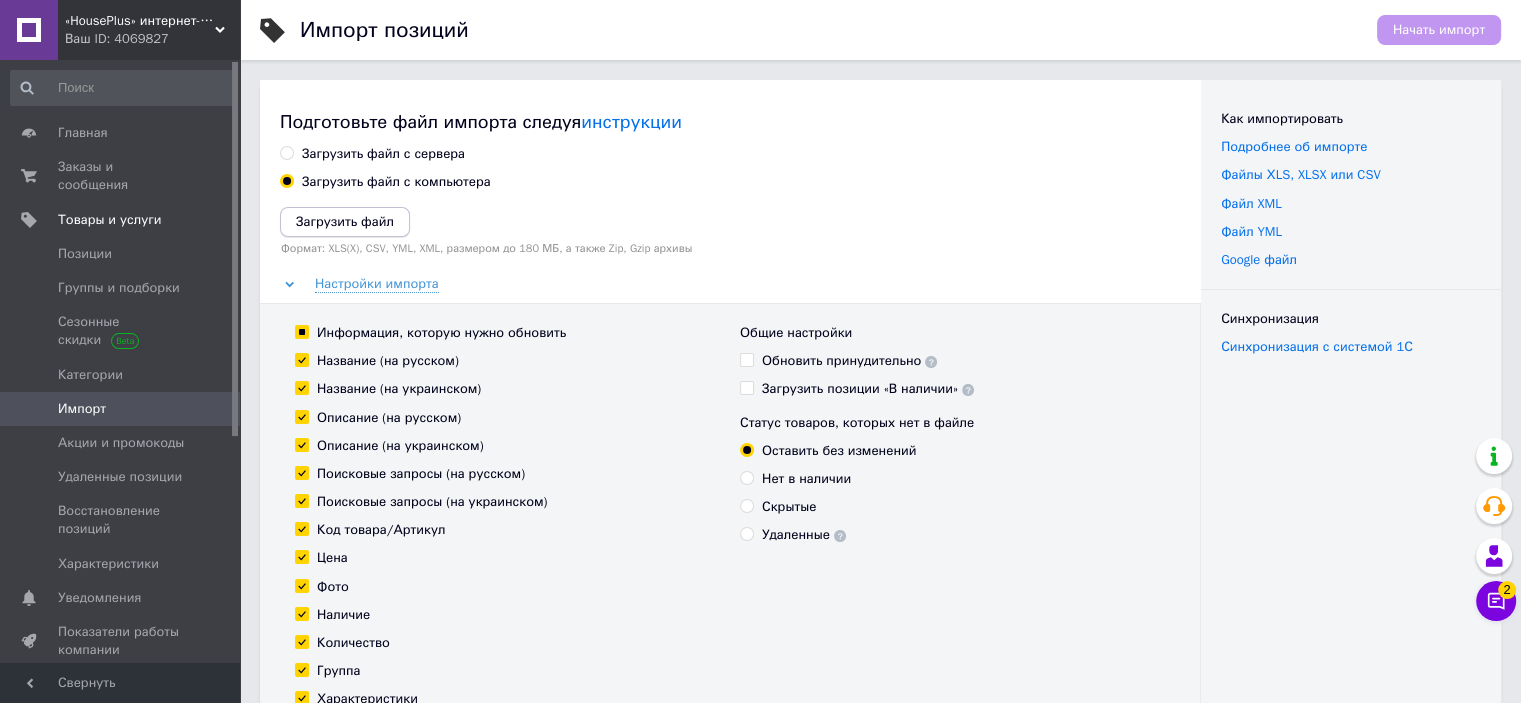 click on "Загрузить файл" at bounding box center (345, 221) 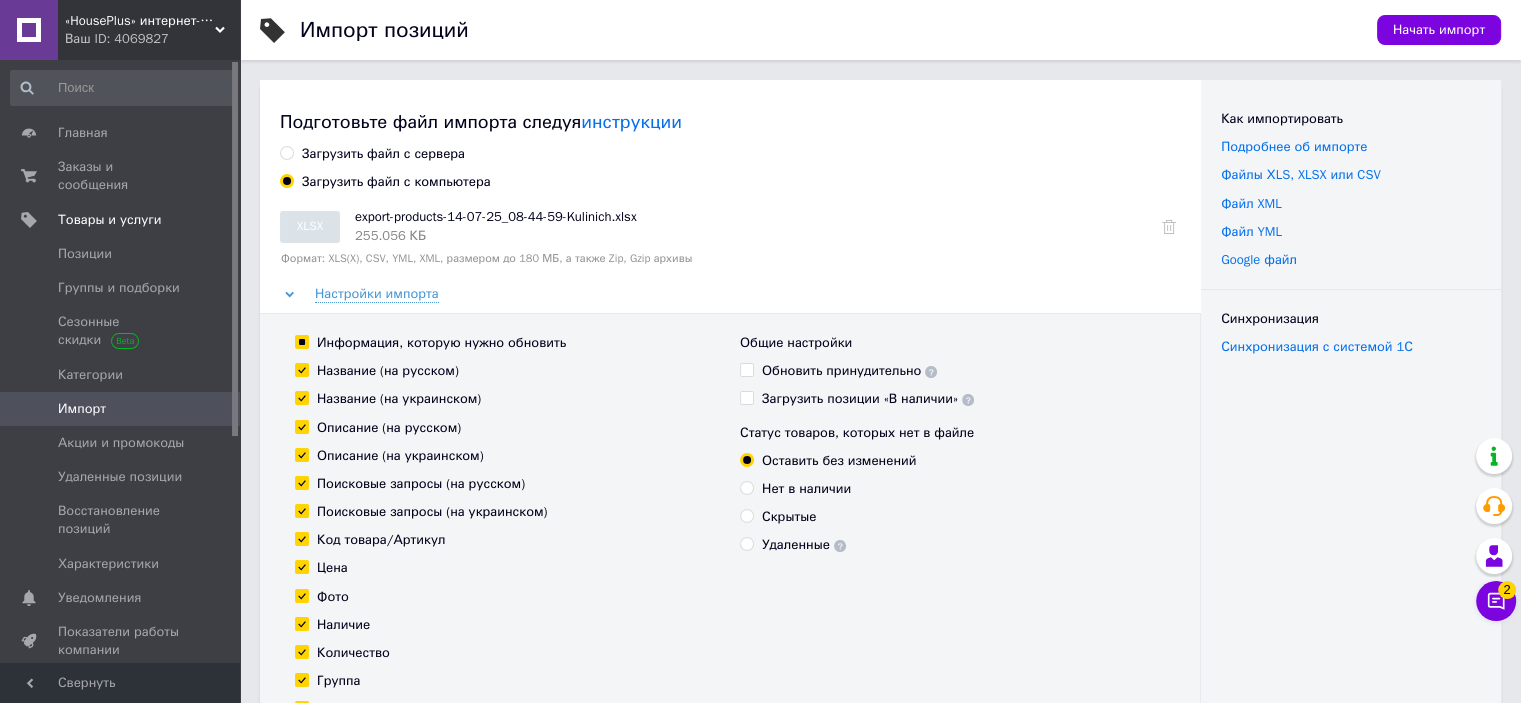 click on "Информация, которую нужно обновить" at bounding box center [301, 341] 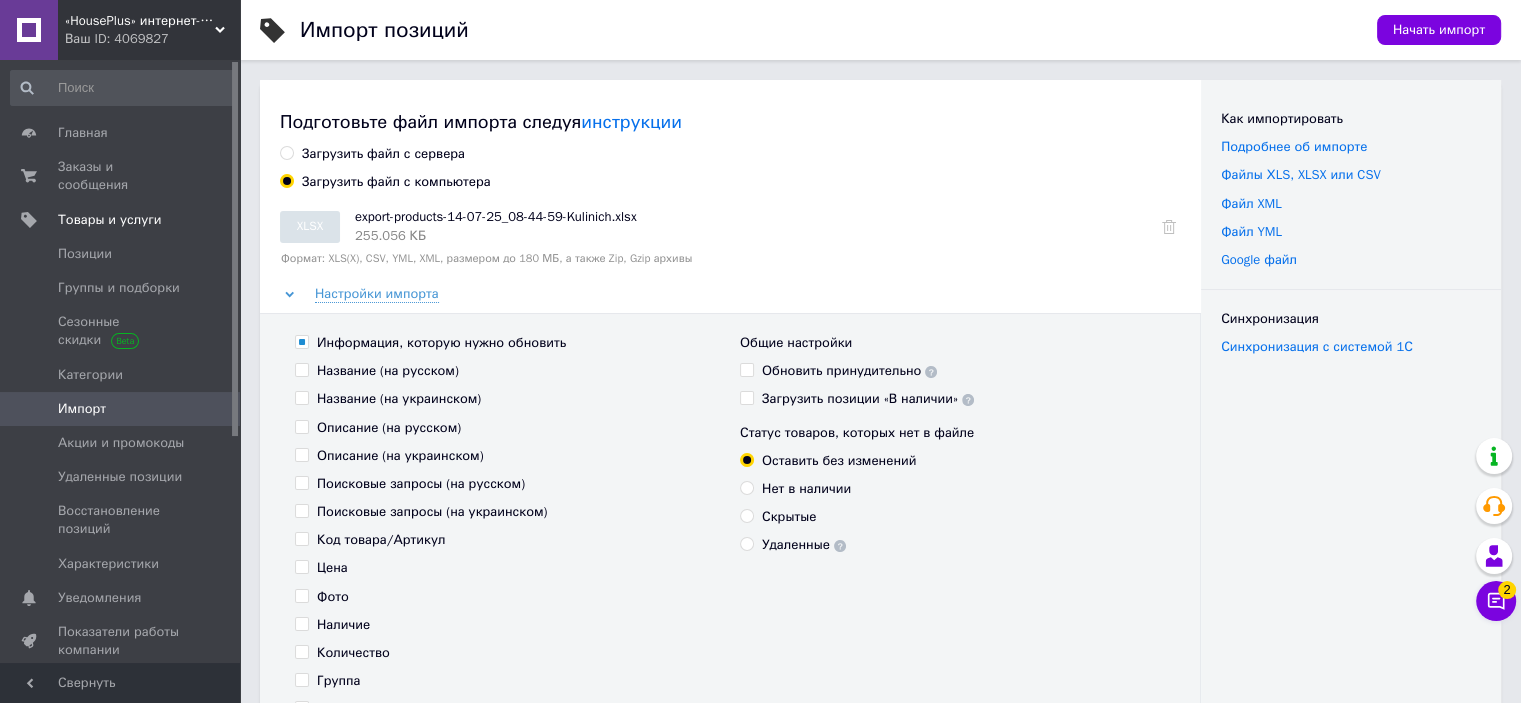 checkbox on "false" 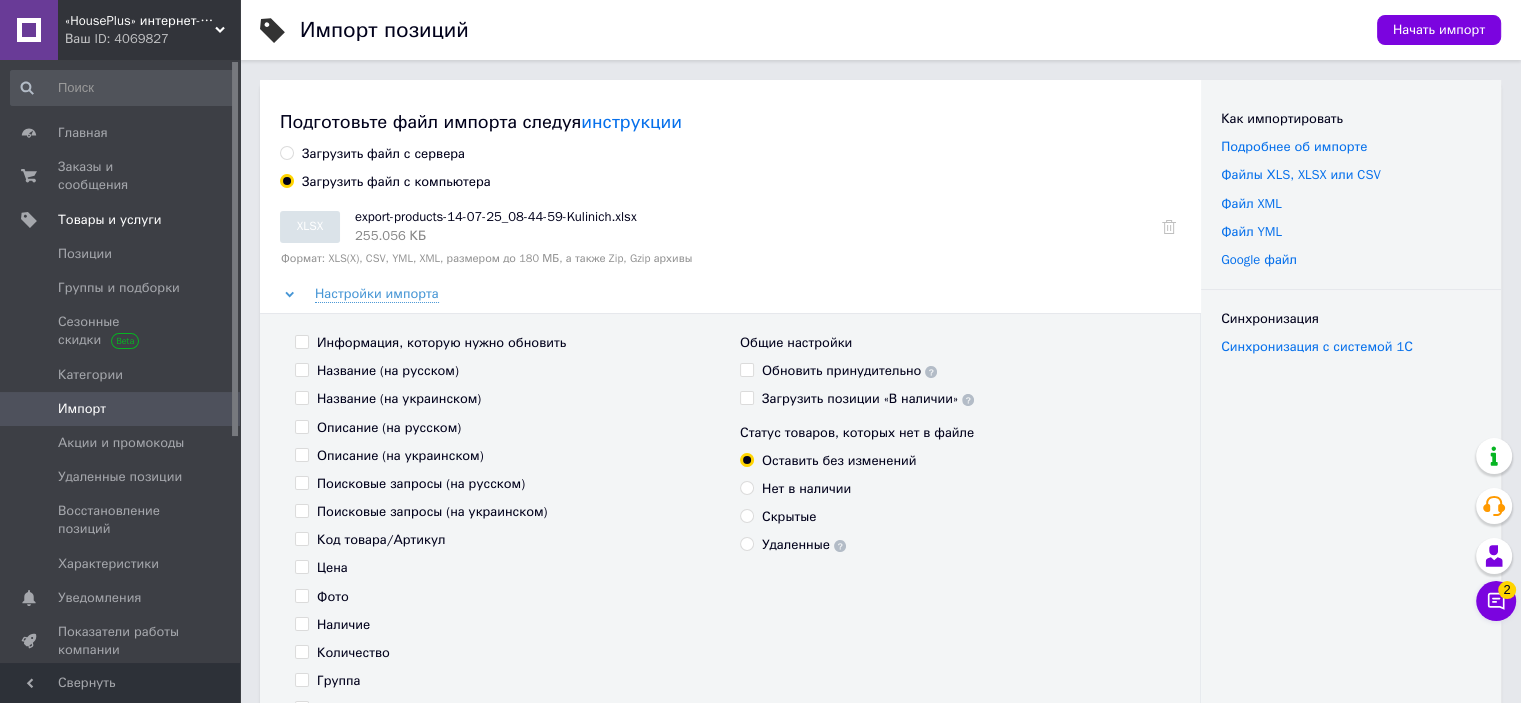 click on "Наличие" at bounding box center (301, 623) 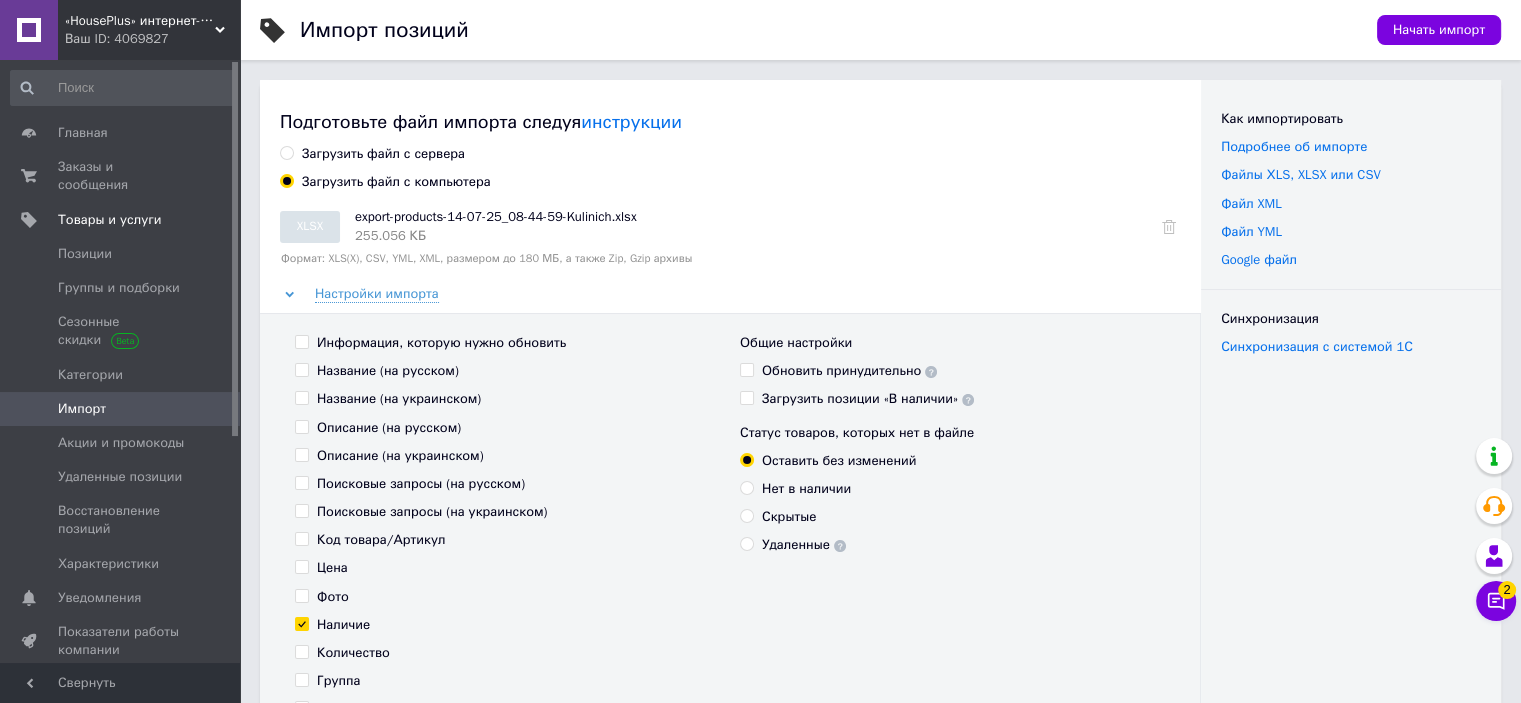 checkbox on "true" 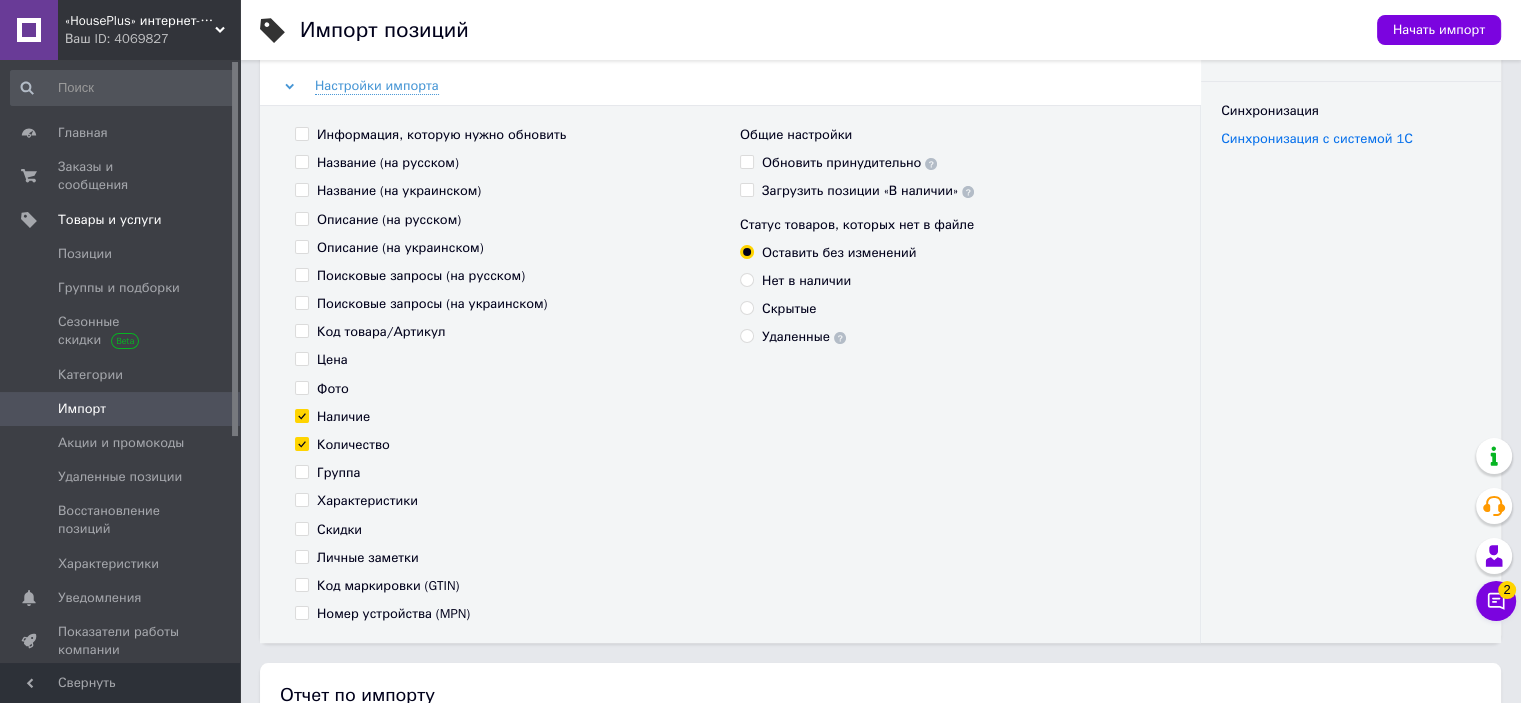 scroll, scrollTop: 100, scrollLeft: 0, axis: vertical 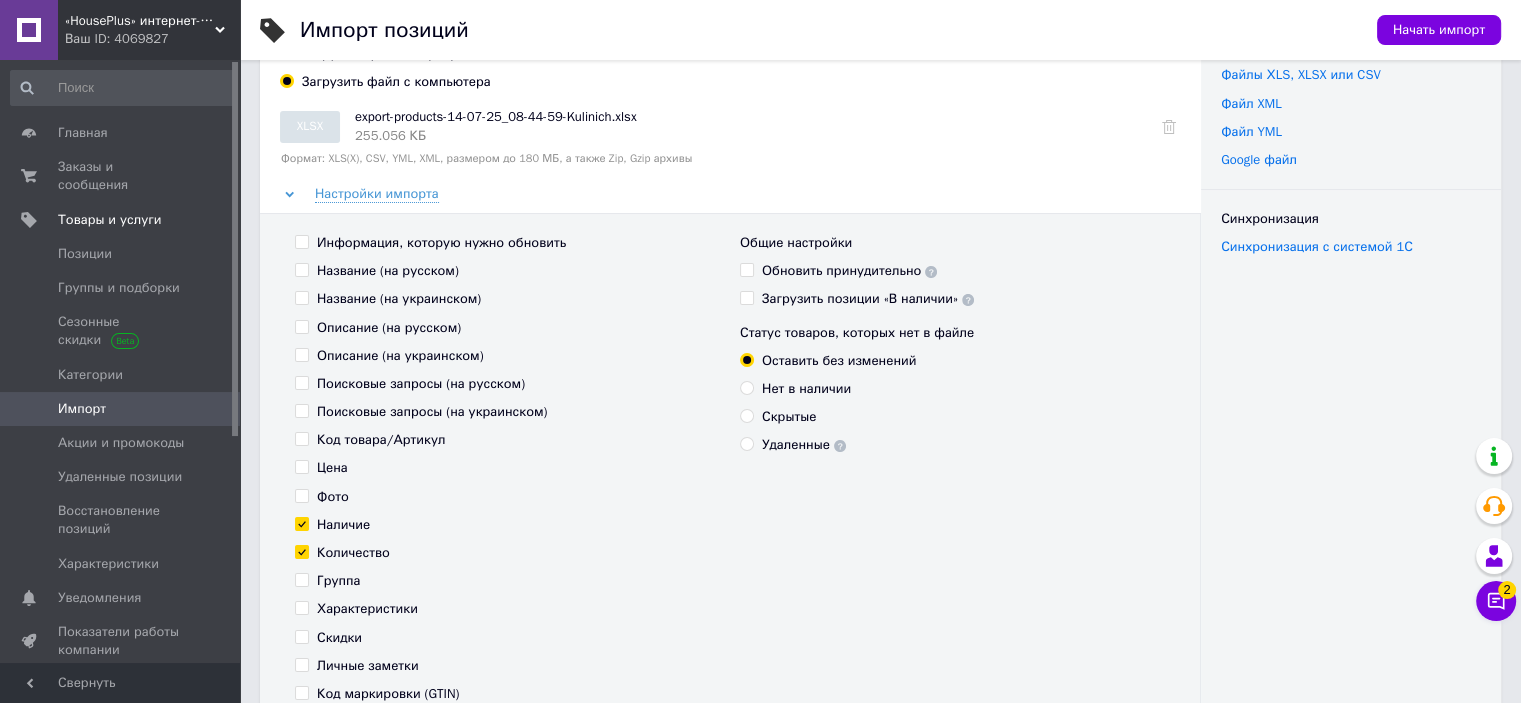 click on "Обновить принудительно" at bounding box center [746, 269] 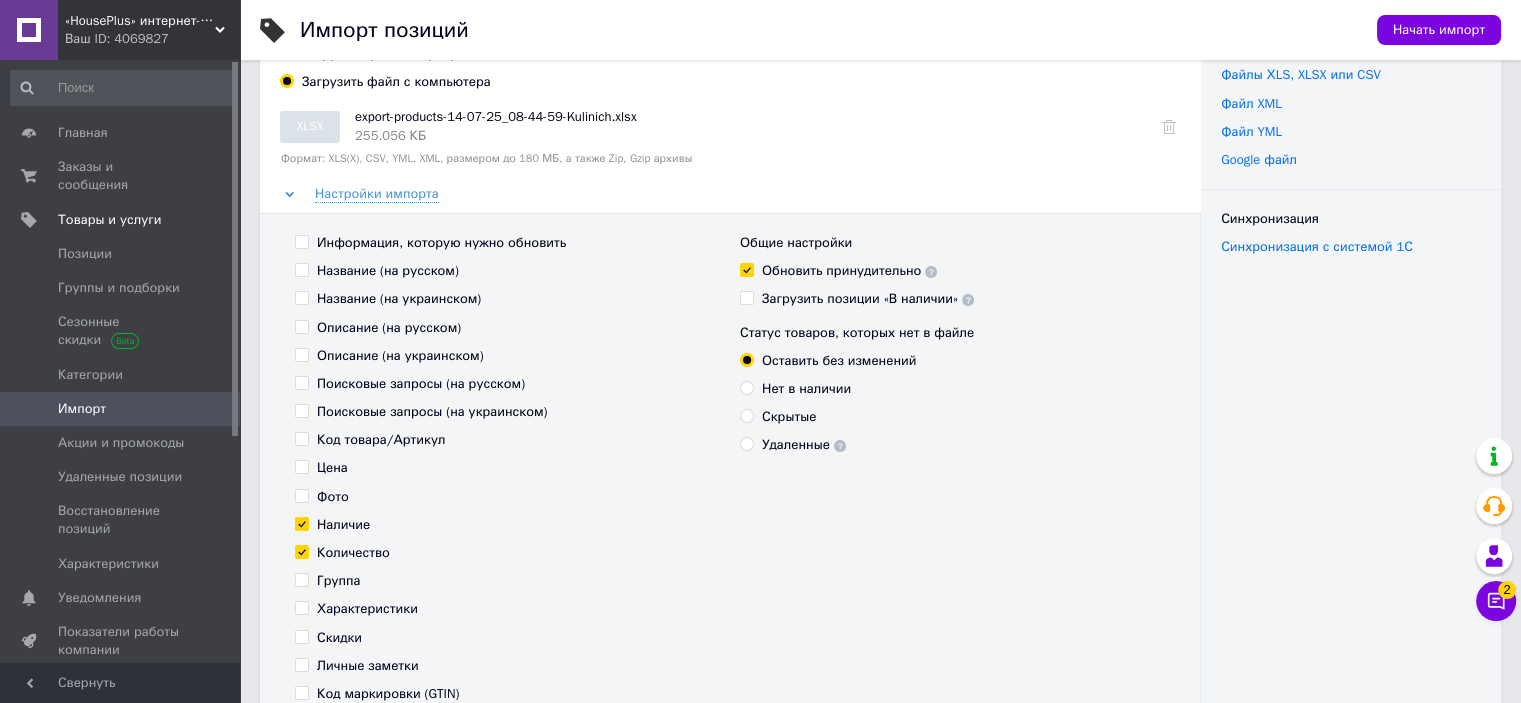 checkbox on "true" 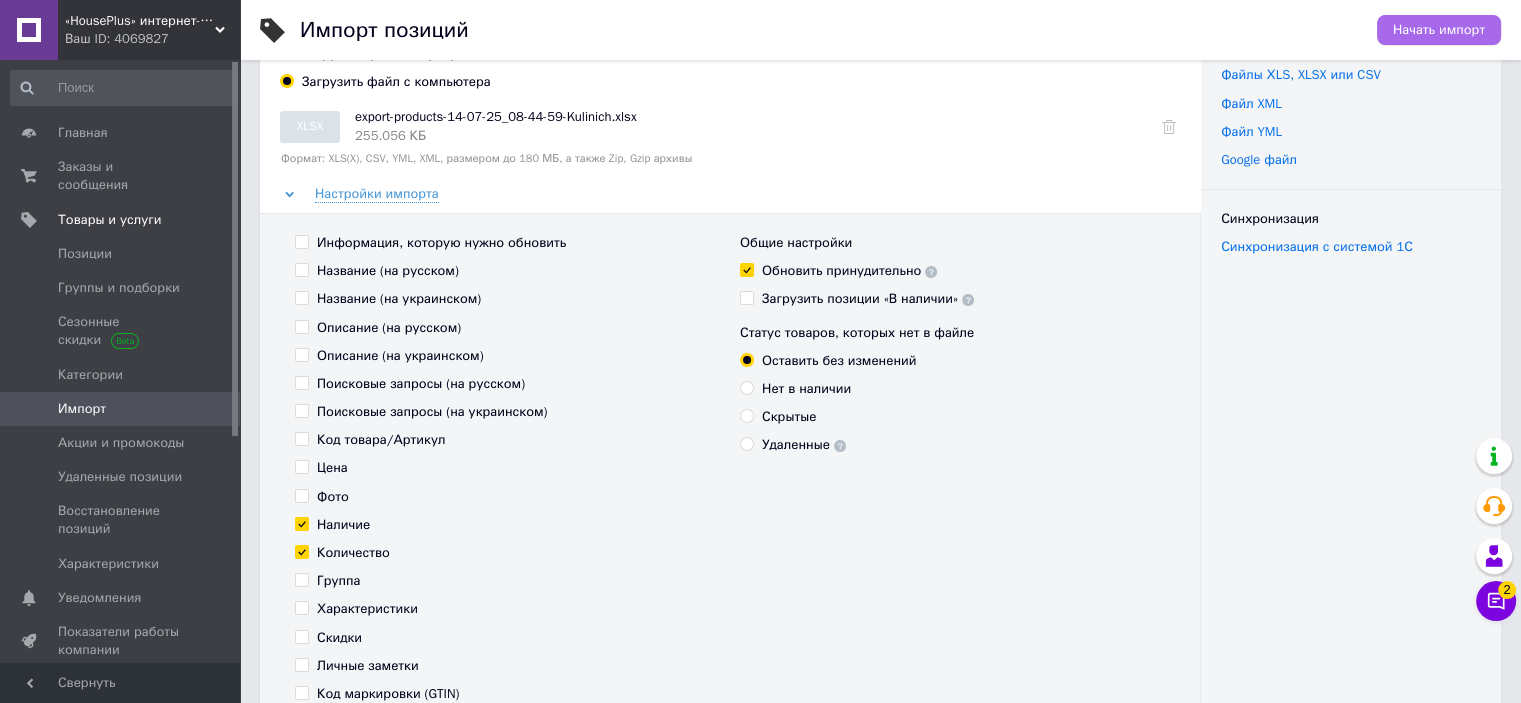 click on "Начать импорт" at bounding box center [1439, 30] 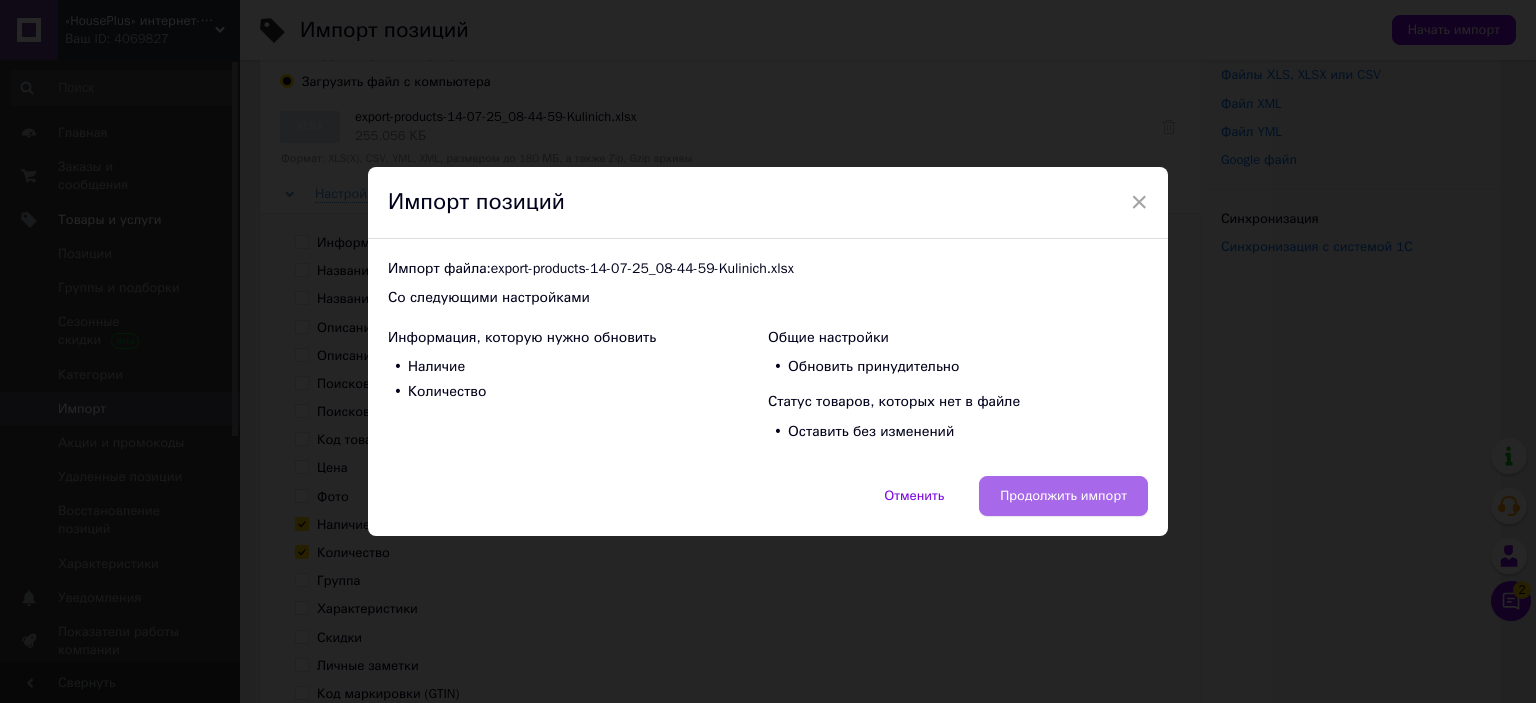 click on "Продолжить импорт" at bounding box center (1063, 496) 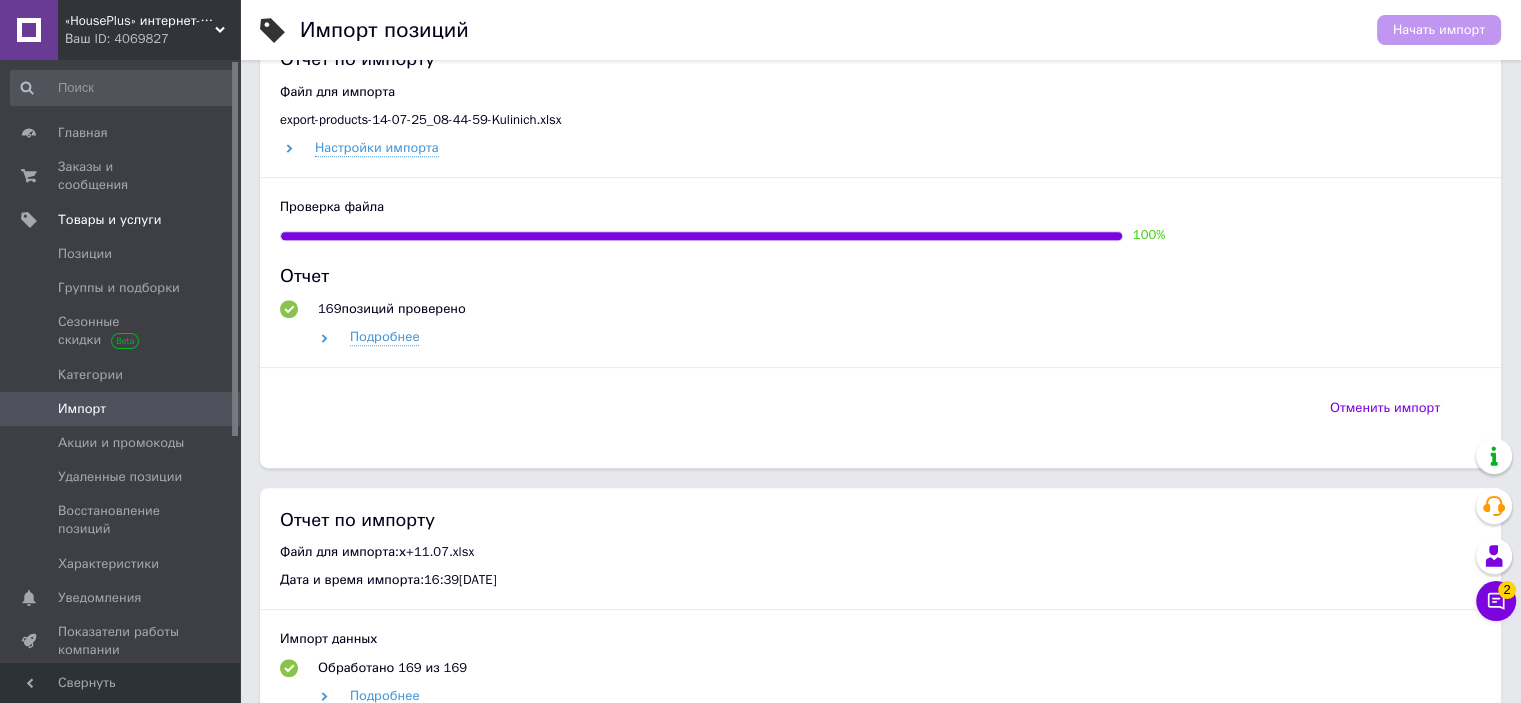 scroll, scrollTop: 800, scrollLeft: 0, axis: vertical 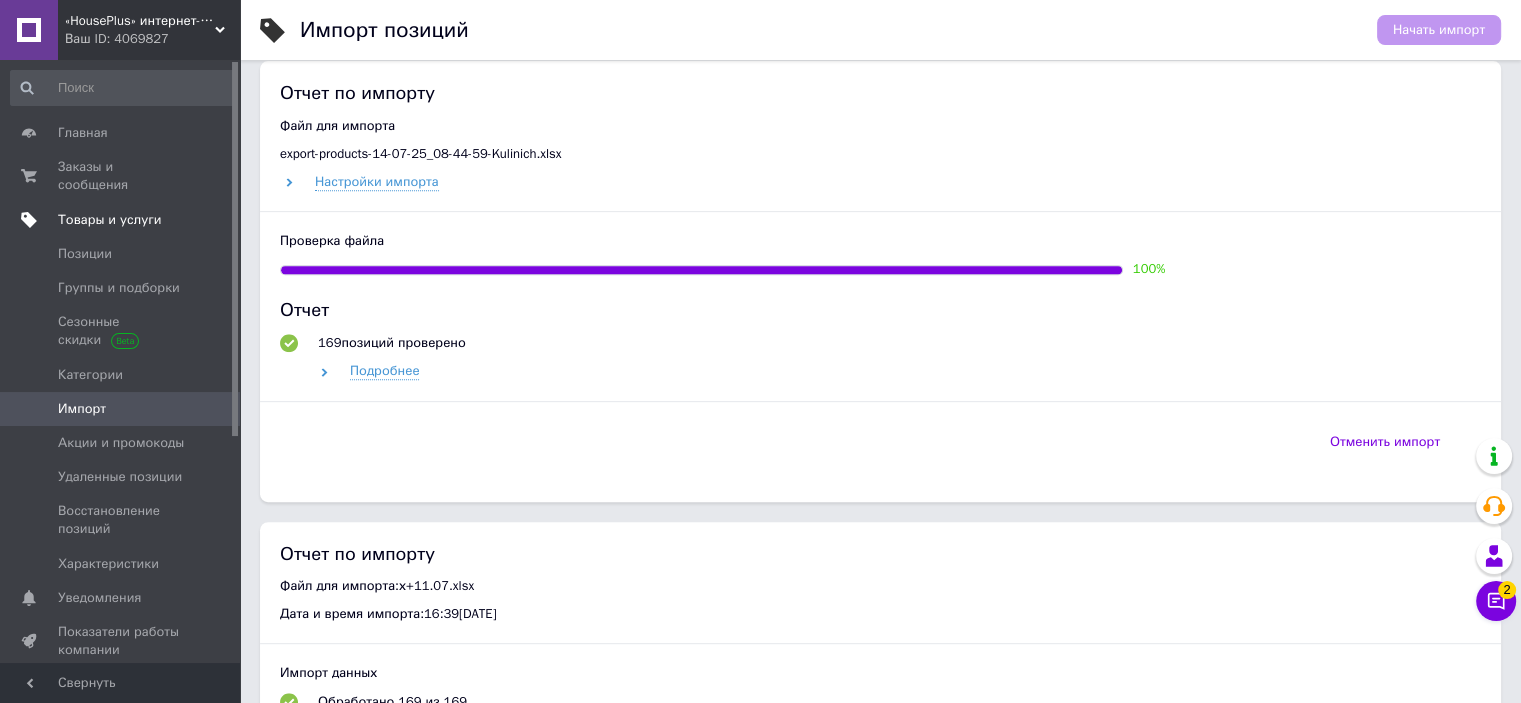 click on "Товары и услуги" at bounding box center (110, 220) 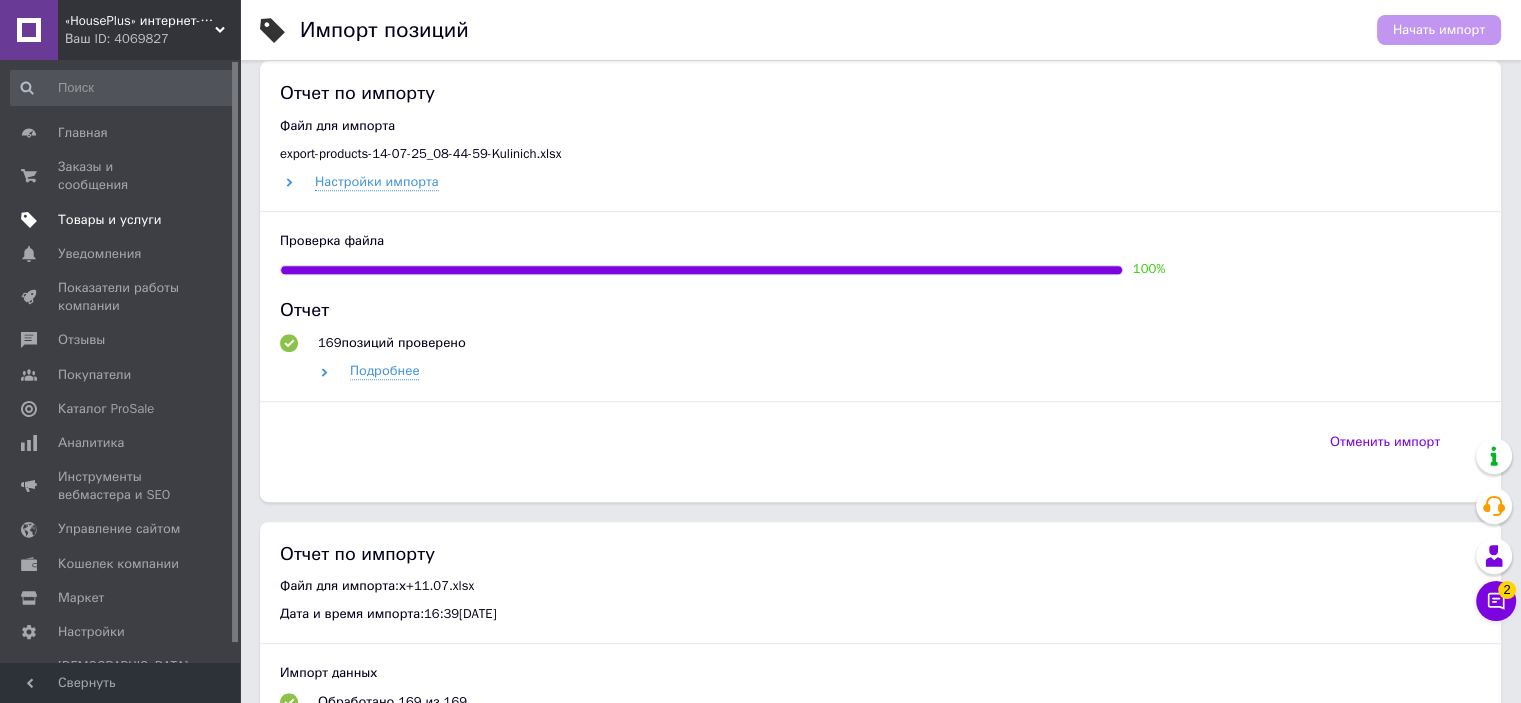 click on "Товары и услуги" at bounding box center (110, 220) 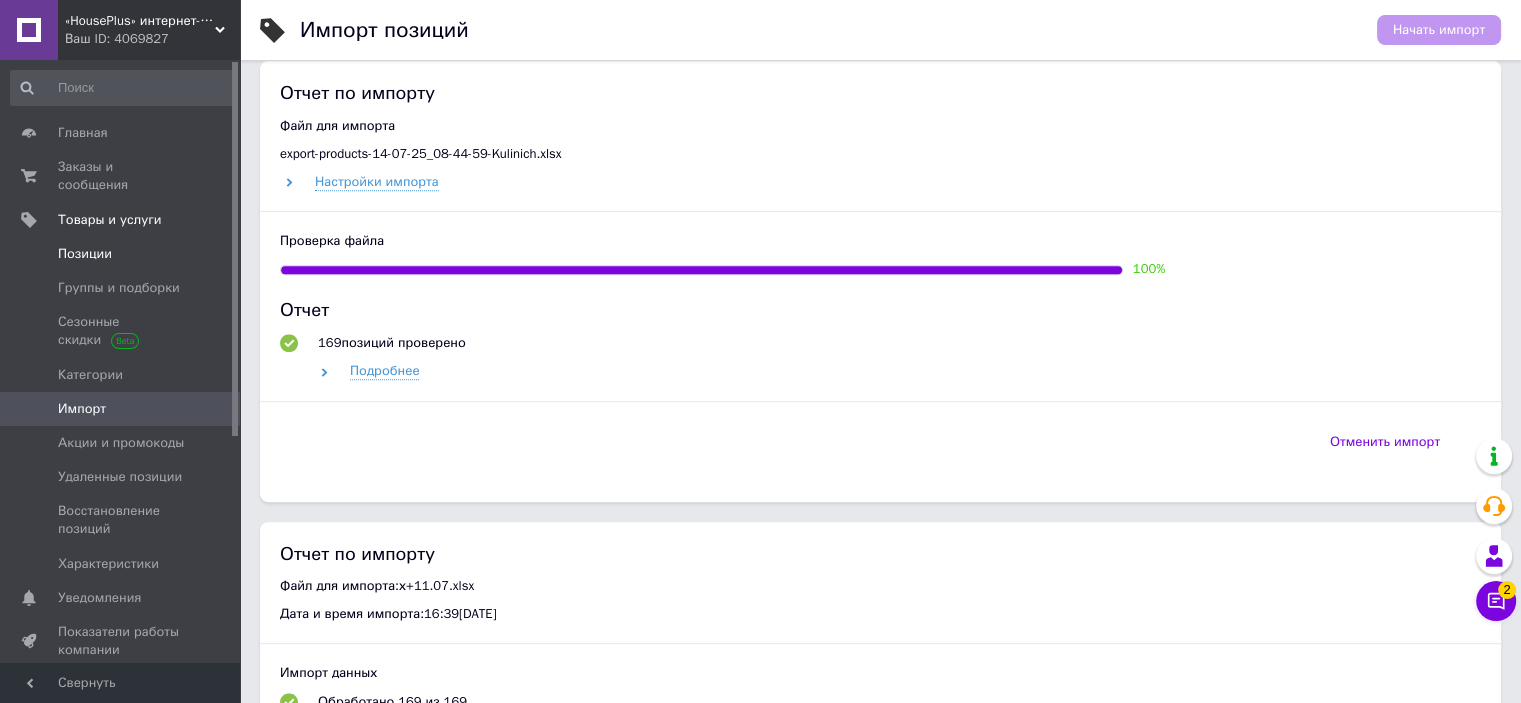 click on "Позиции" at bounding box center [123, 254] 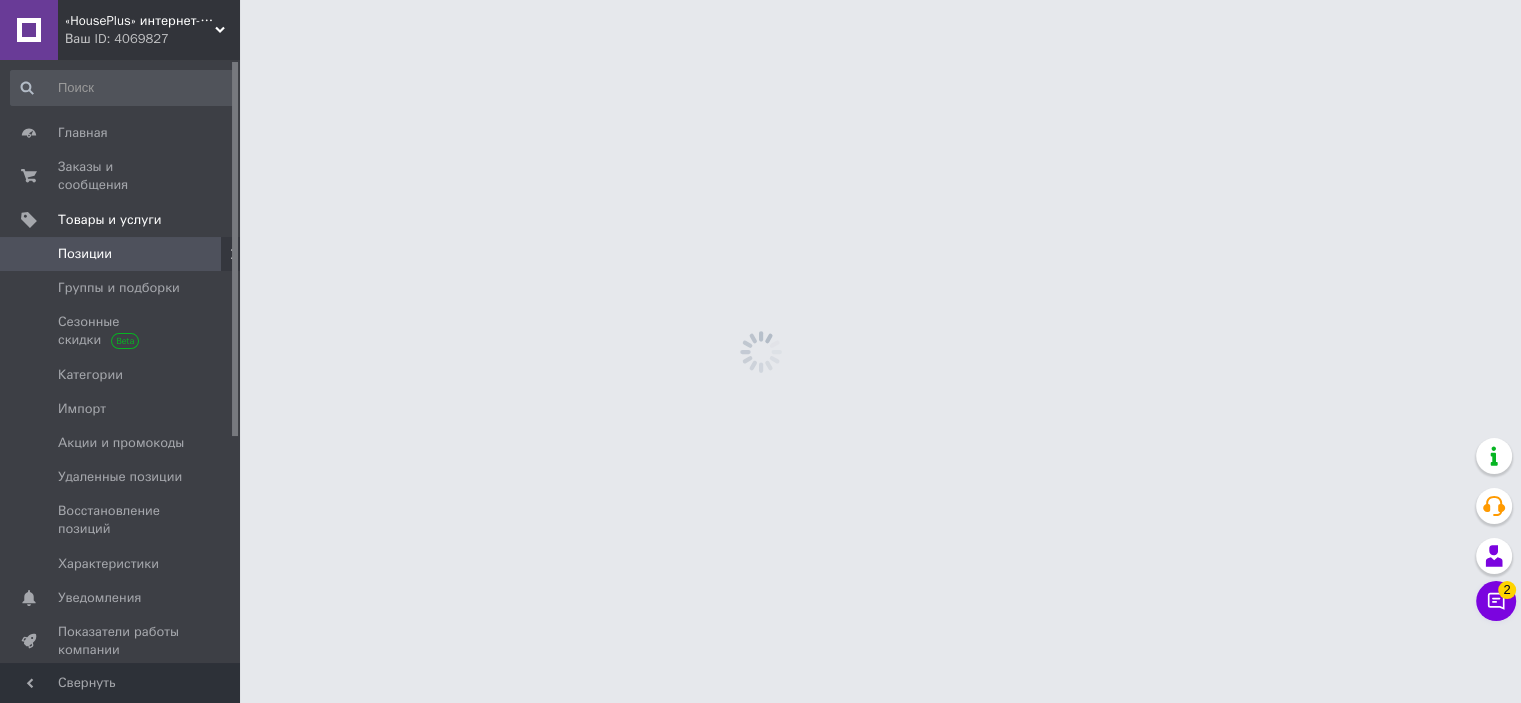 scroll, scrollTop: 0, scrollLeft: 0, axis: both 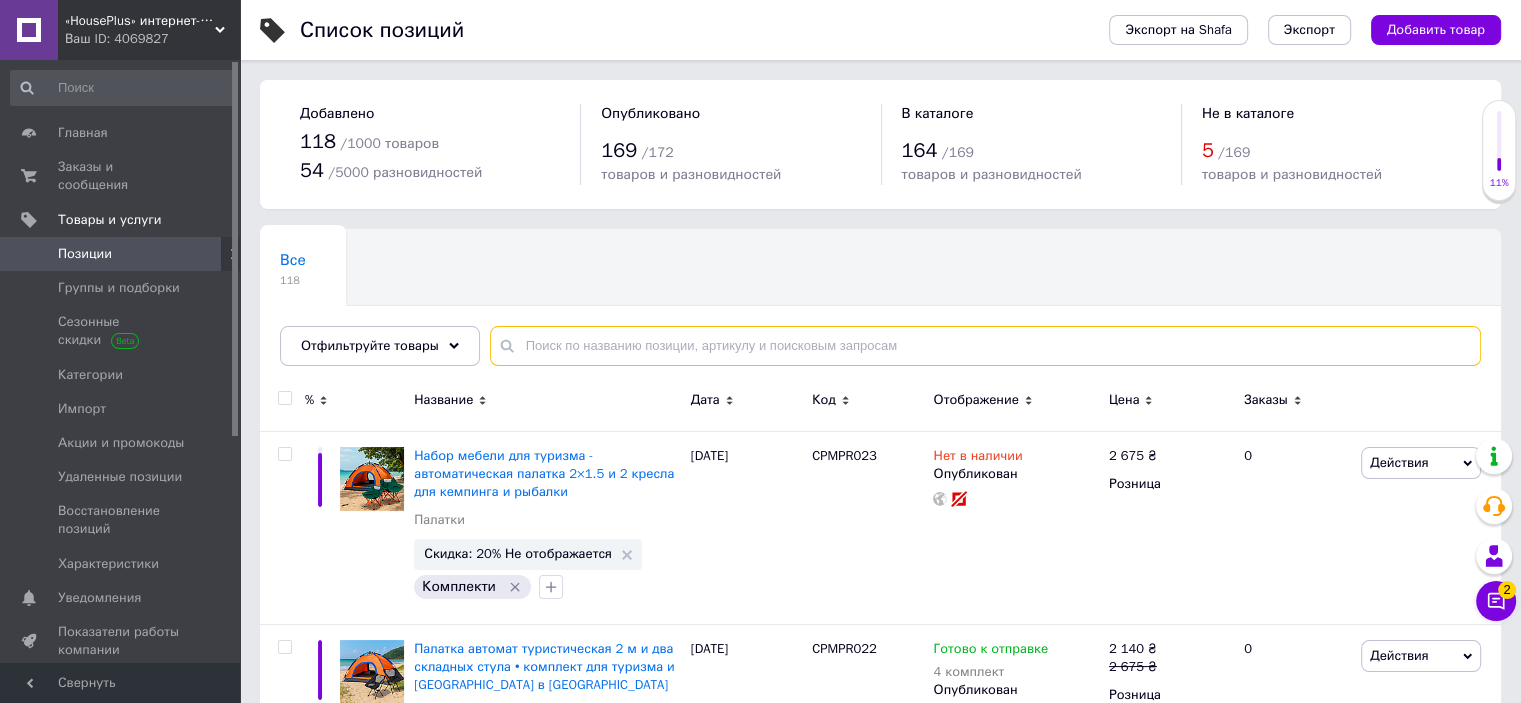 click at bounding box center (985, 346) 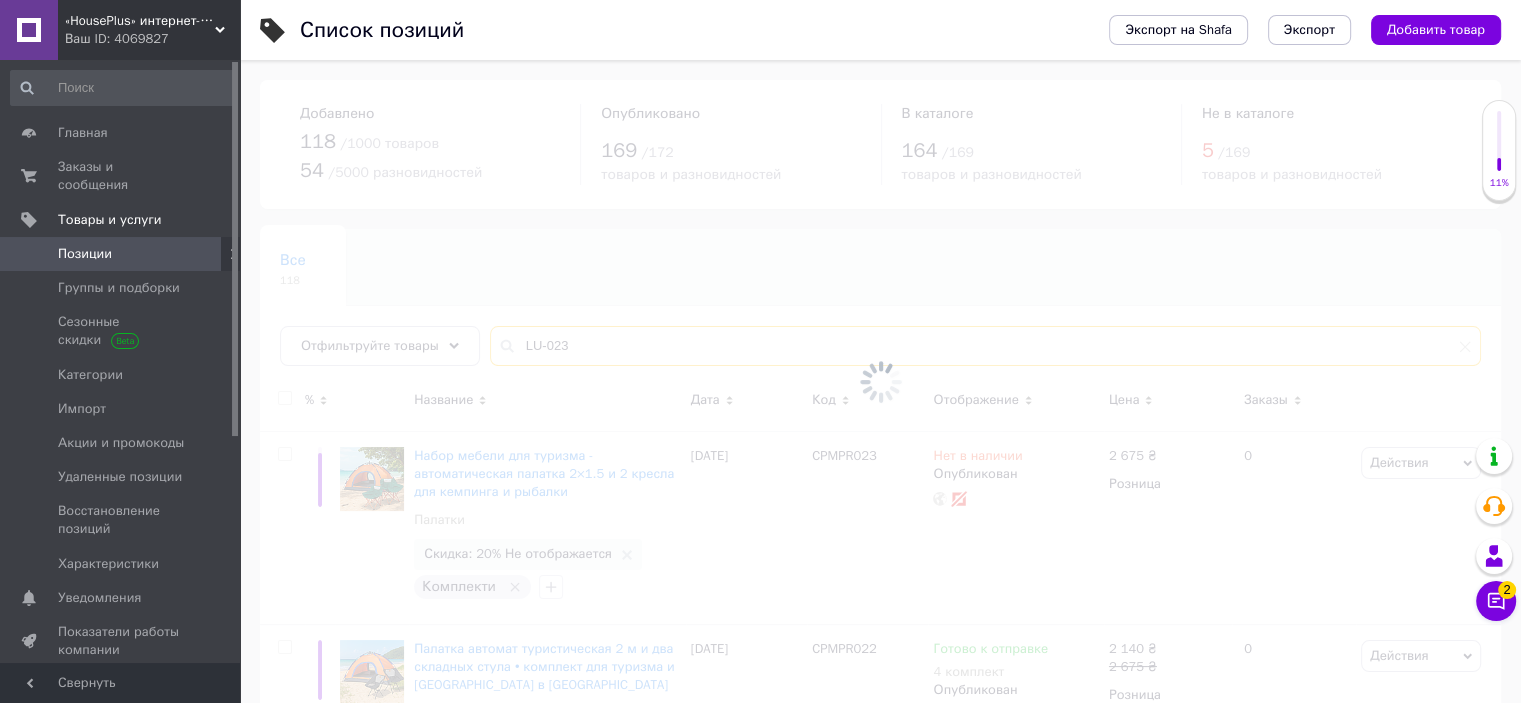 type on "LU-023" 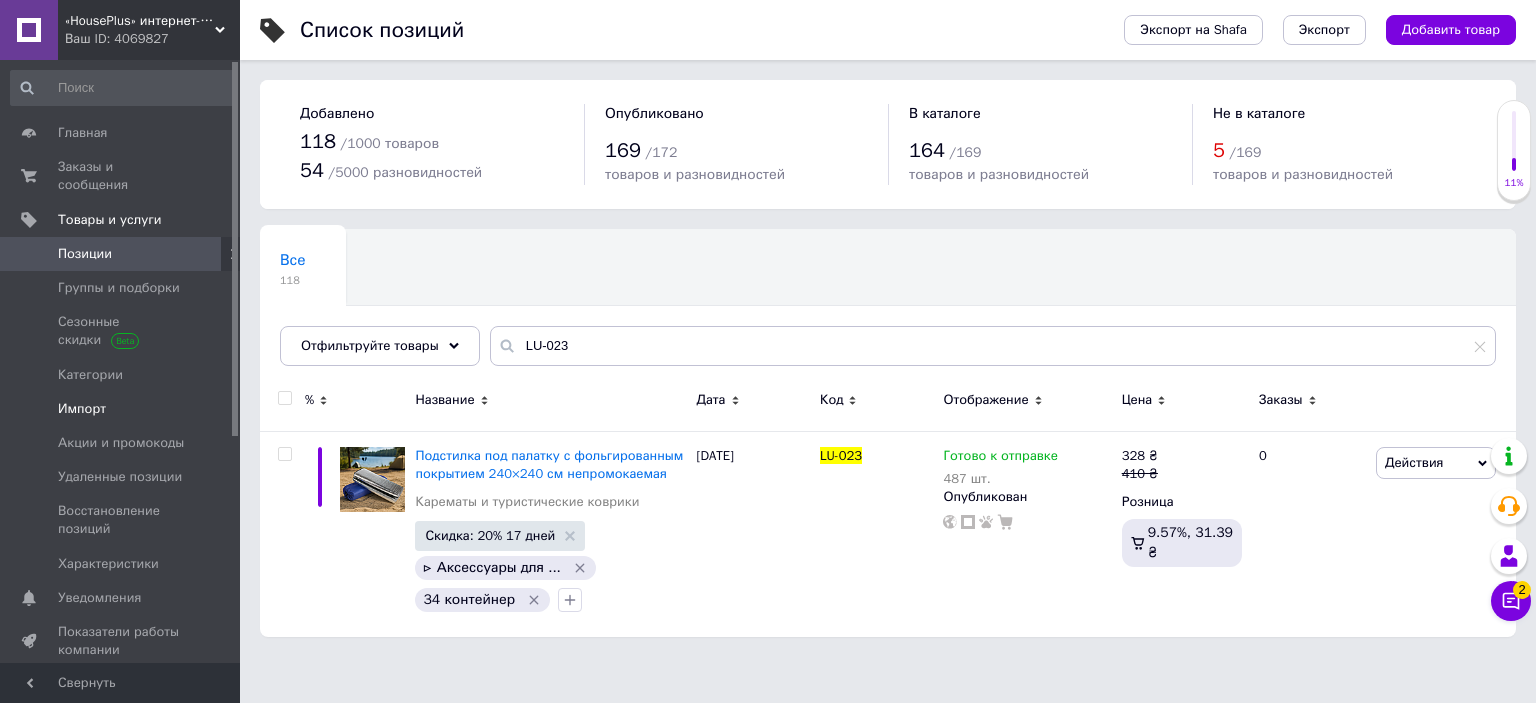 click on "Импорт" at bounding box center [121, 409] 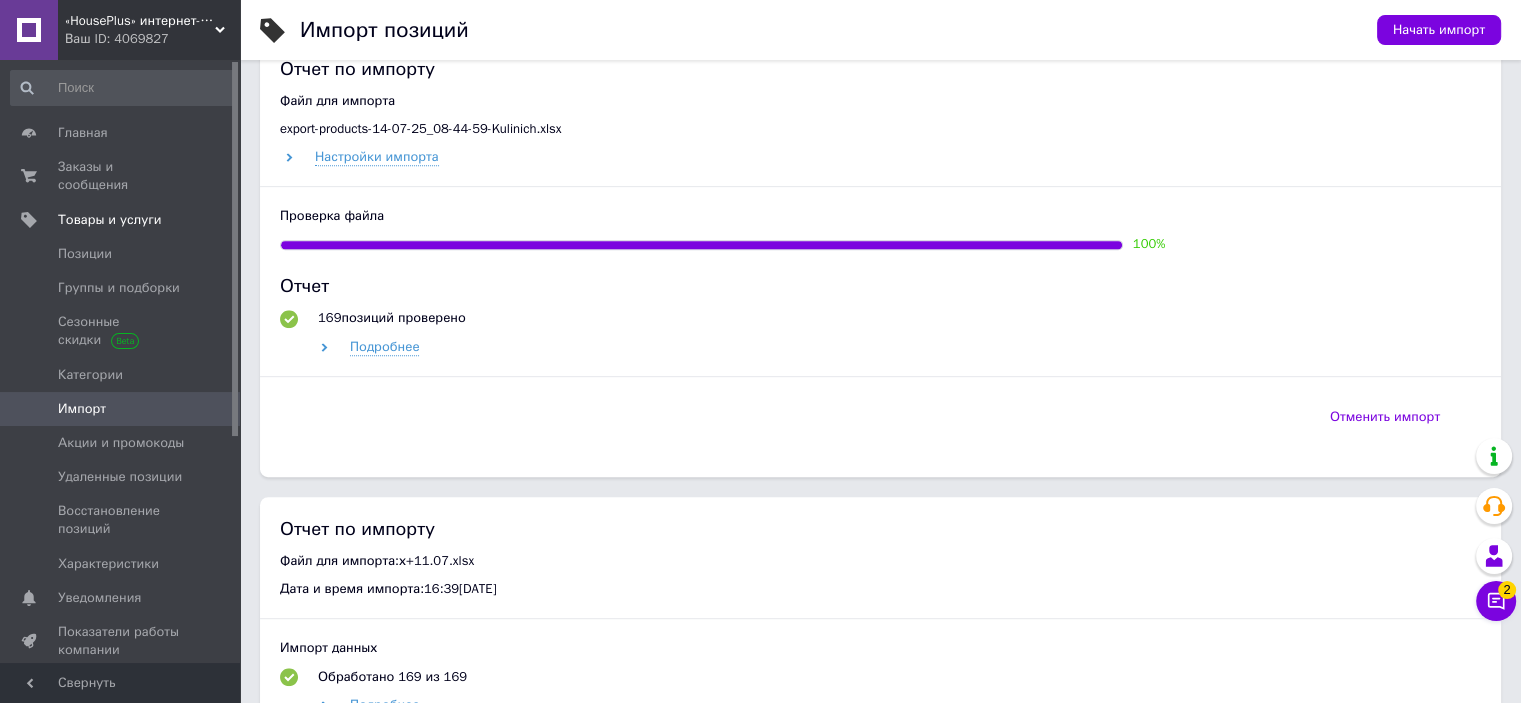 scroll, scrollTop: 800, scrollLeft: 0, axis: vertical 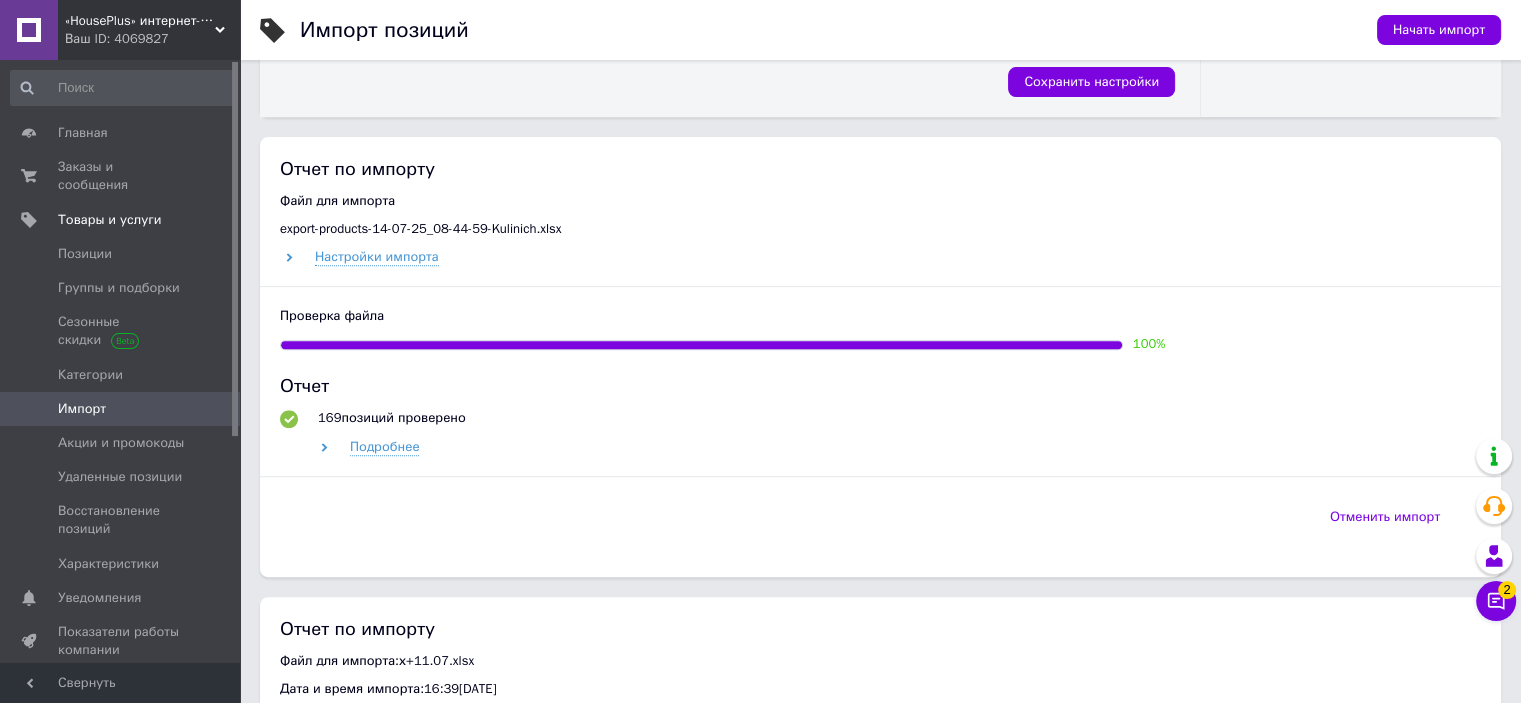 click on "«HousePlus» интернет-магазин товаров для туризма" at bounding box center [140, 21] 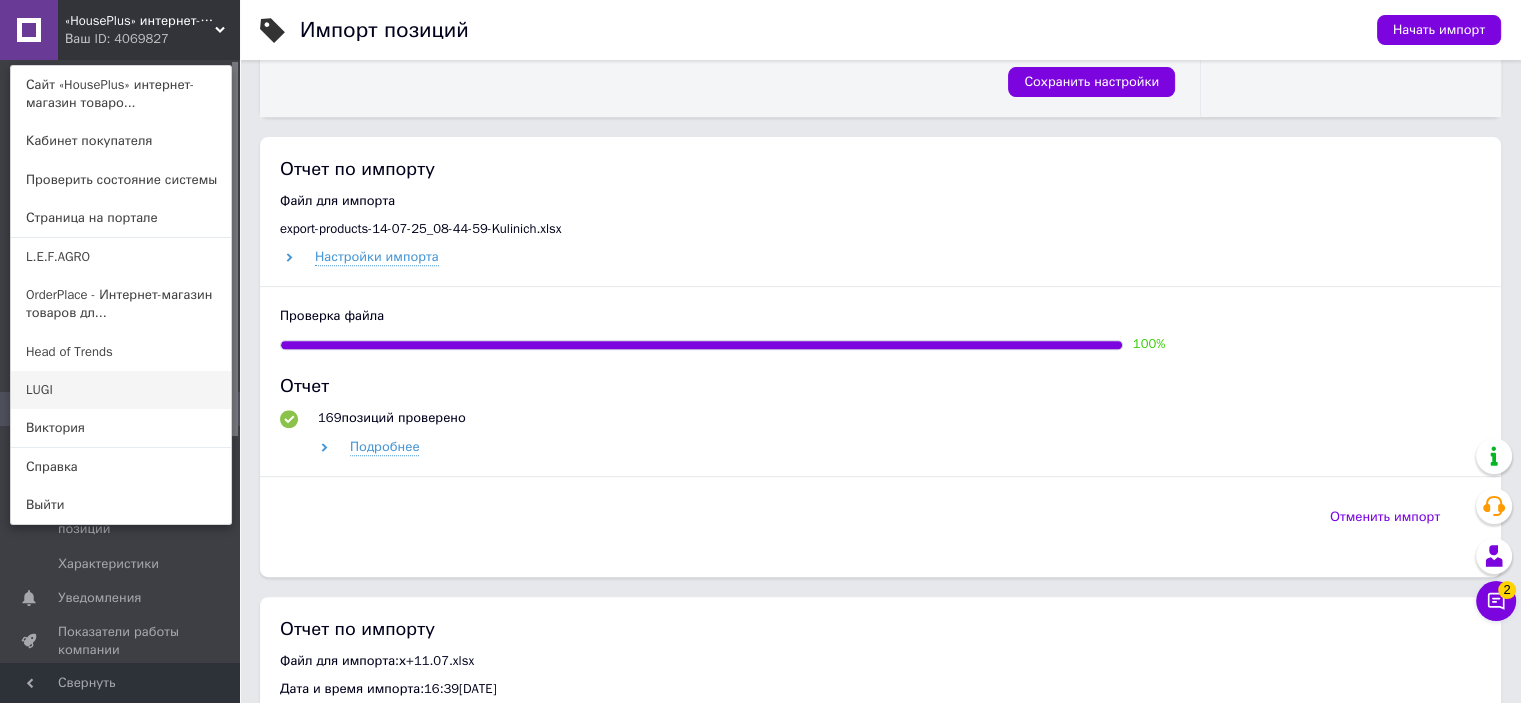 click on "LUGI" at bounding box center [121, 390] 